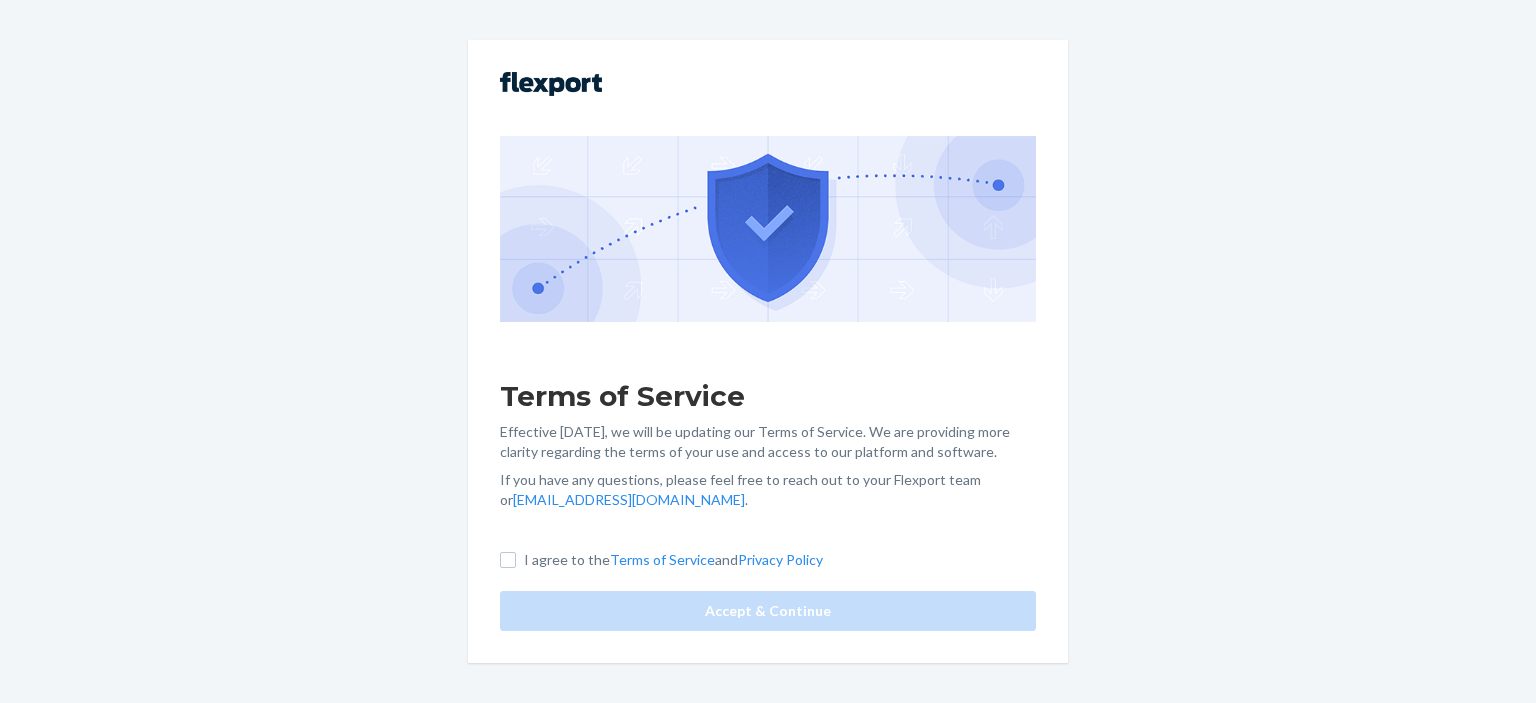 scroll, scrollTop: 0, scrollLeft: 0, axis: both 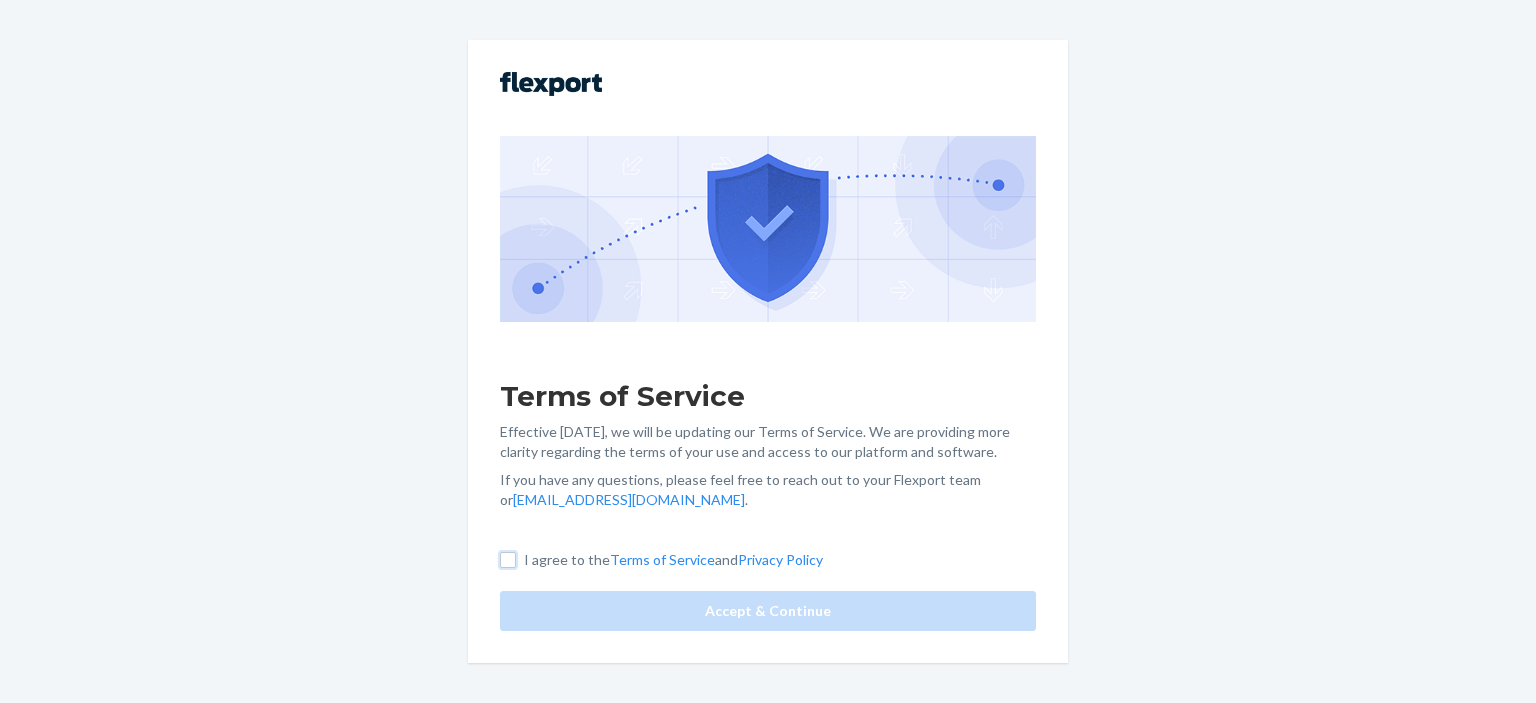 click on "I agree to the  Terms of Service  and  Privacy Policy" at bounding box center [508, 560] 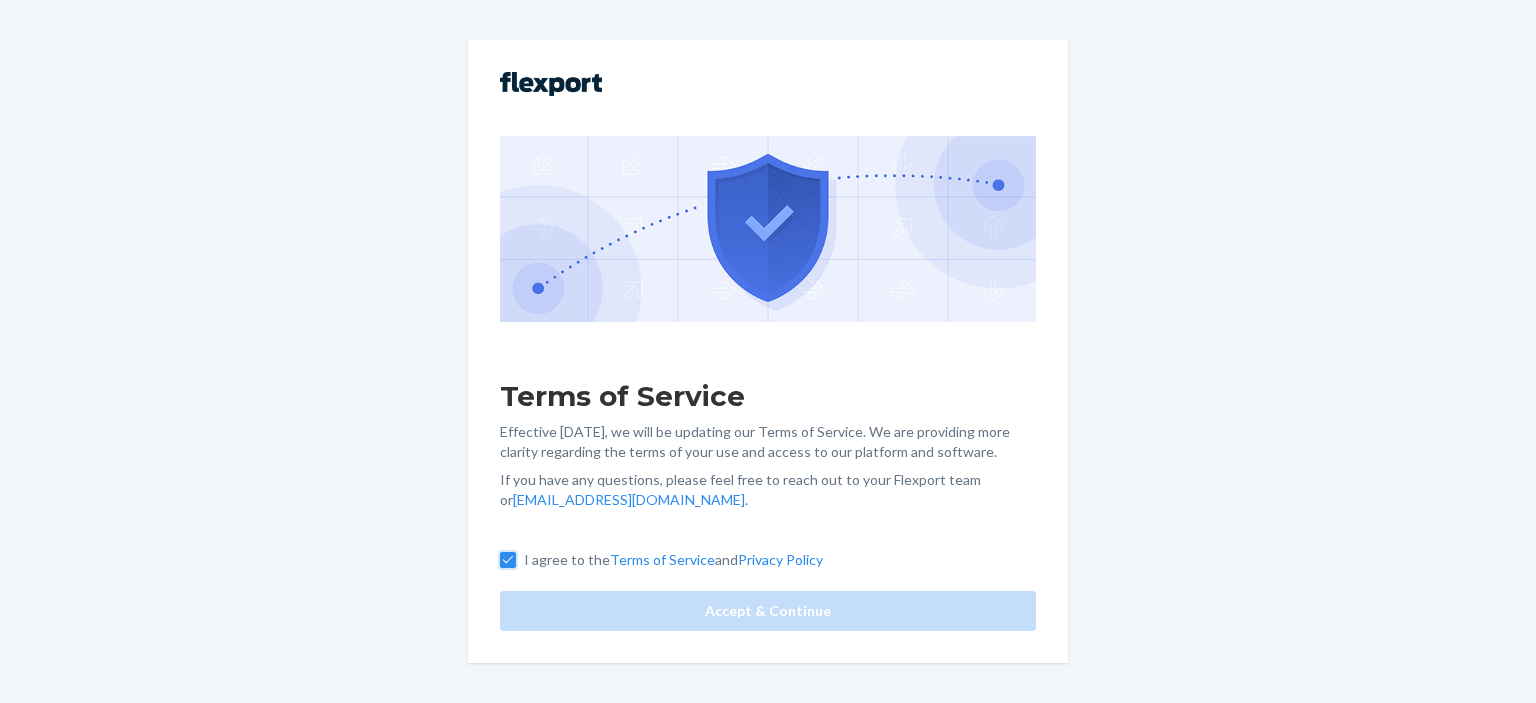 checkbox on "true" 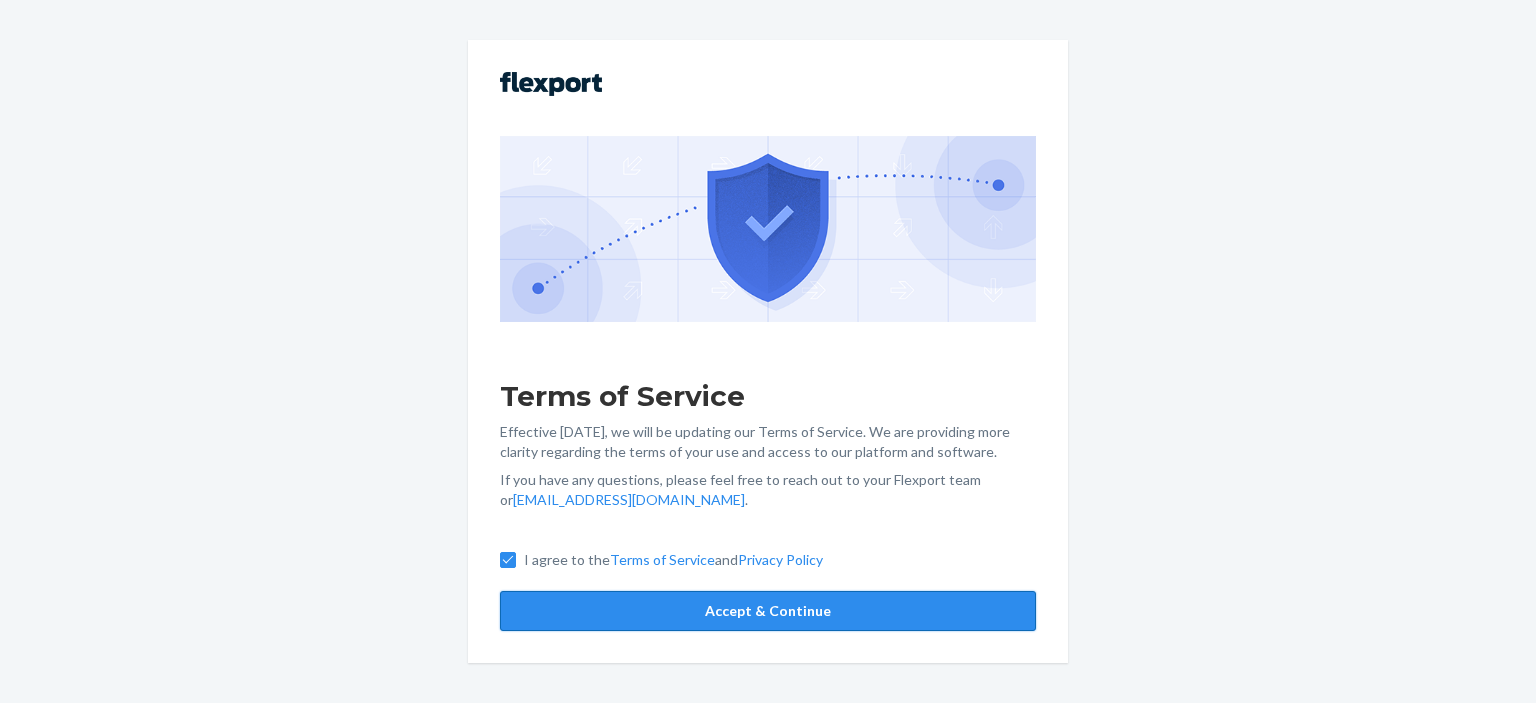 click on "Accept & Continue" at bounding box center [768, 611] 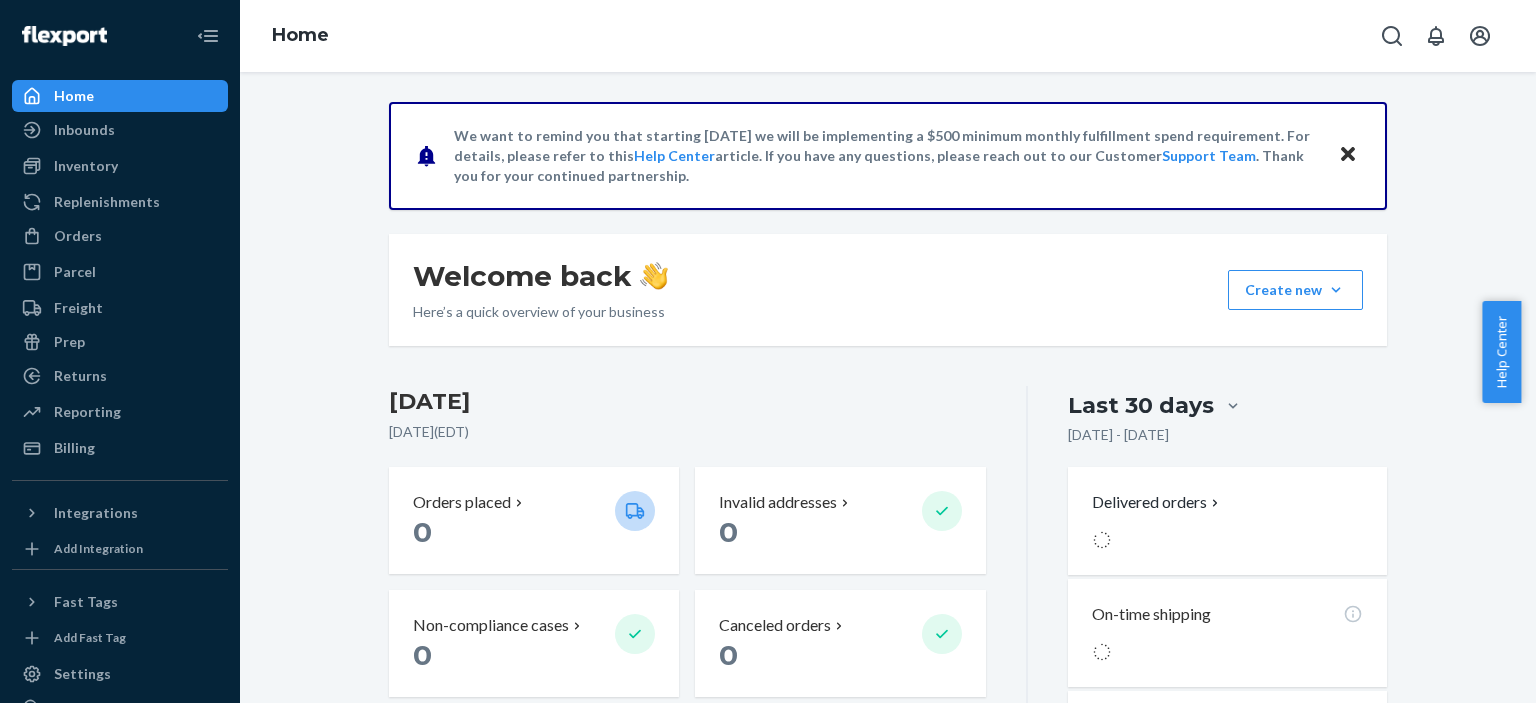 scroll, scrollTop: 0, scrollLeft: 0, axis: both 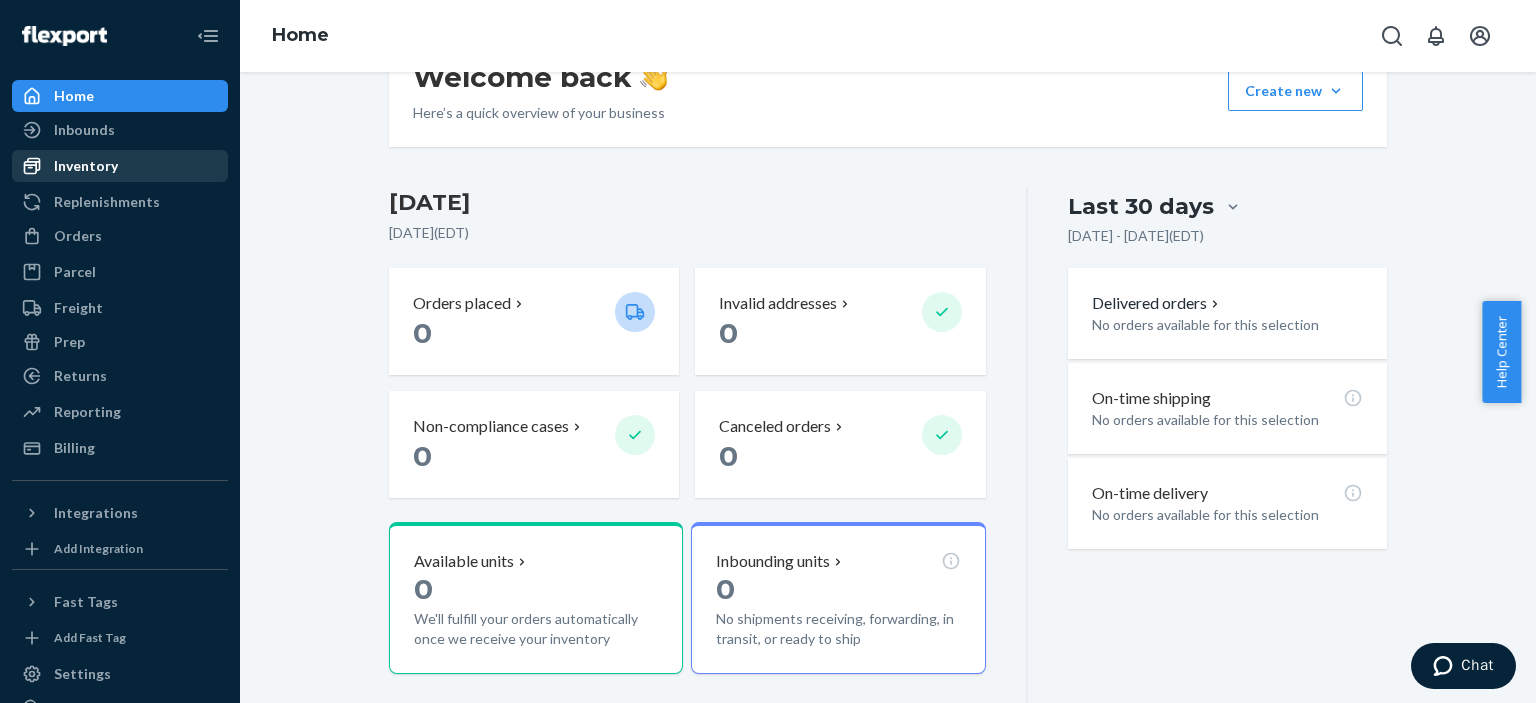 click on "Inventory" at bounding box center [86, 166] 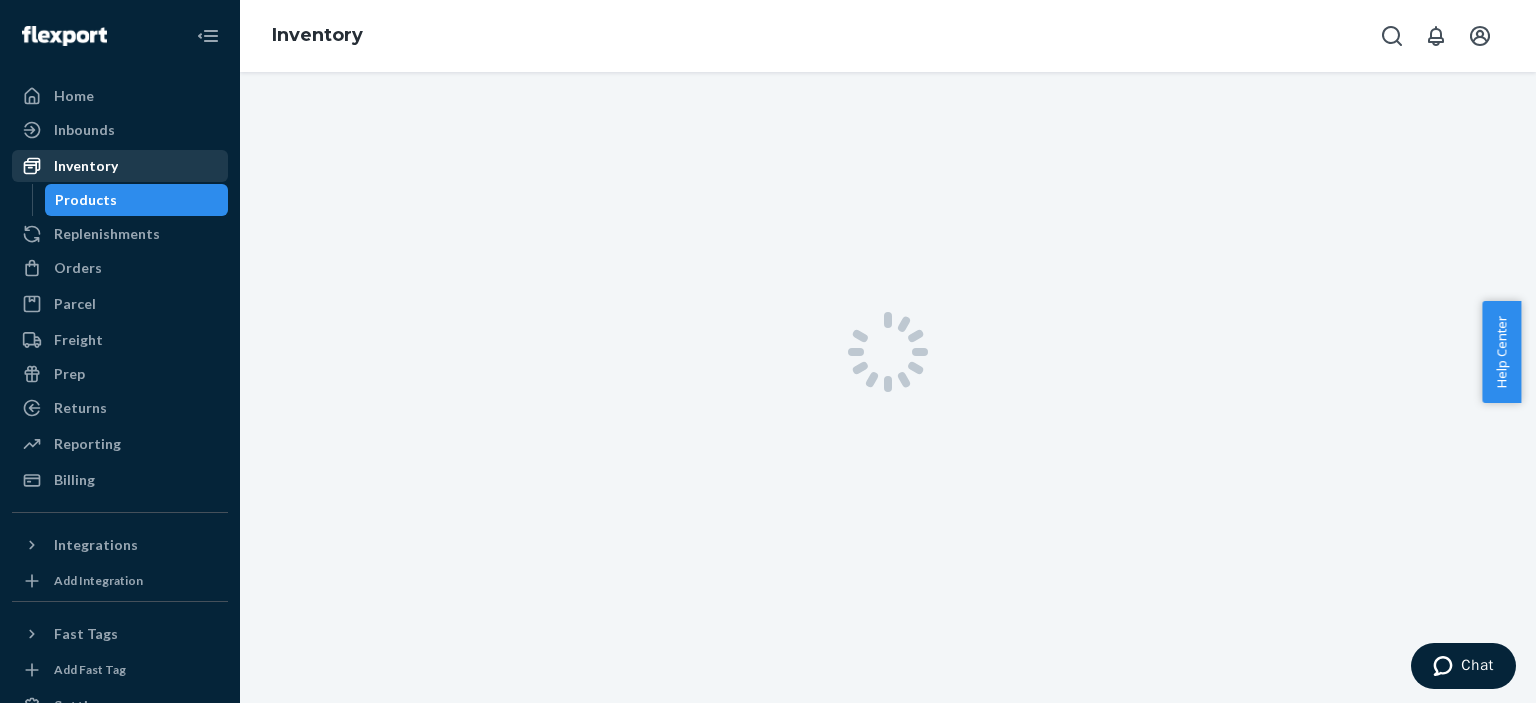 scroll, scrollTop: 0, scrollLeft: 0, axis: both 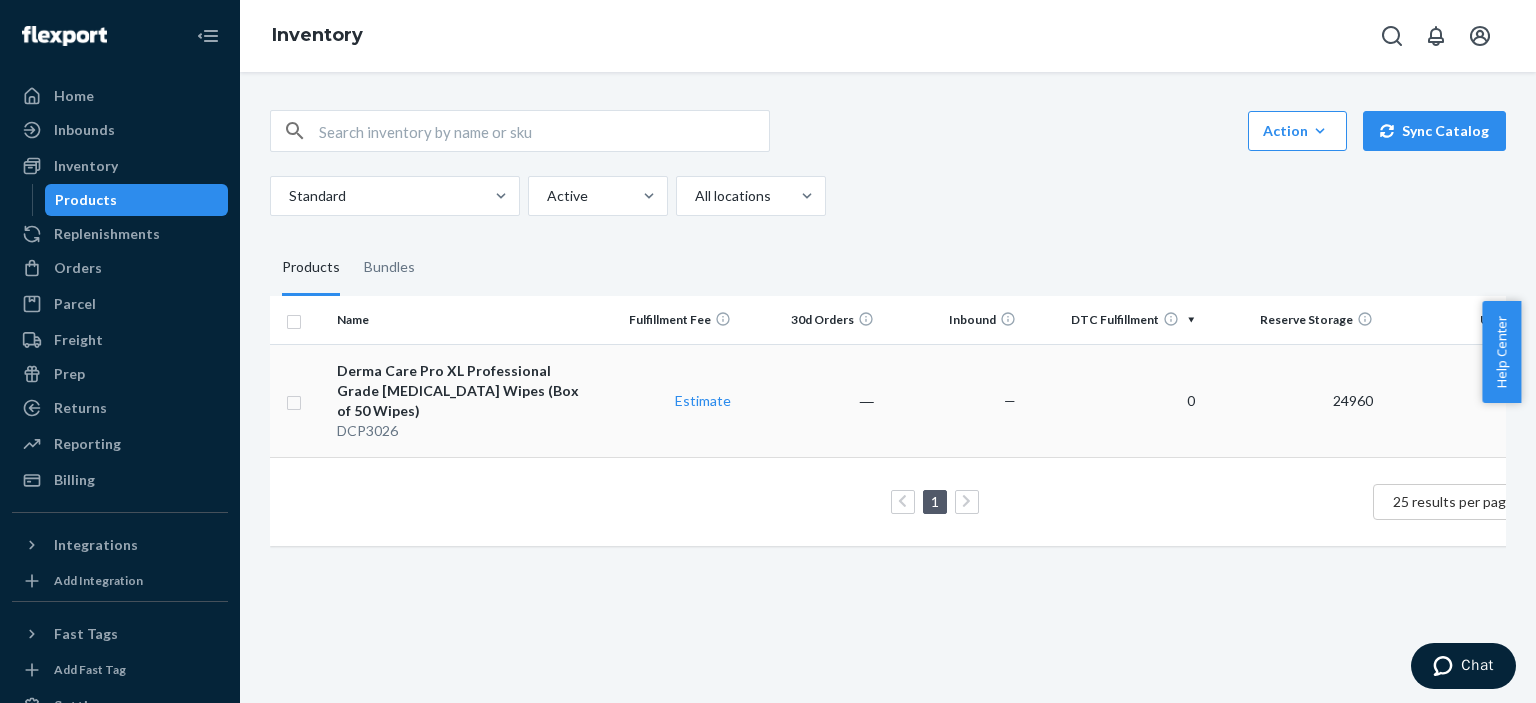 click on "Derma Care Pro XL Professional Grade [MEDICAL_DATA] Wipes (Box of 50 Wipes)" at bounding box center [462, 391] 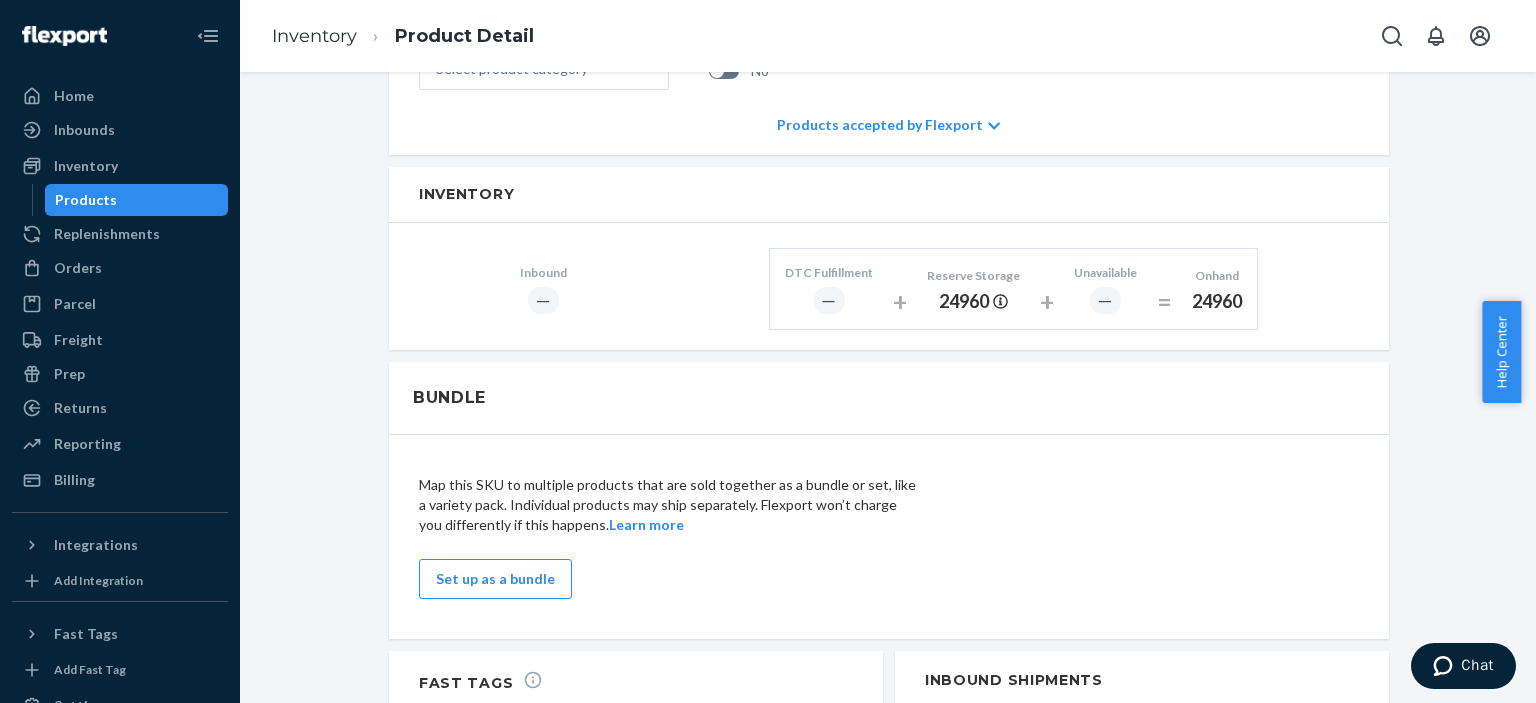 scroll, scrollTop: 821, scrollLeft: 0, axis: vertical 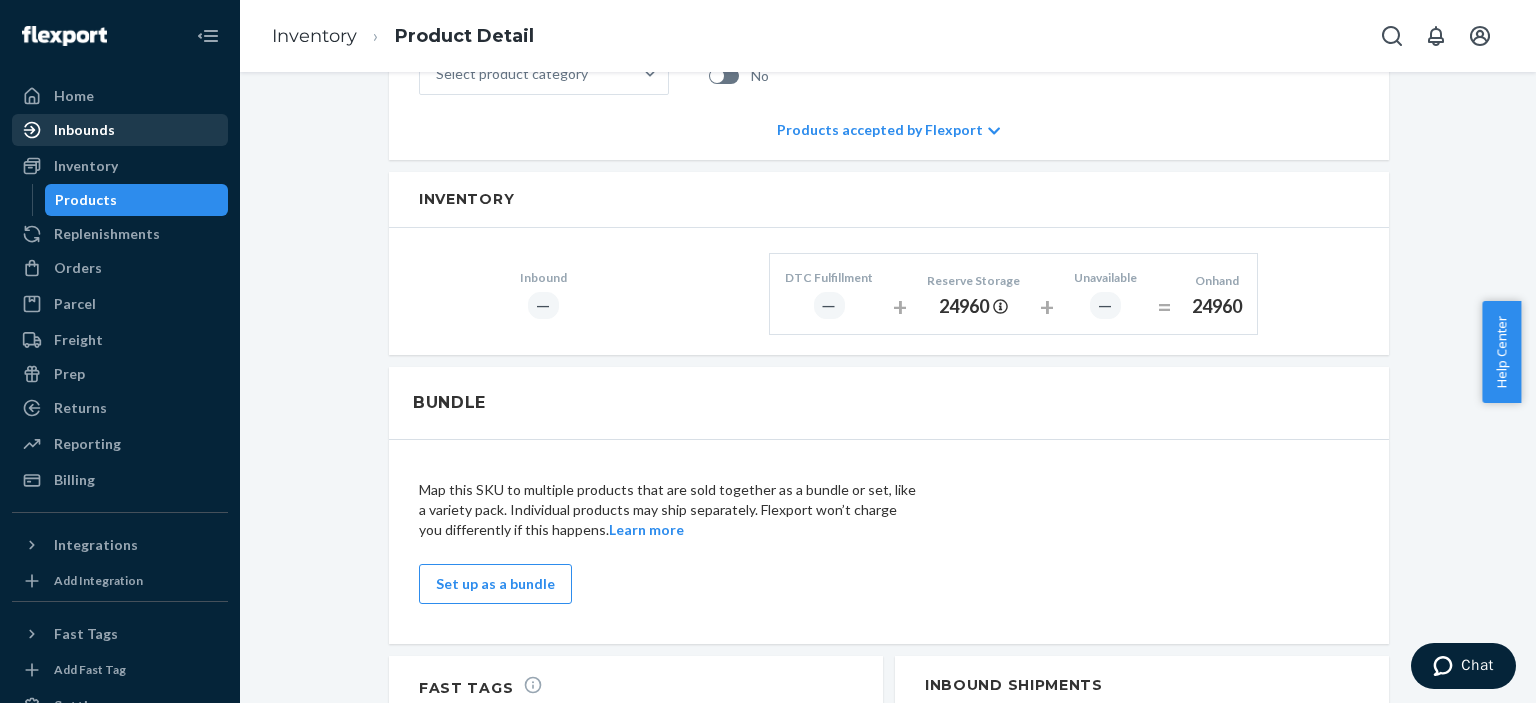 click on "Inbounds" at bounding box center [84, 130] 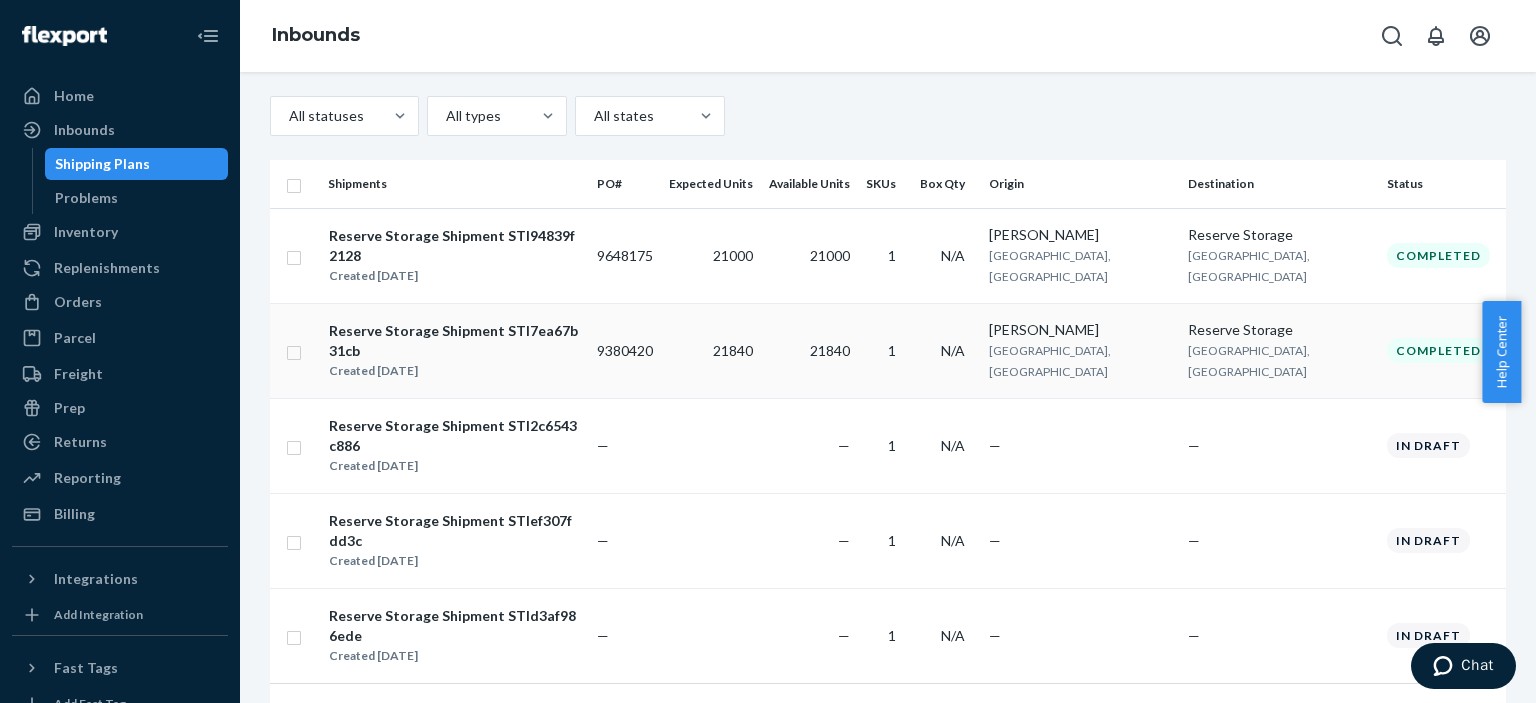 scroll, scrollTop: 223, scrollLeft: 0, axis: vertical 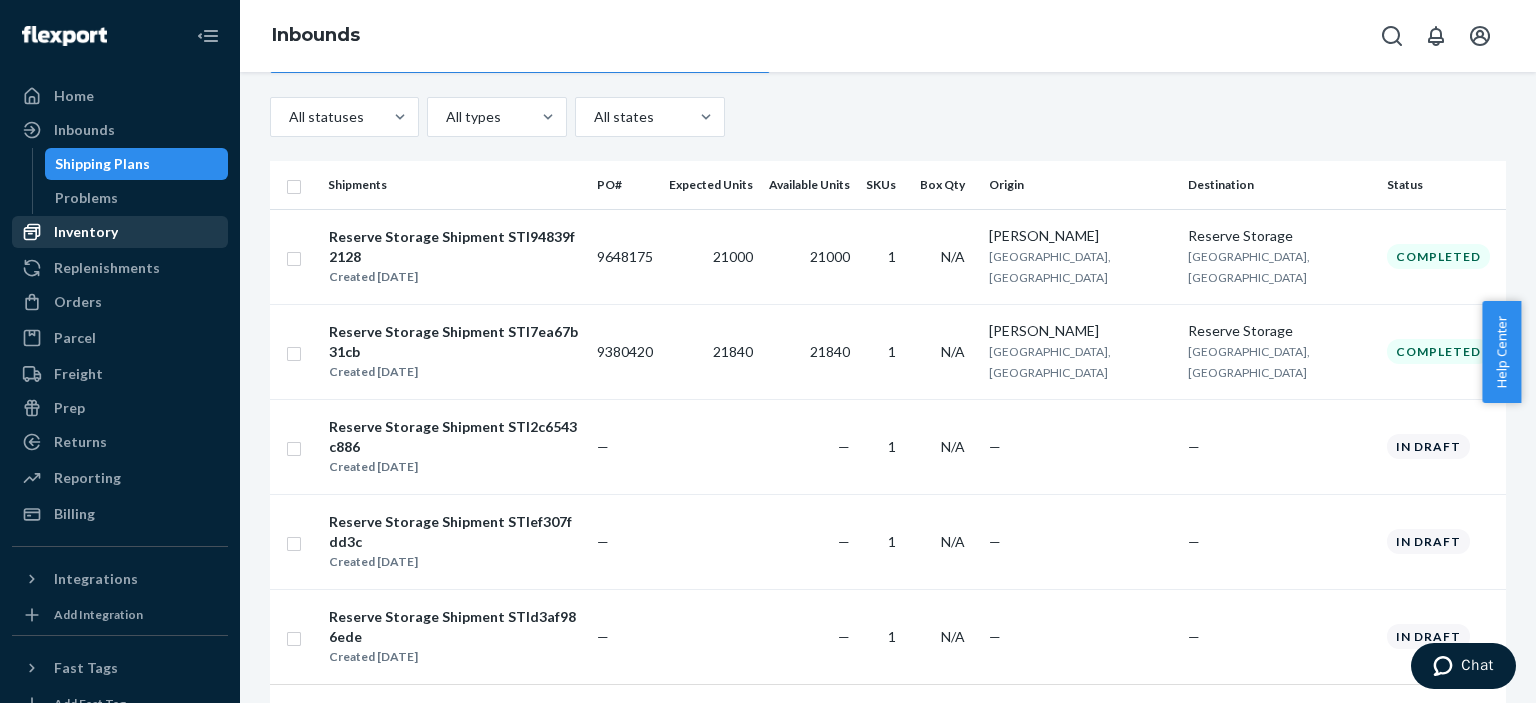 click on "Inventory" at bounding box center (86, 232) 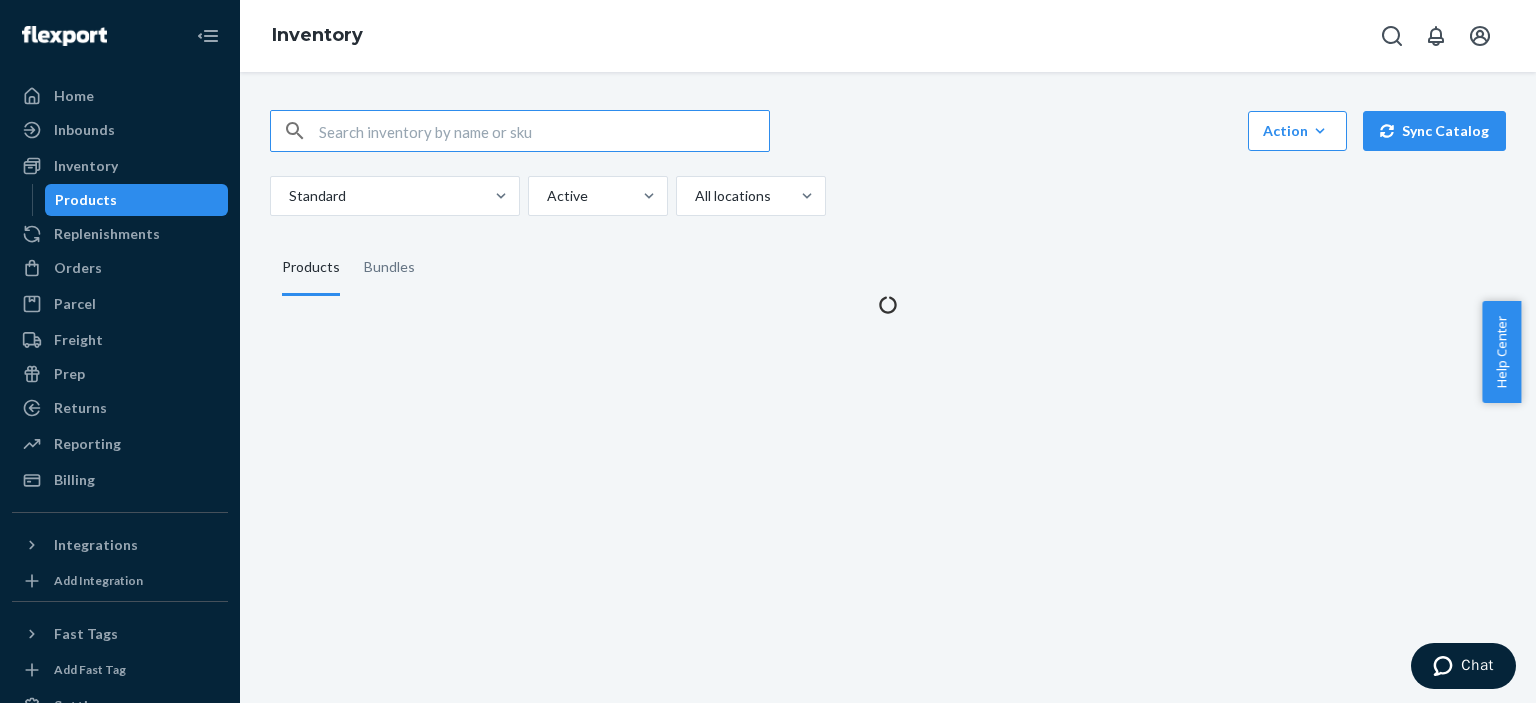 scroll, scrollTop: 0, scrollLeft: 0, axis: both 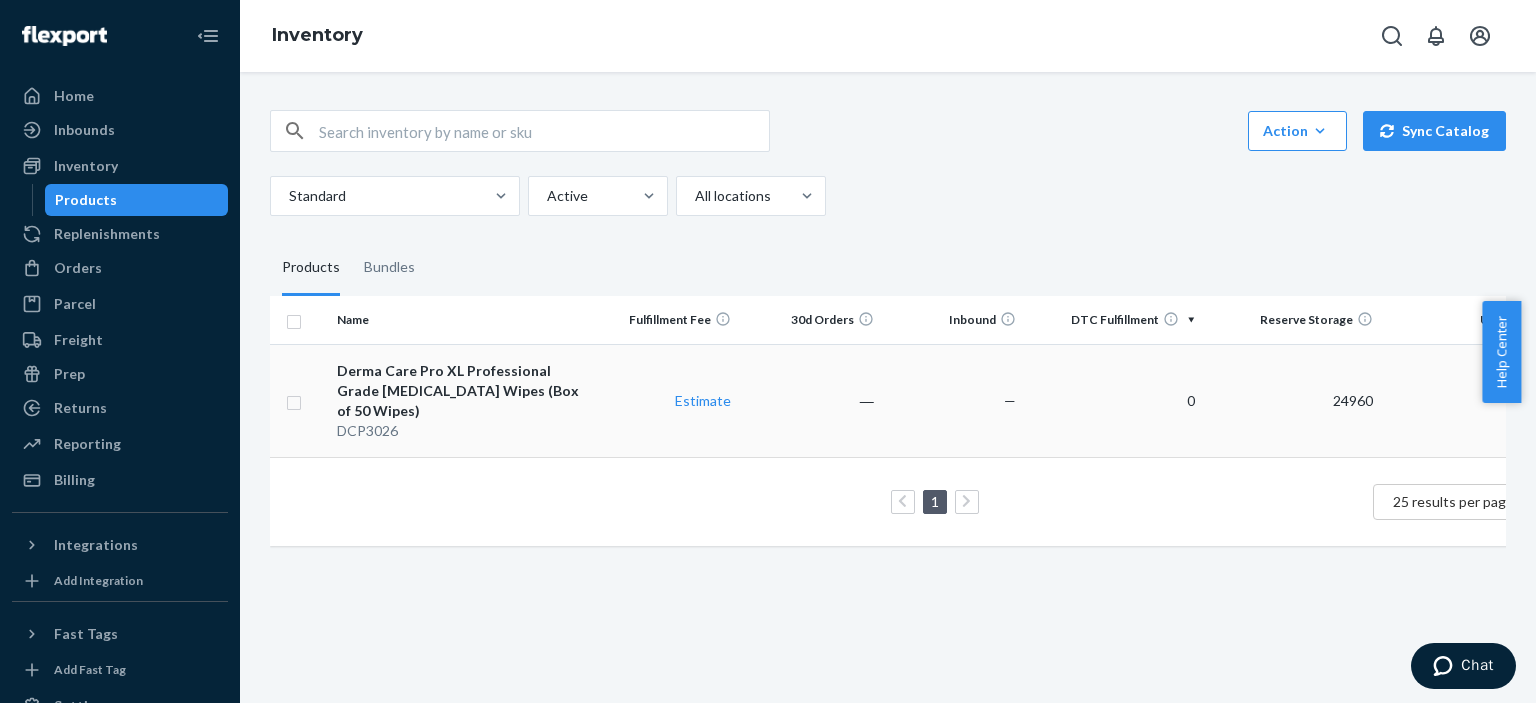 click on "Derma Care Pro XL Professional Grade [MEDICAL_DATA] Wipes (Box of 50 Wipes)" at bounding box center [462, 391] 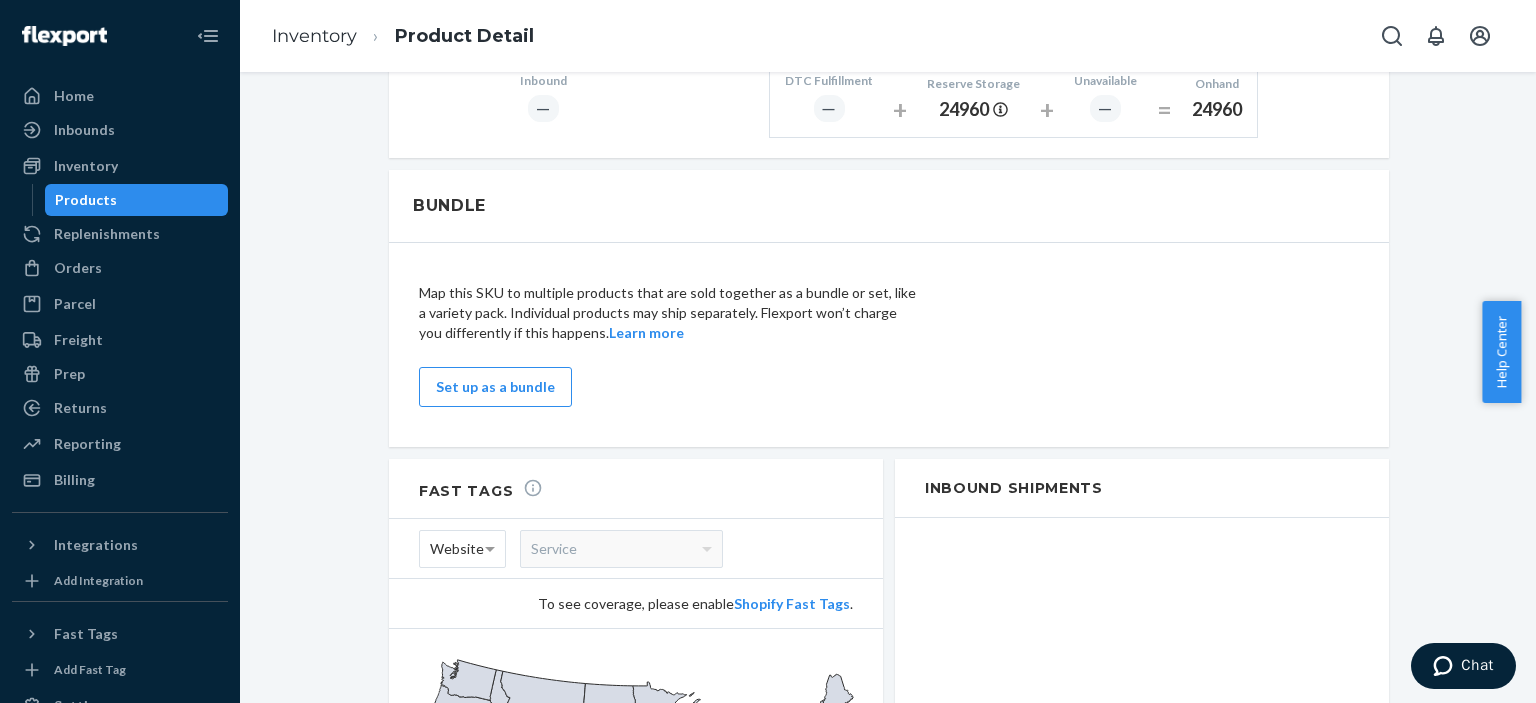 scroll, scrollTop: 1017, scrollLeft: 0, axis: vertical 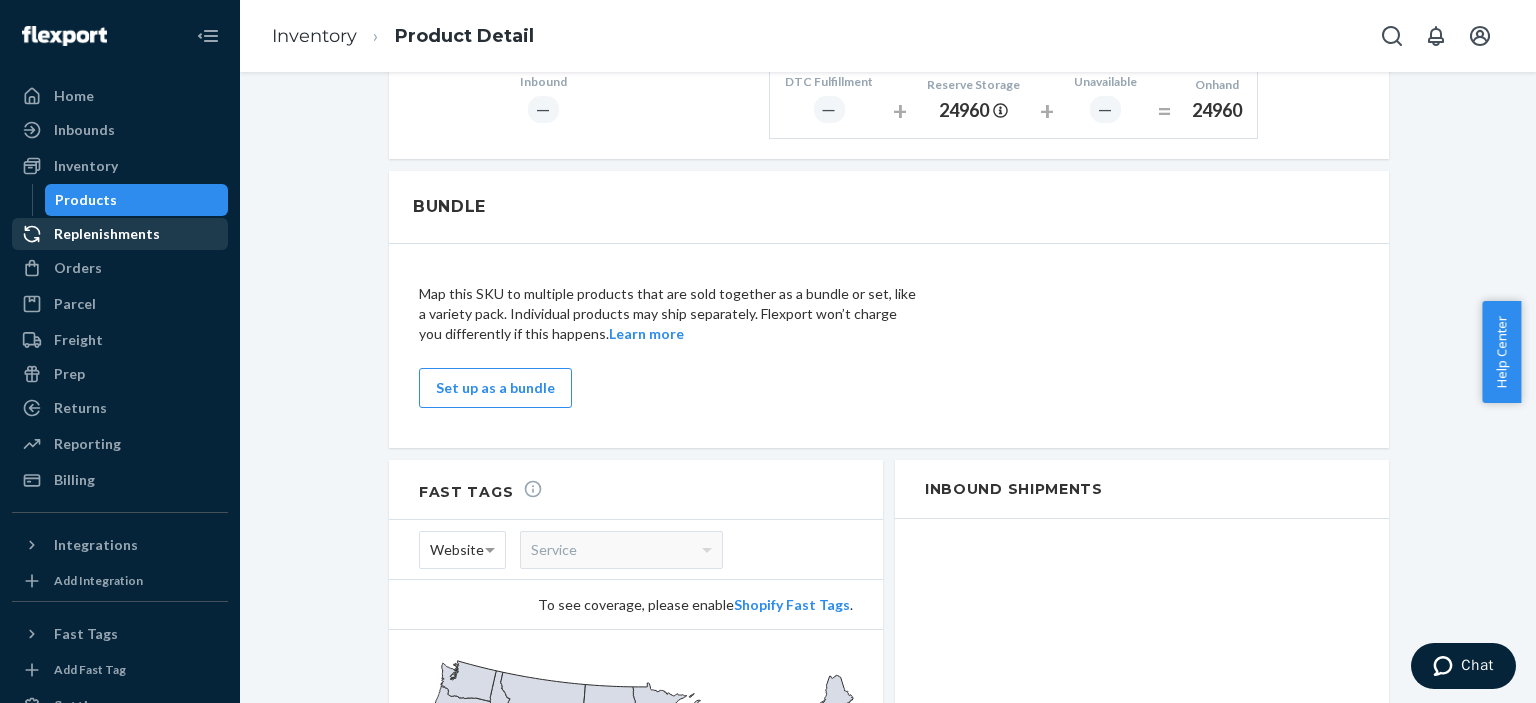 click on "Replenishments" at bounding box center [107, 234] 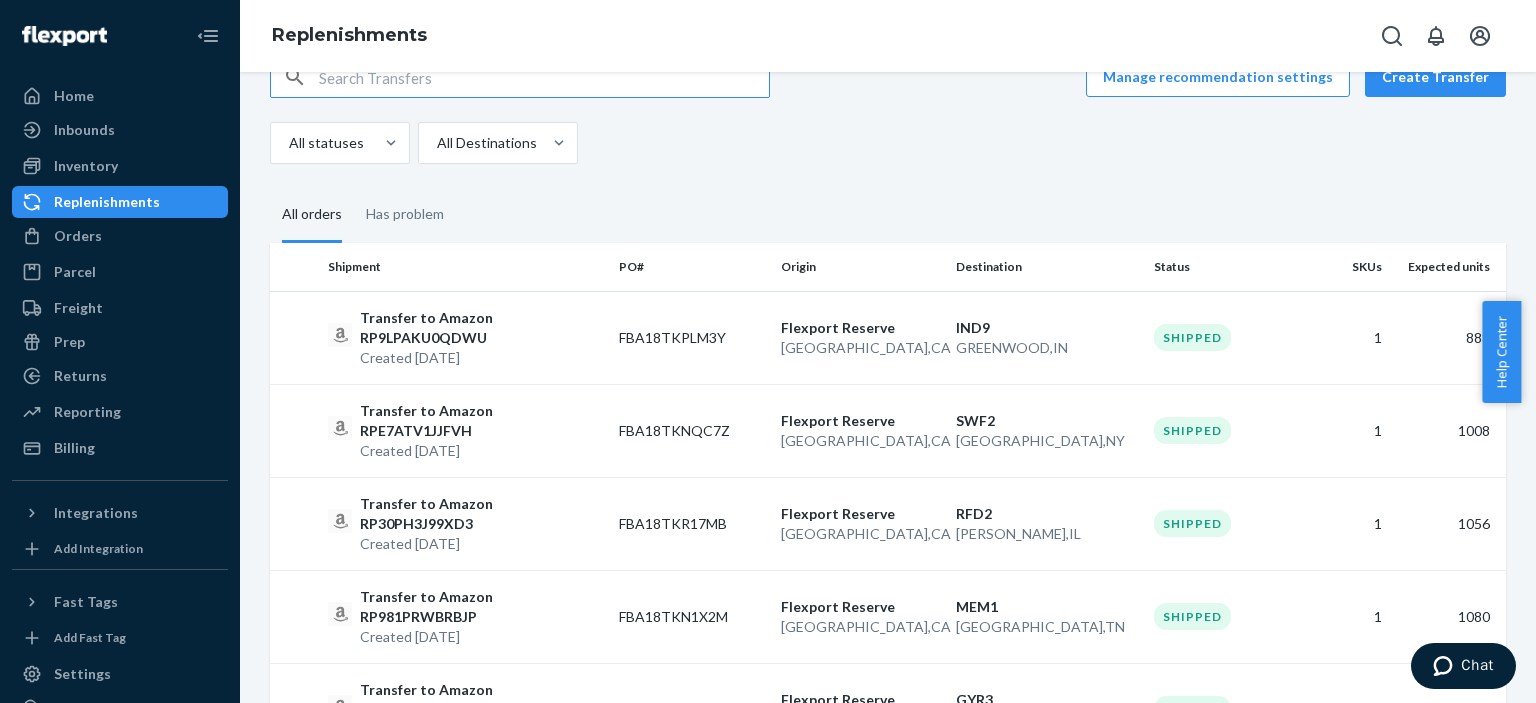 scroll, scrollTop: 0, scrollLeft: 0, axis: both 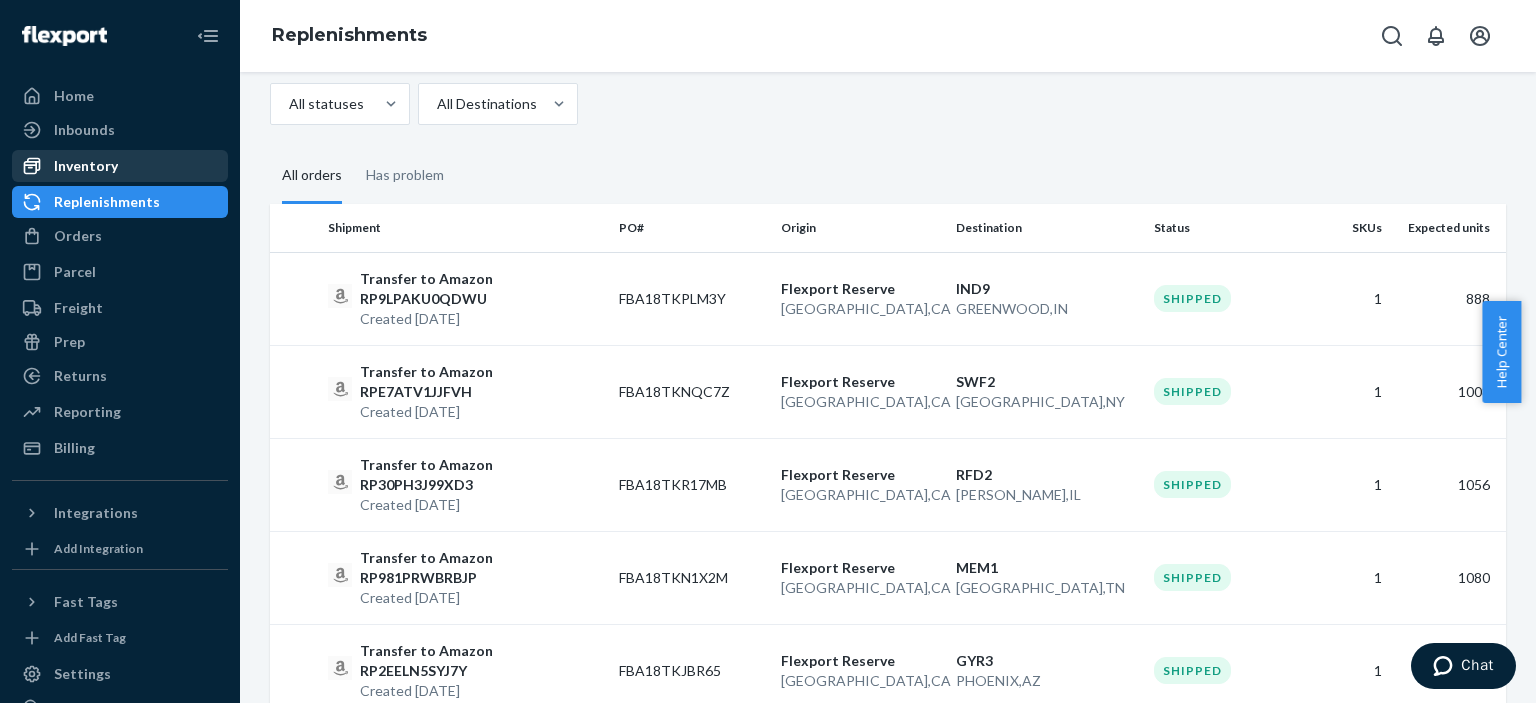 click on "Inventory" at bounding box center [120, 166] 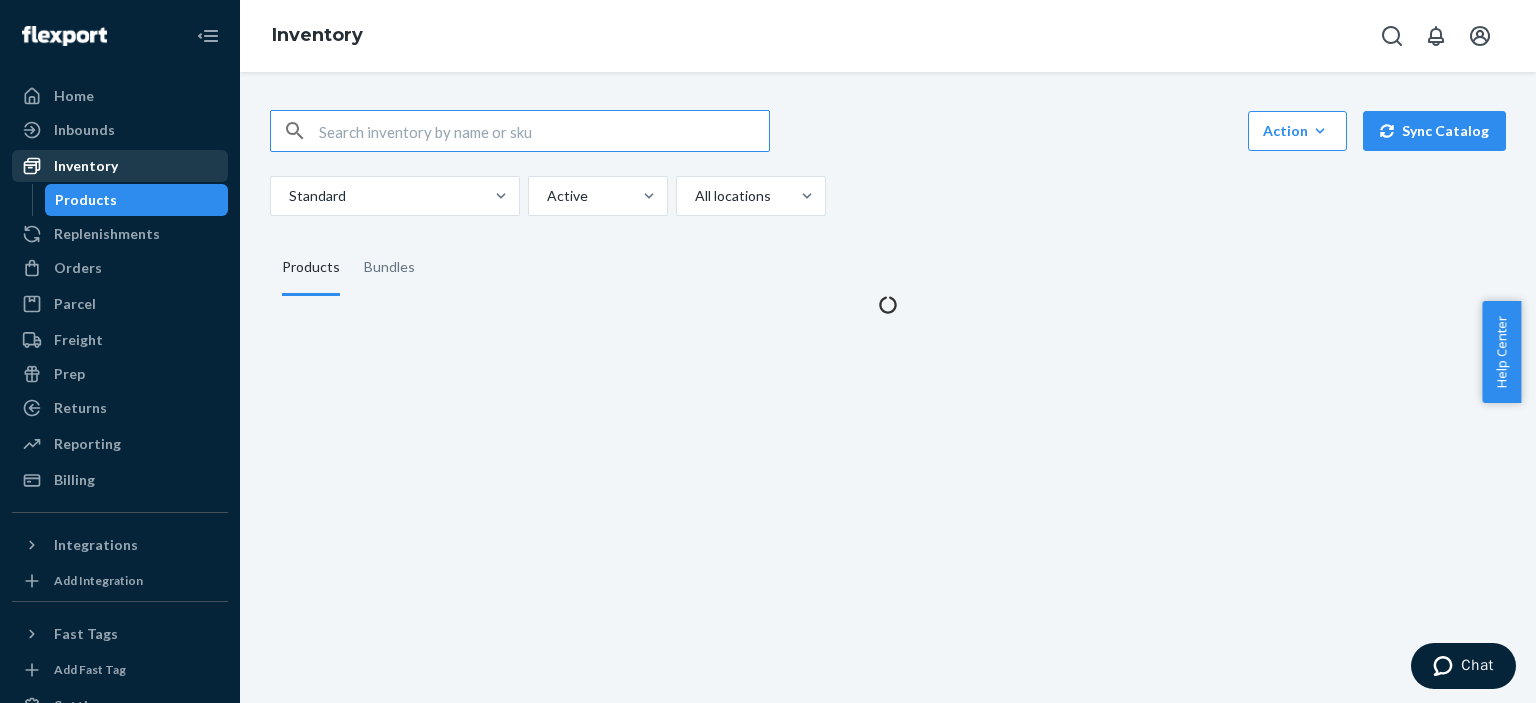 scroll, scrollTop: 0, scrollLeft: 0, axis: both 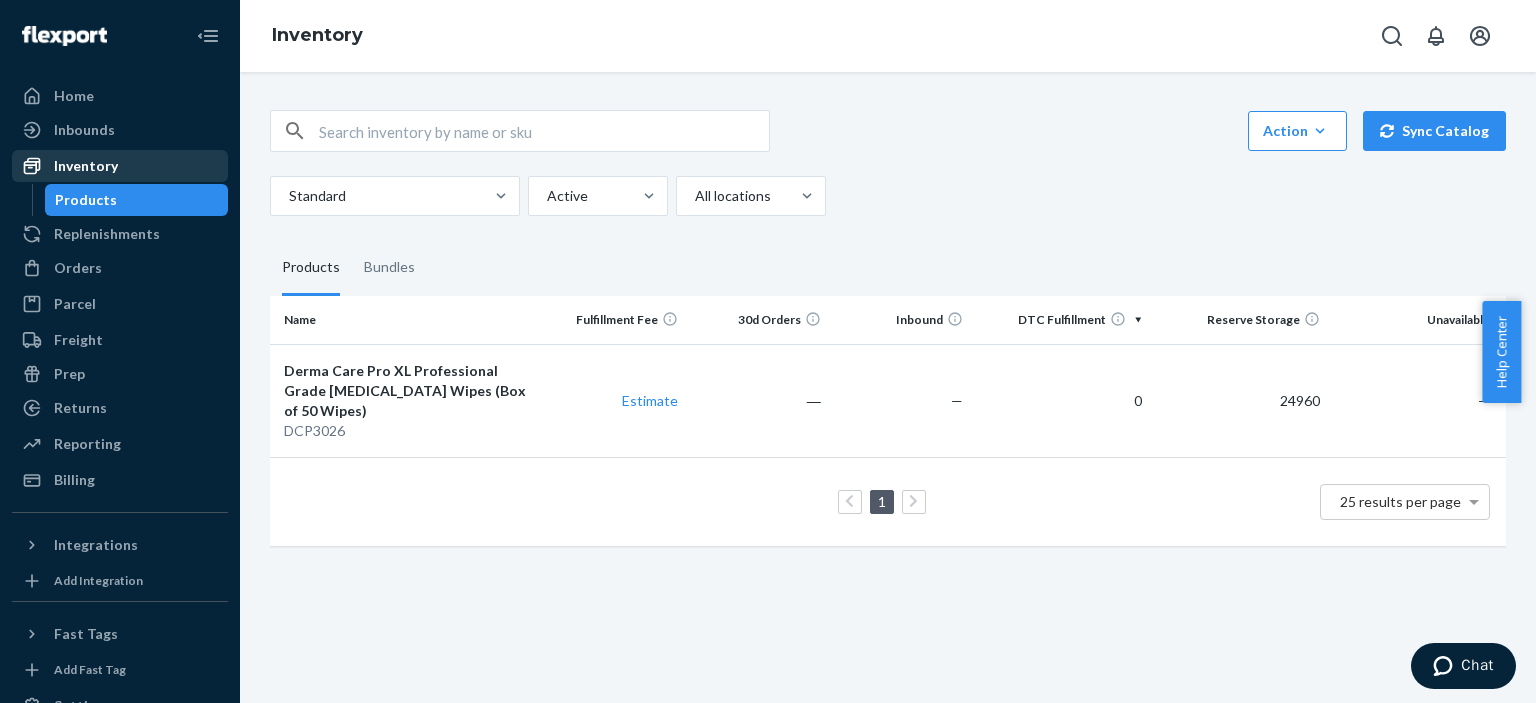 click on "Inventory" at bounding box center [86, 166] 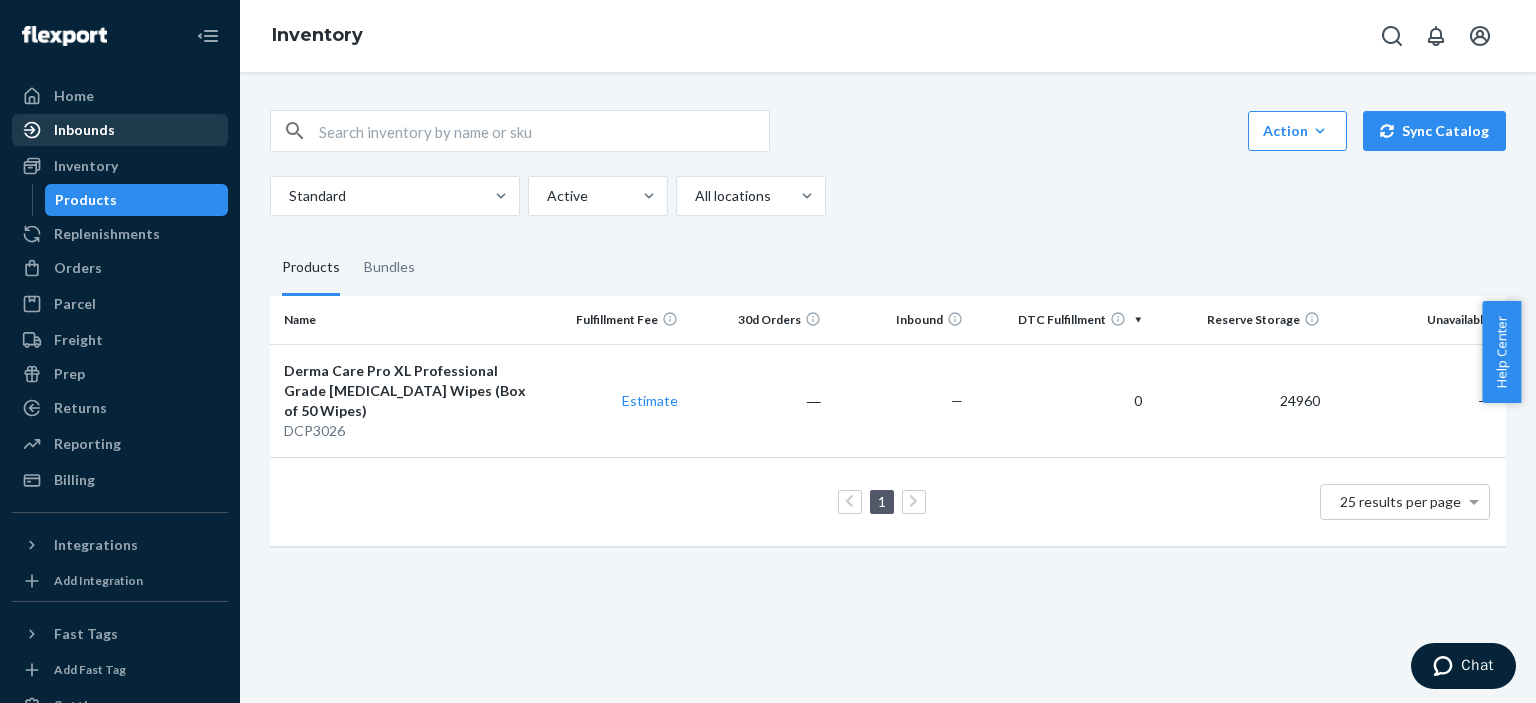 click on "Inbounds" at bounding box center [84, 130] 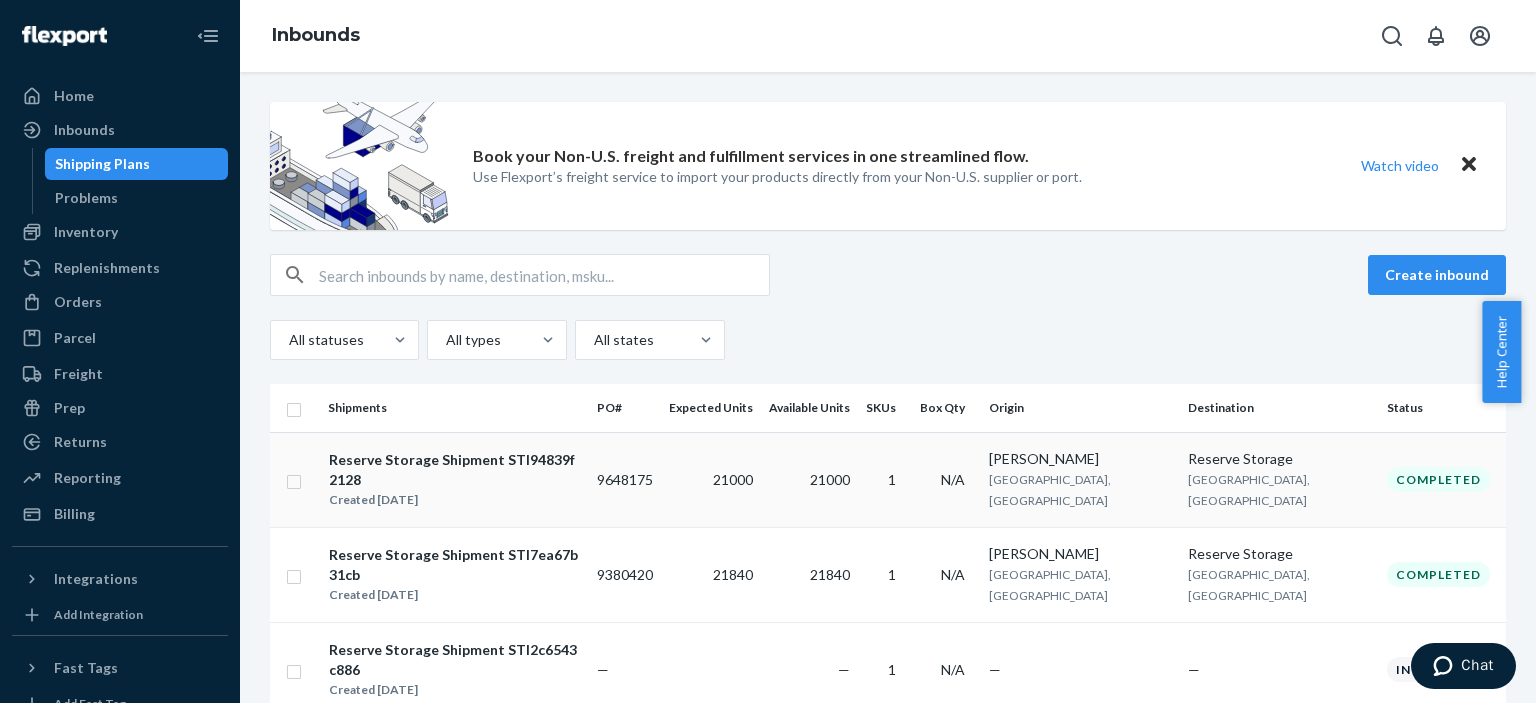 click on "Reserve Storage Shipment STI94839f2128" at bounding box center (454, 470) 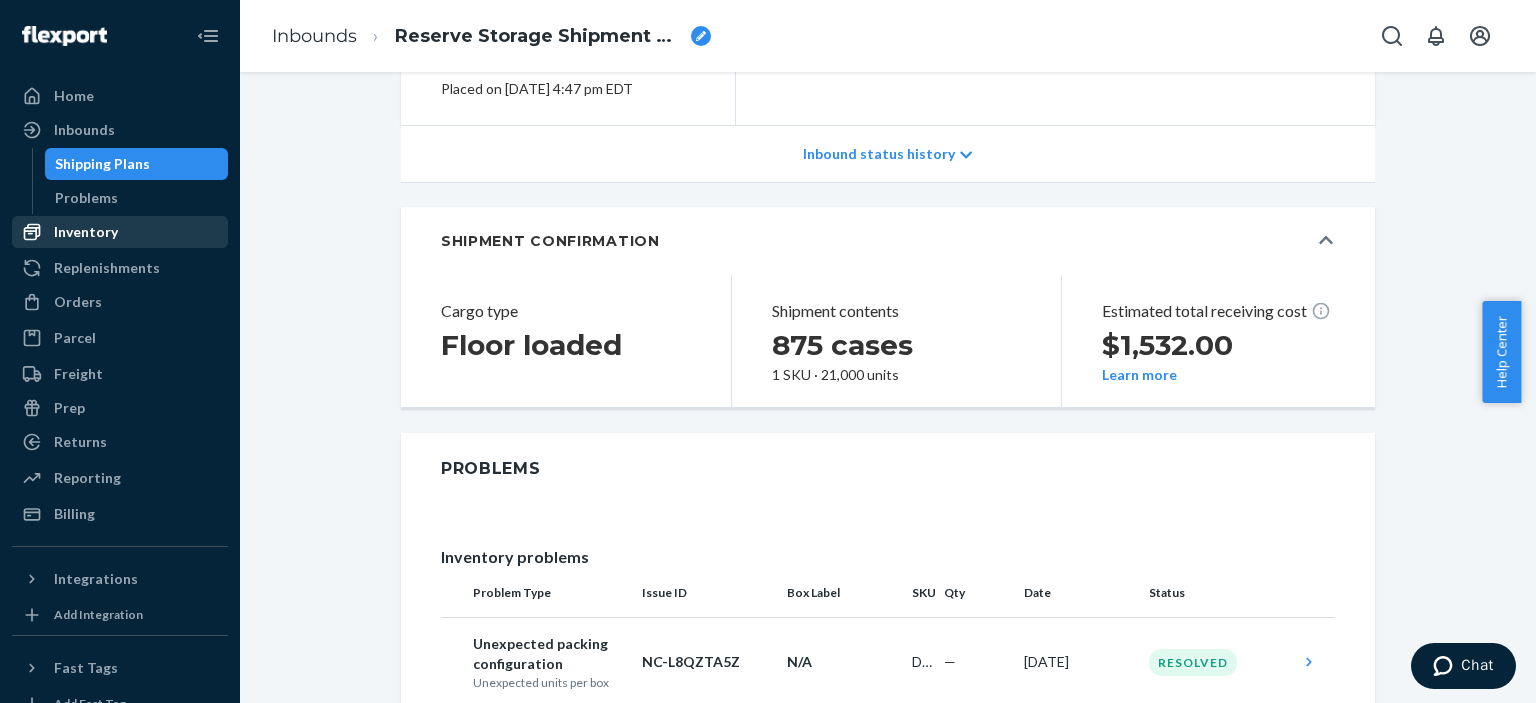 scroll, scrollTop: 292, scrollLeft: 0, axis: vertical 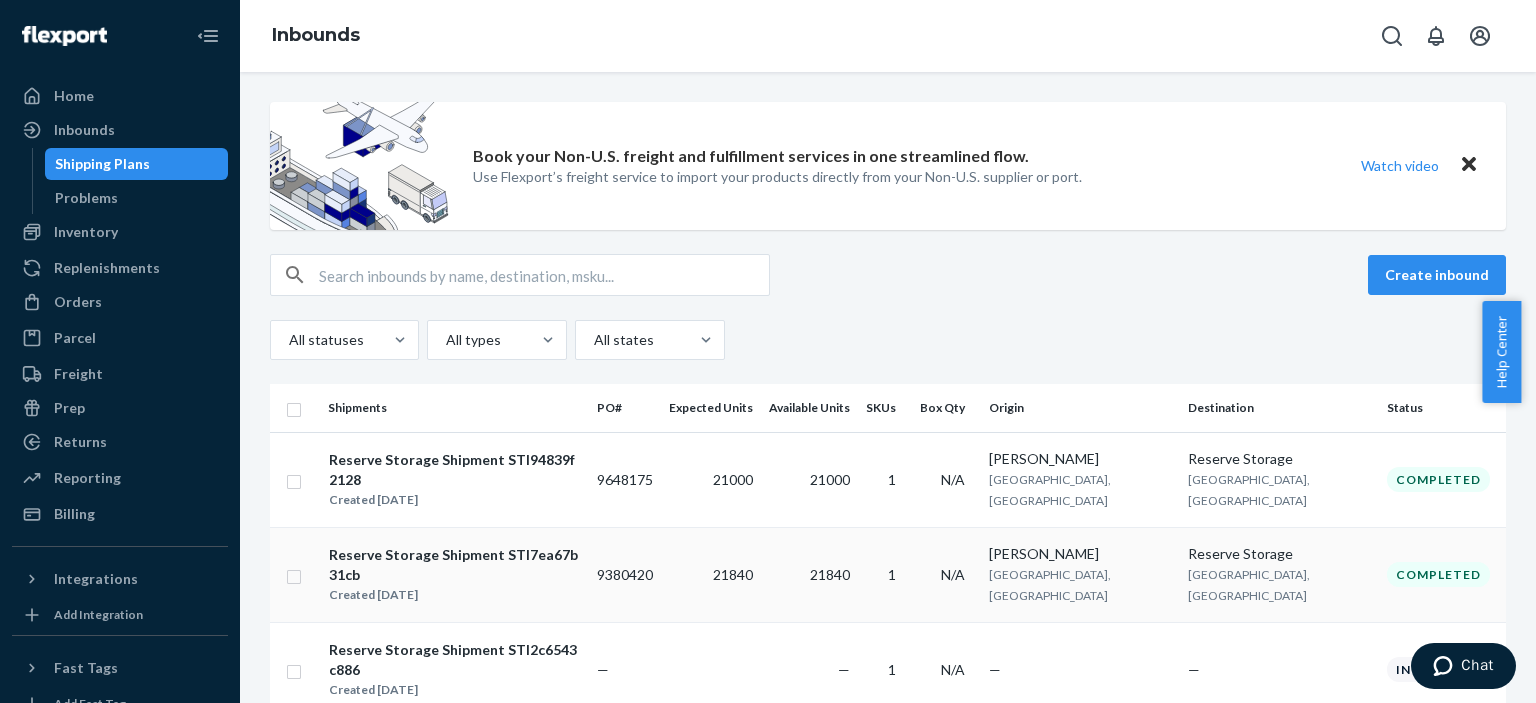 click on "Reserve Storage Shipment STI7ea67b31cb" at bounding box center (454, 565) 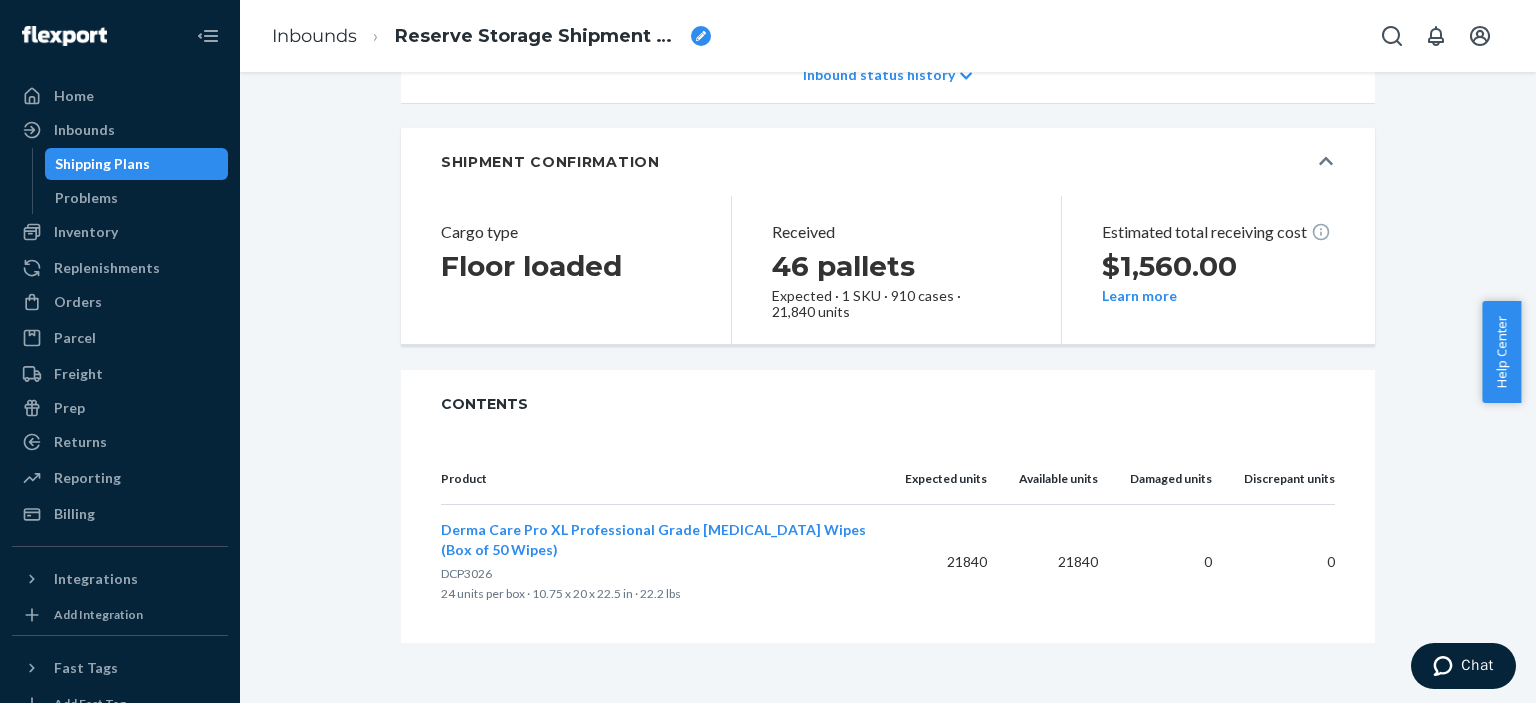 scroll, scrollTop: 374, scrollLeft: 0, axis: vertical 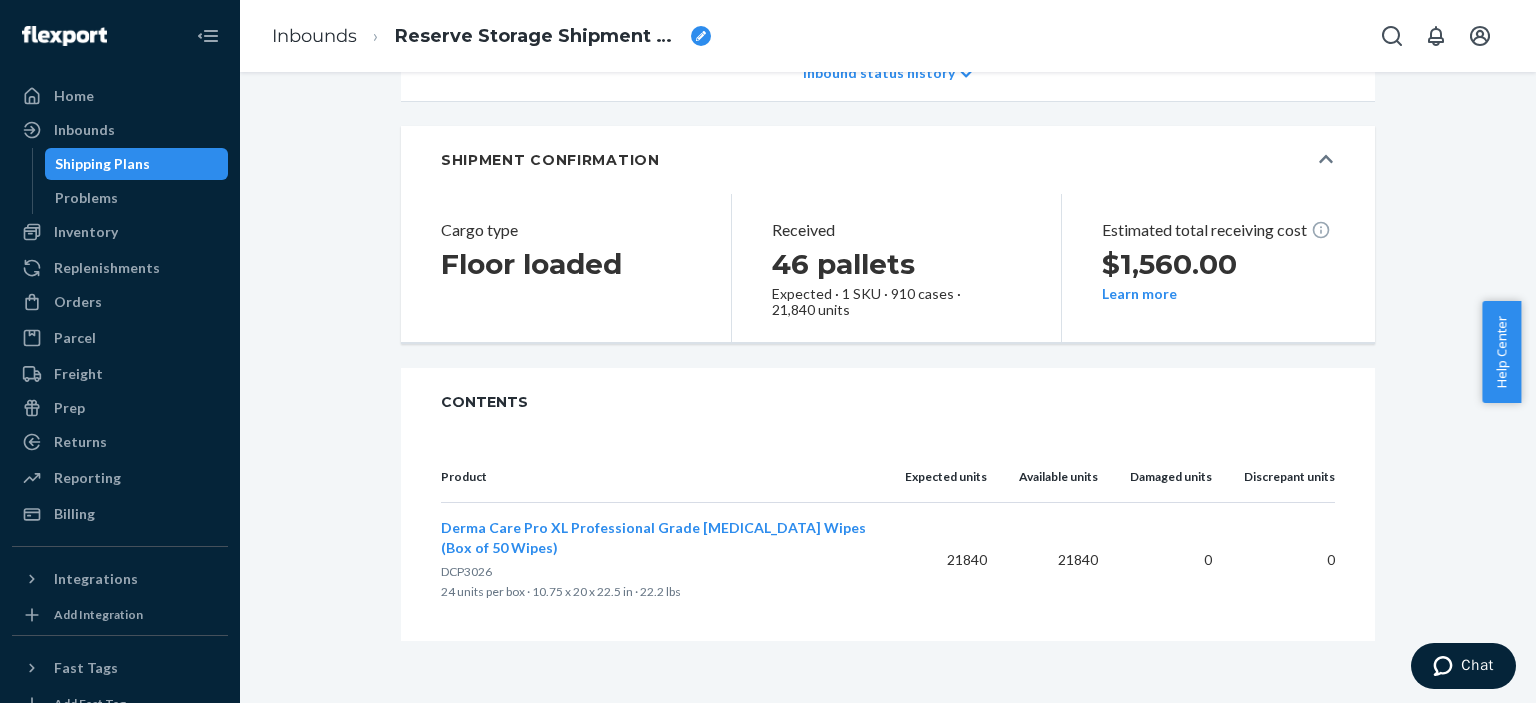 click on "Derma Care Pro XL Professional Grade [MEDICAL_DATA] Wipes (Box of 50 Wipes)" at bounding box center (653, 537) 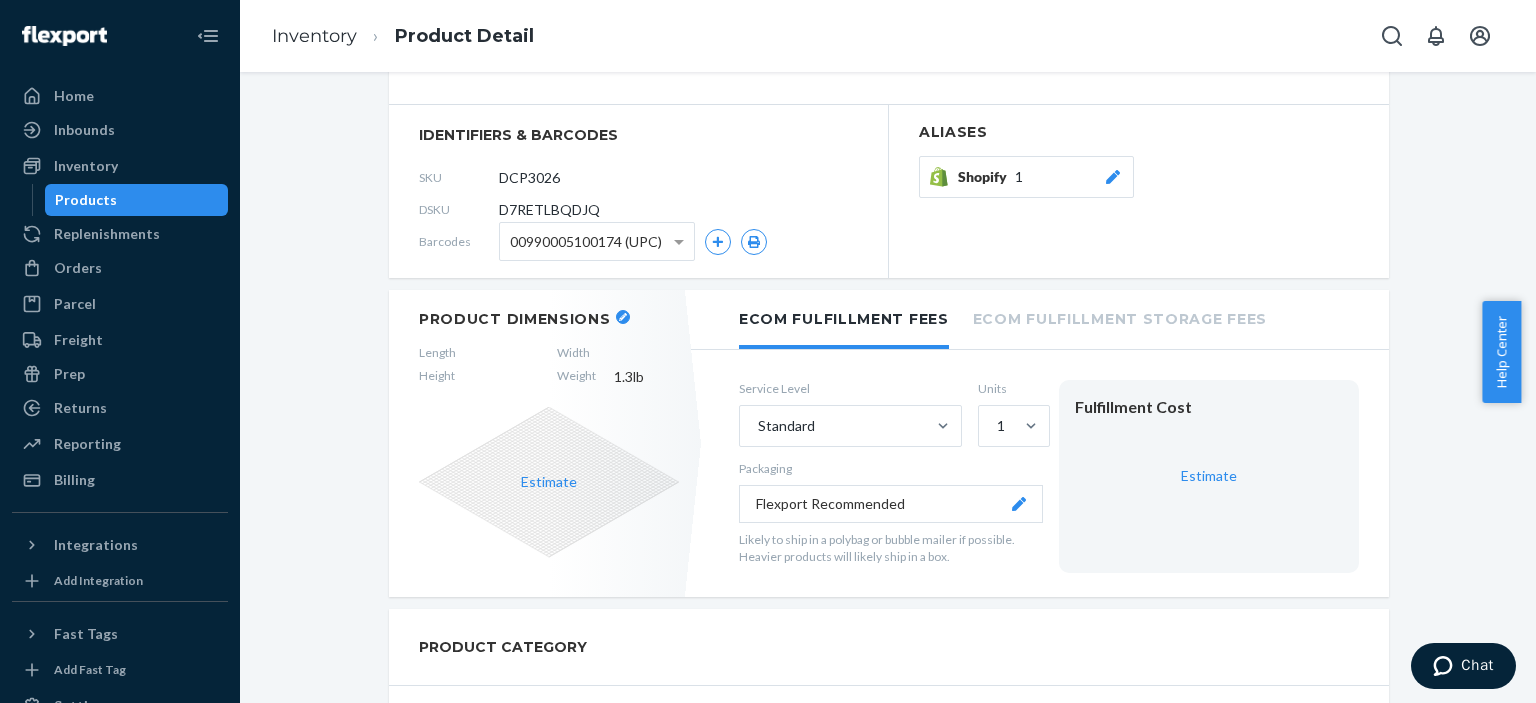 scroll, scrollTop: 0, scrollLeft: 0, axis: both 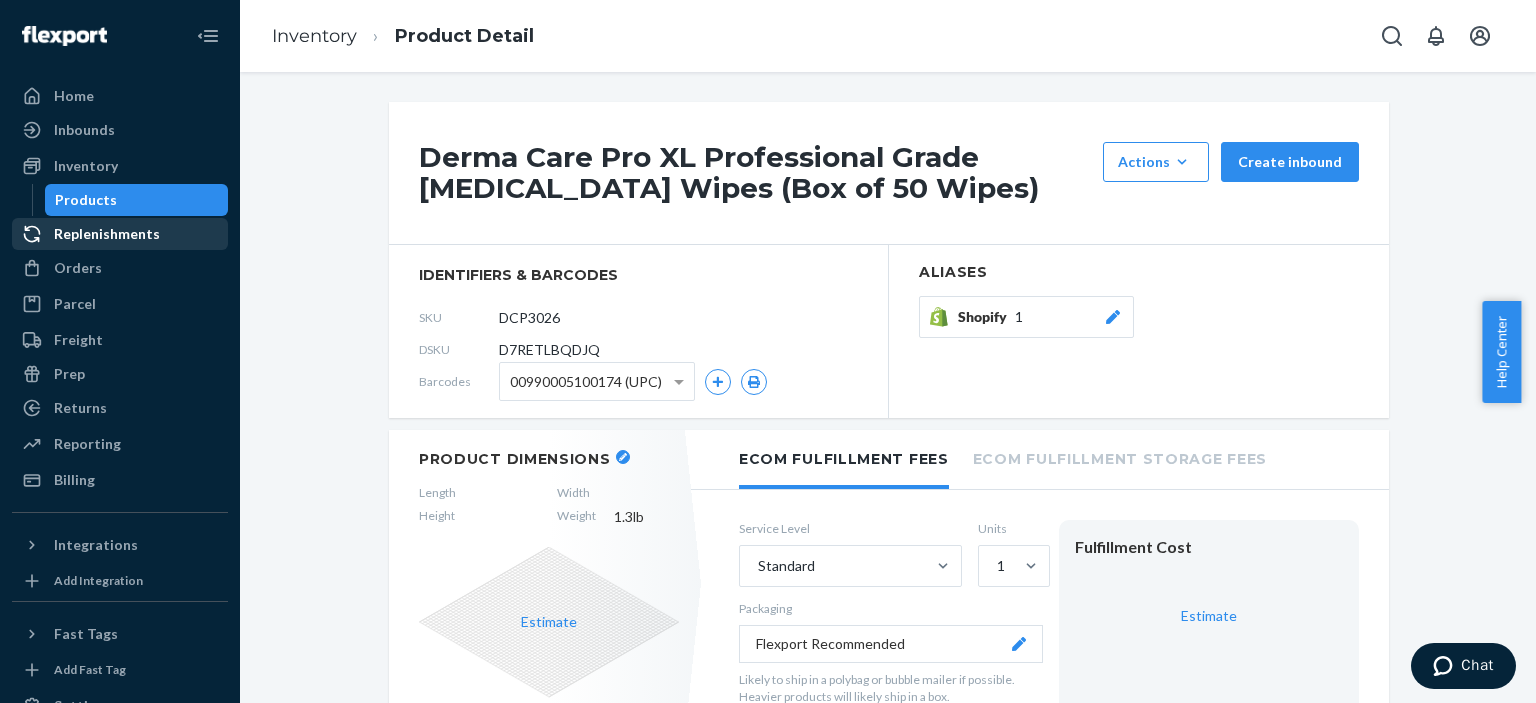 click on "Replenishments" at bounding box center (107, 234) 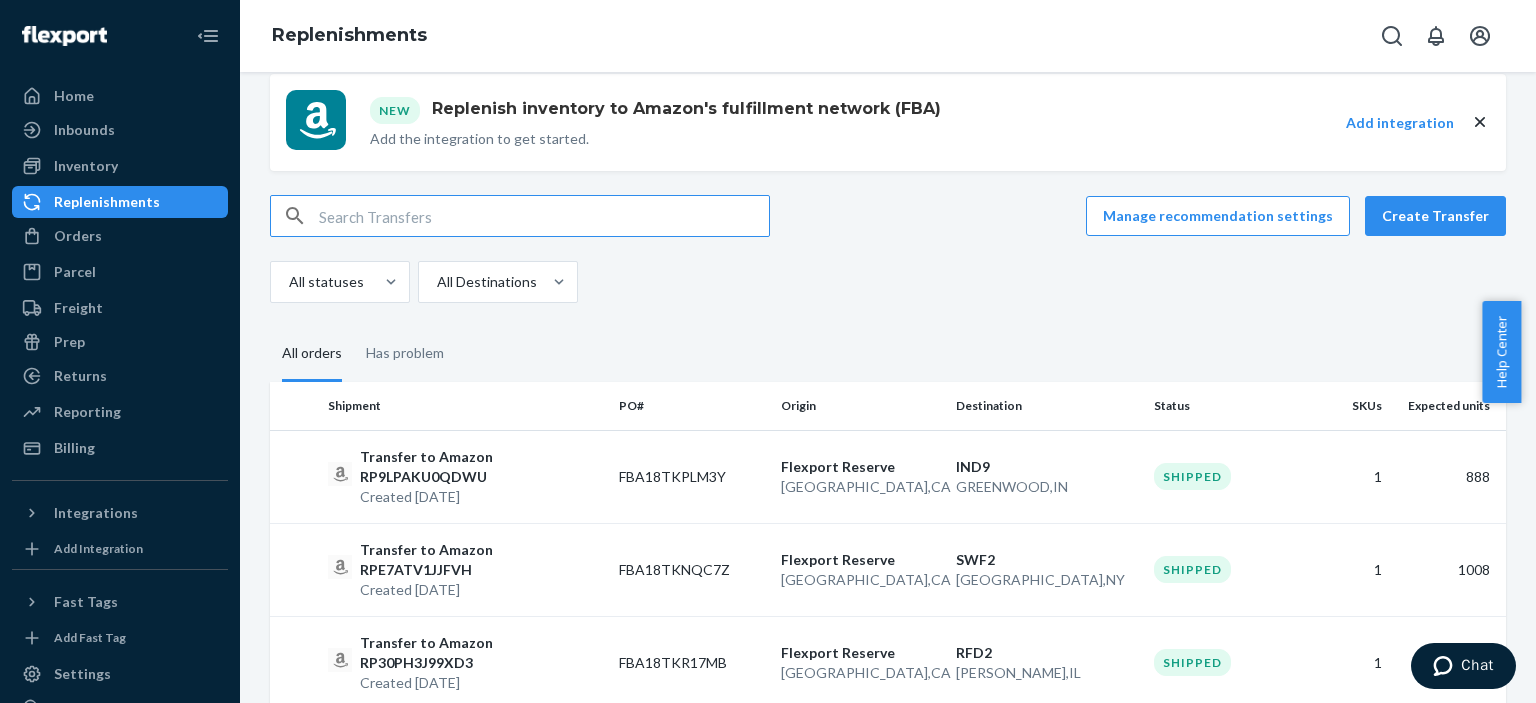 scroll, scrollTop: 0, scrollLeft: 0, axis: both 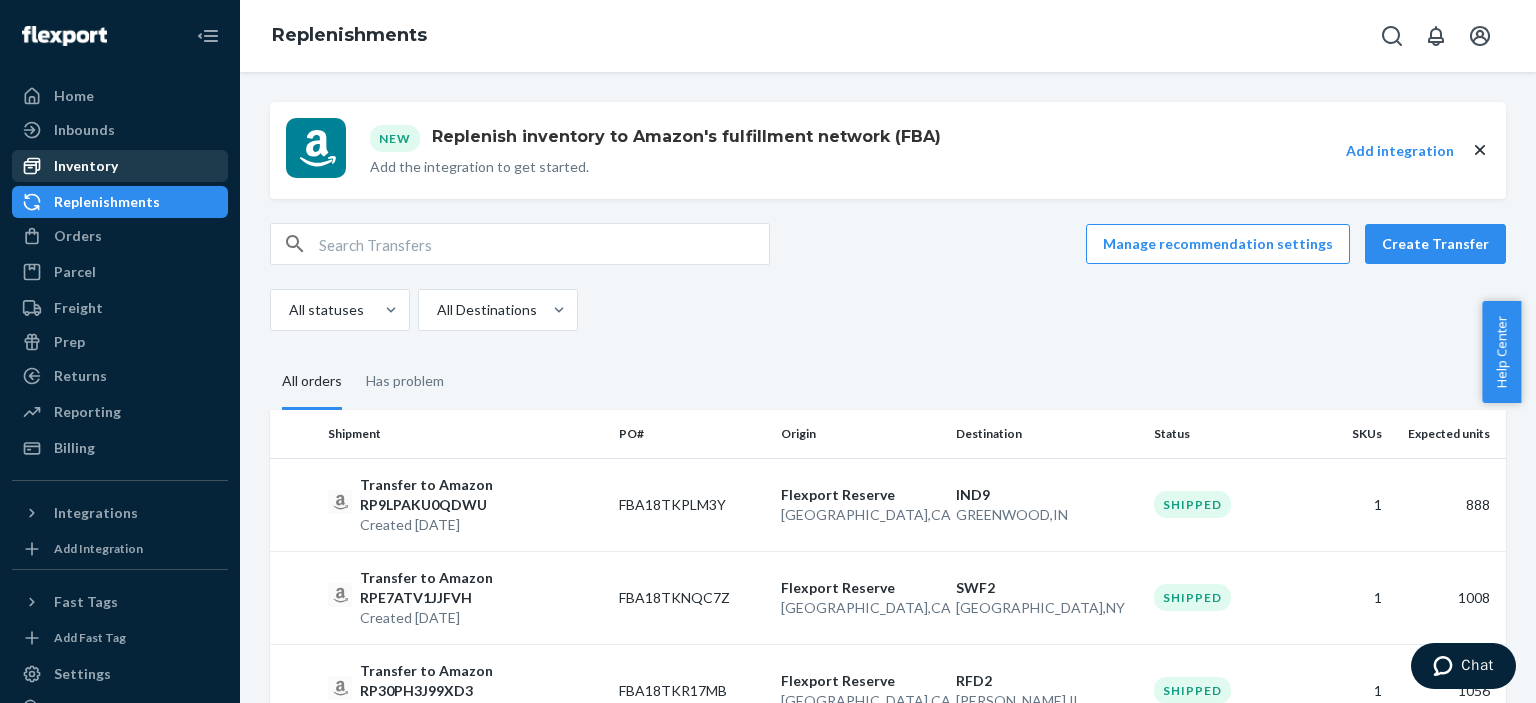 click on "Inventory" at bounding box center (86, 166) 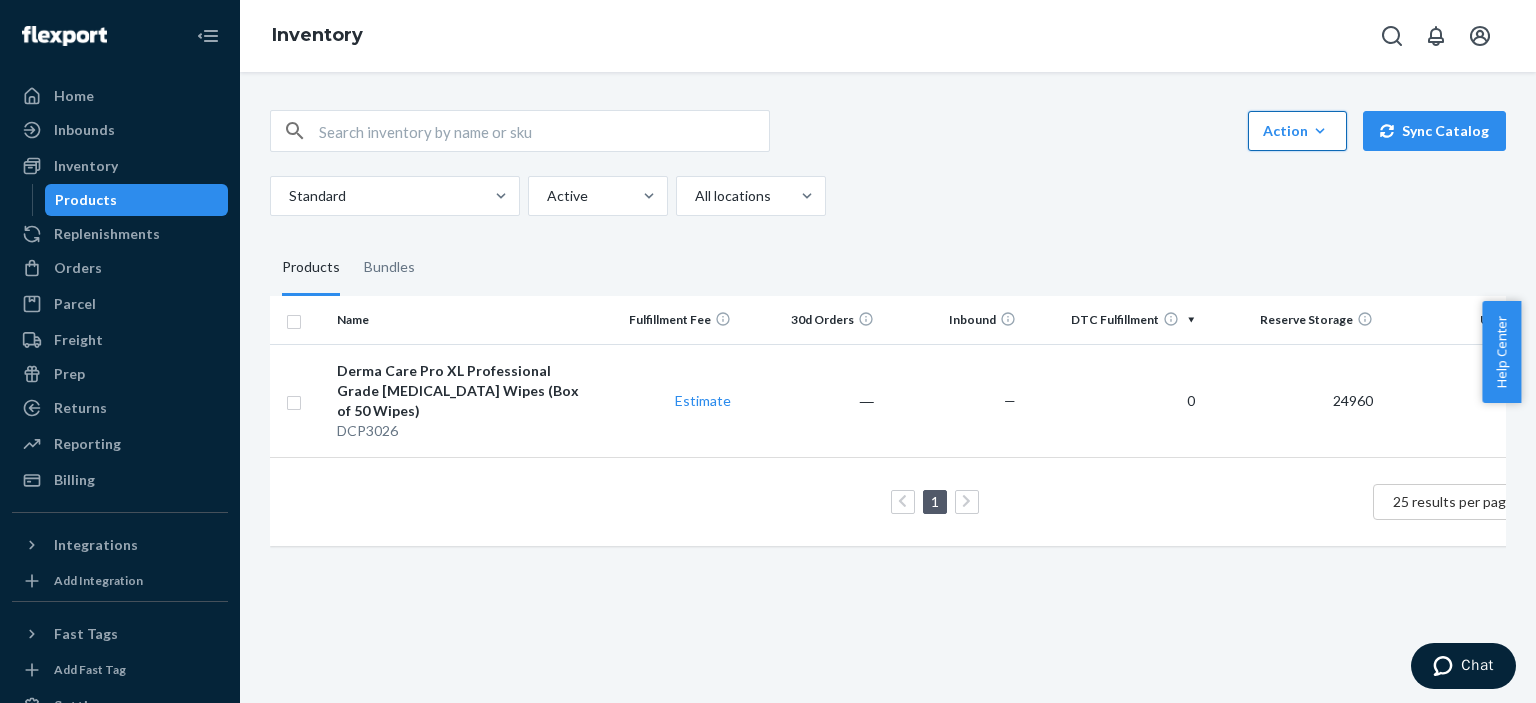 click 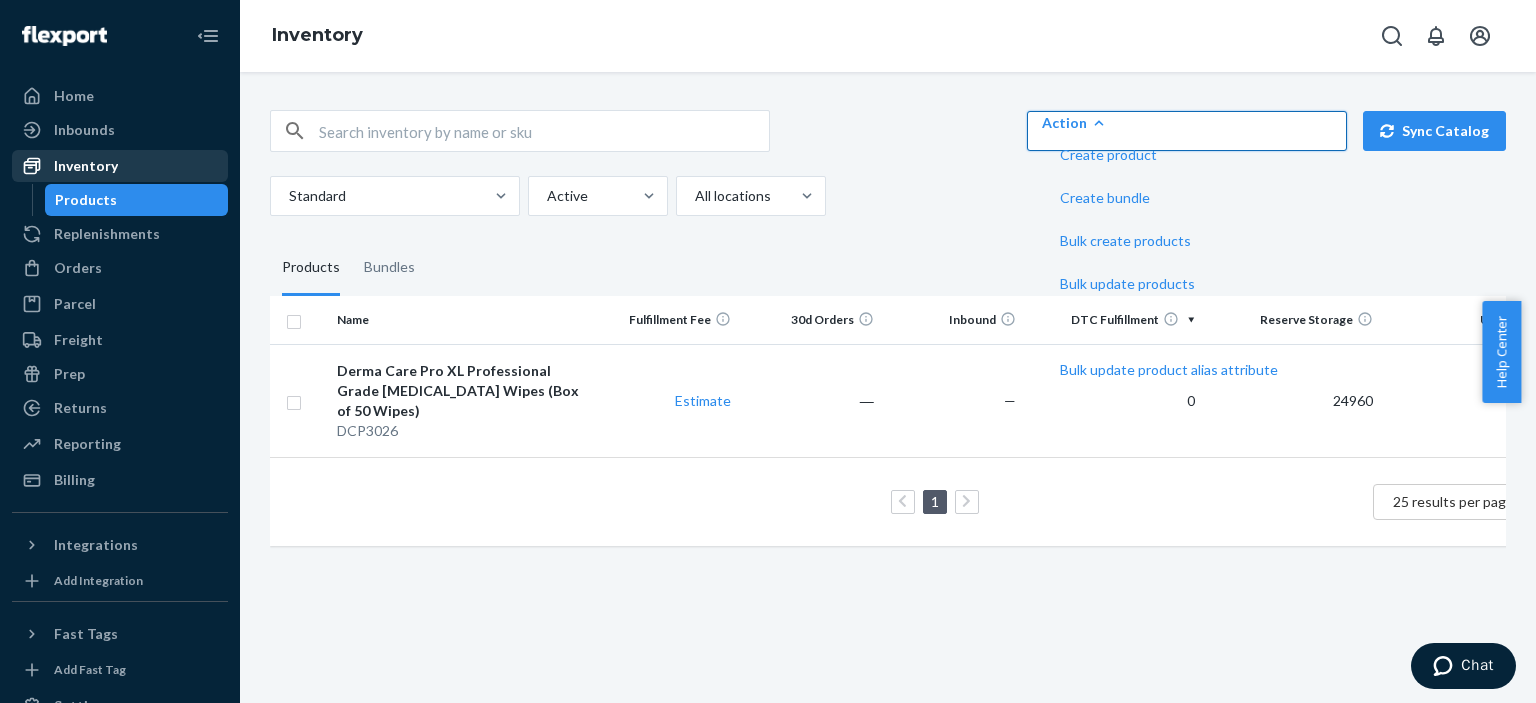 click on "Inventory" at bounding box center (86, 166) 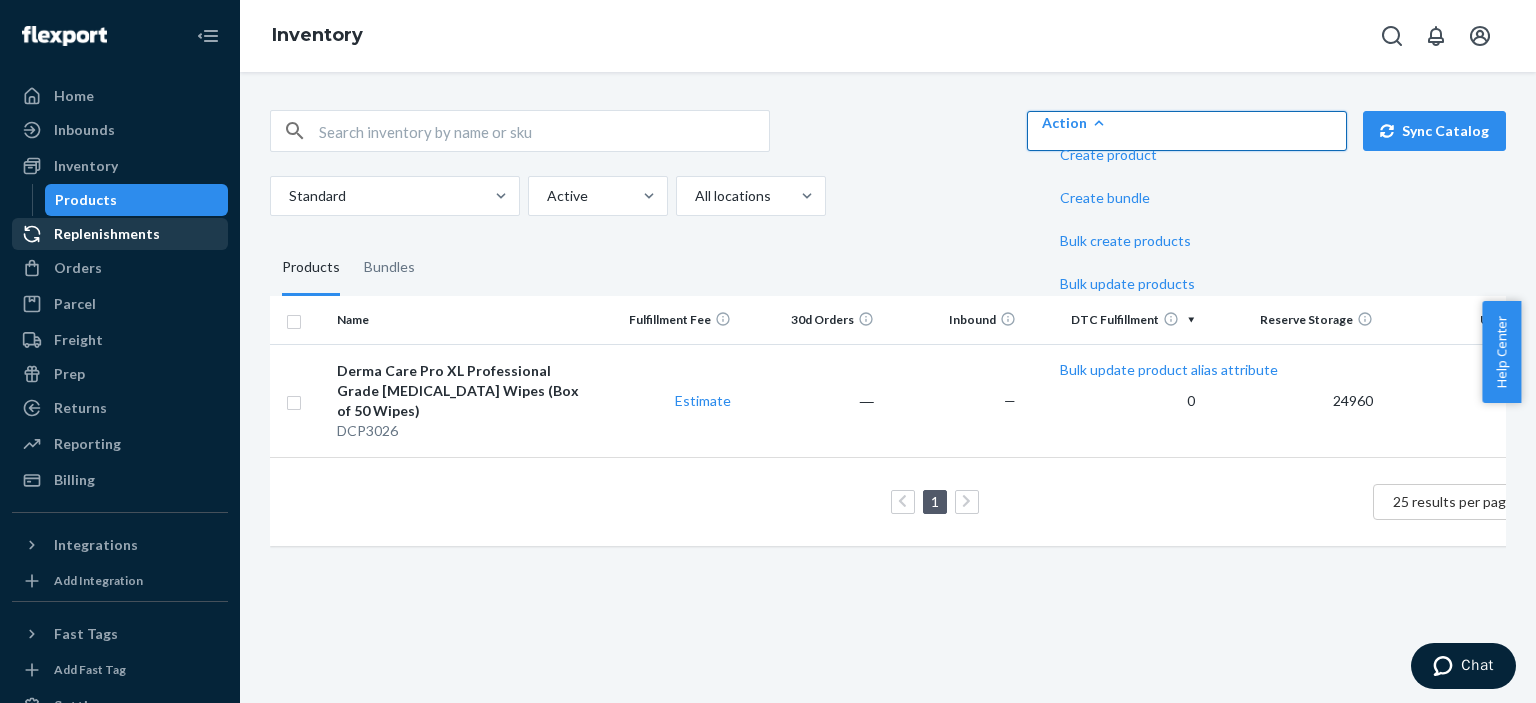 click on "Replenishments" at bounding box center (107, 234) 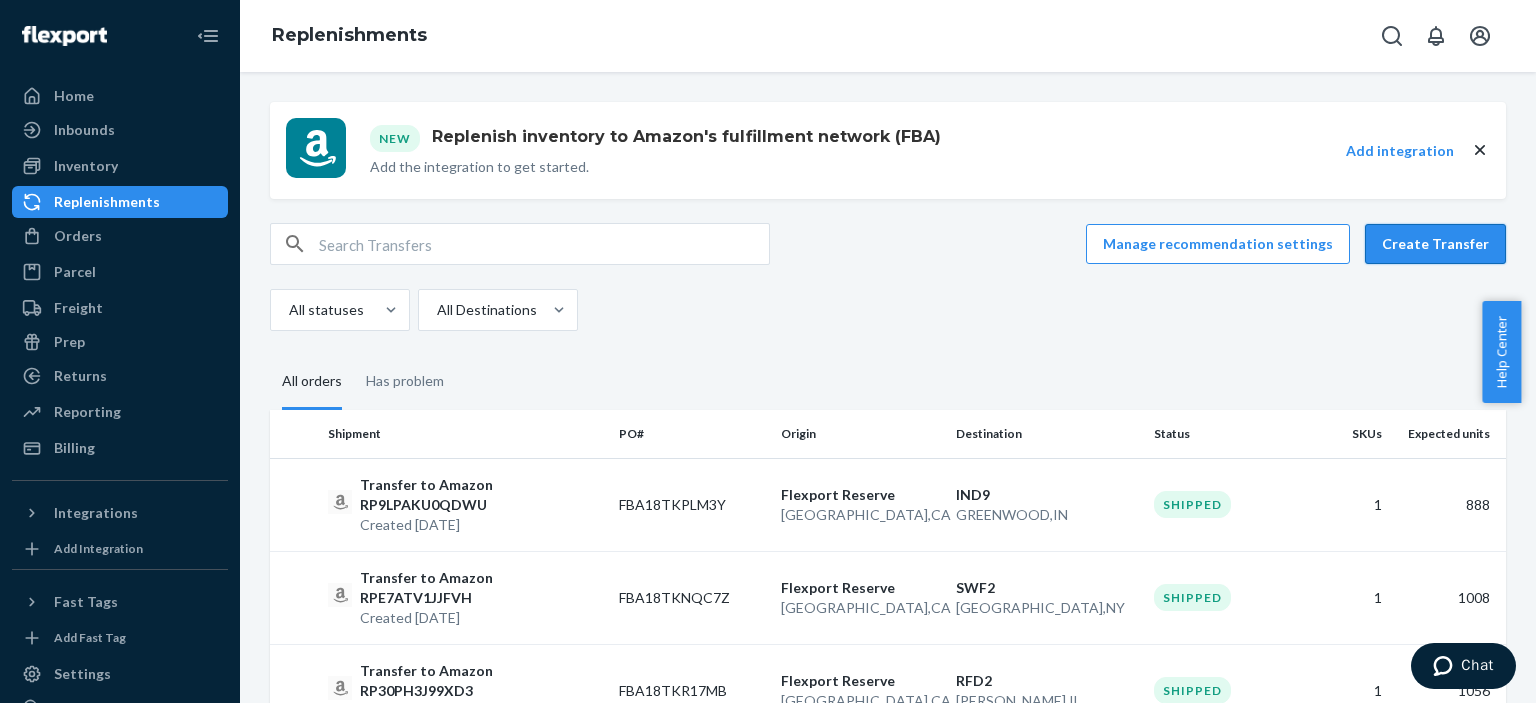 click on "Create Transfer" at bounding box center (1435, 244) 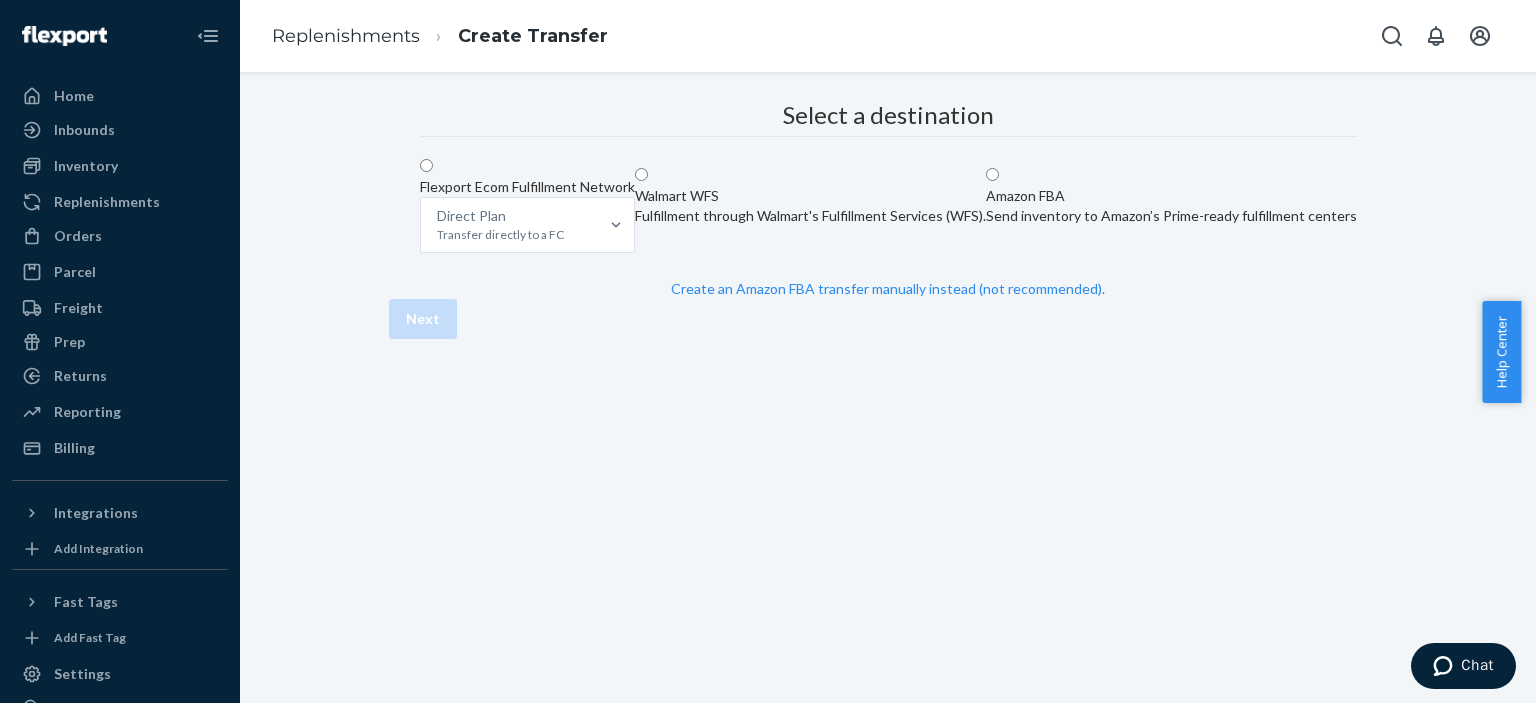 scroll, scrollTop: 118, scrollLeft: 0, axis: vertical 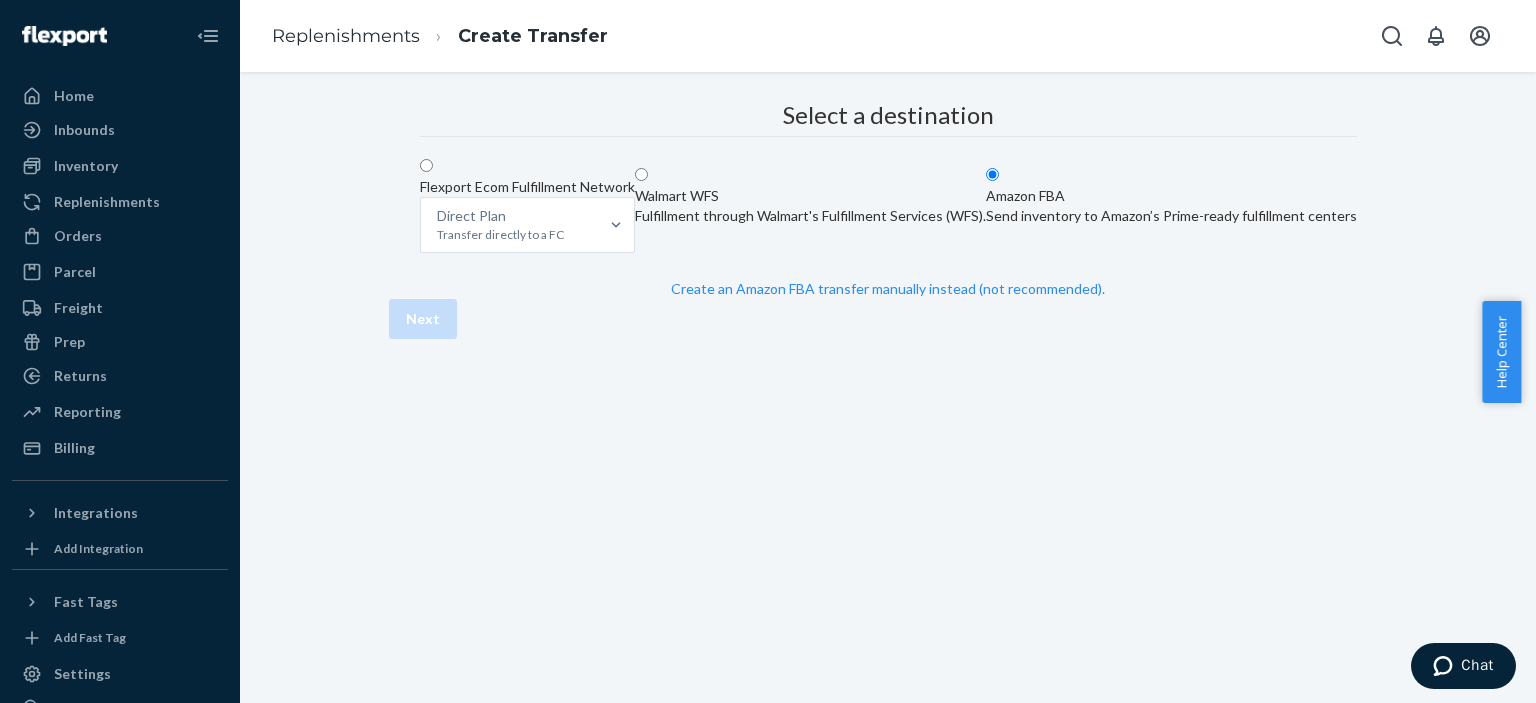 radio on "true" 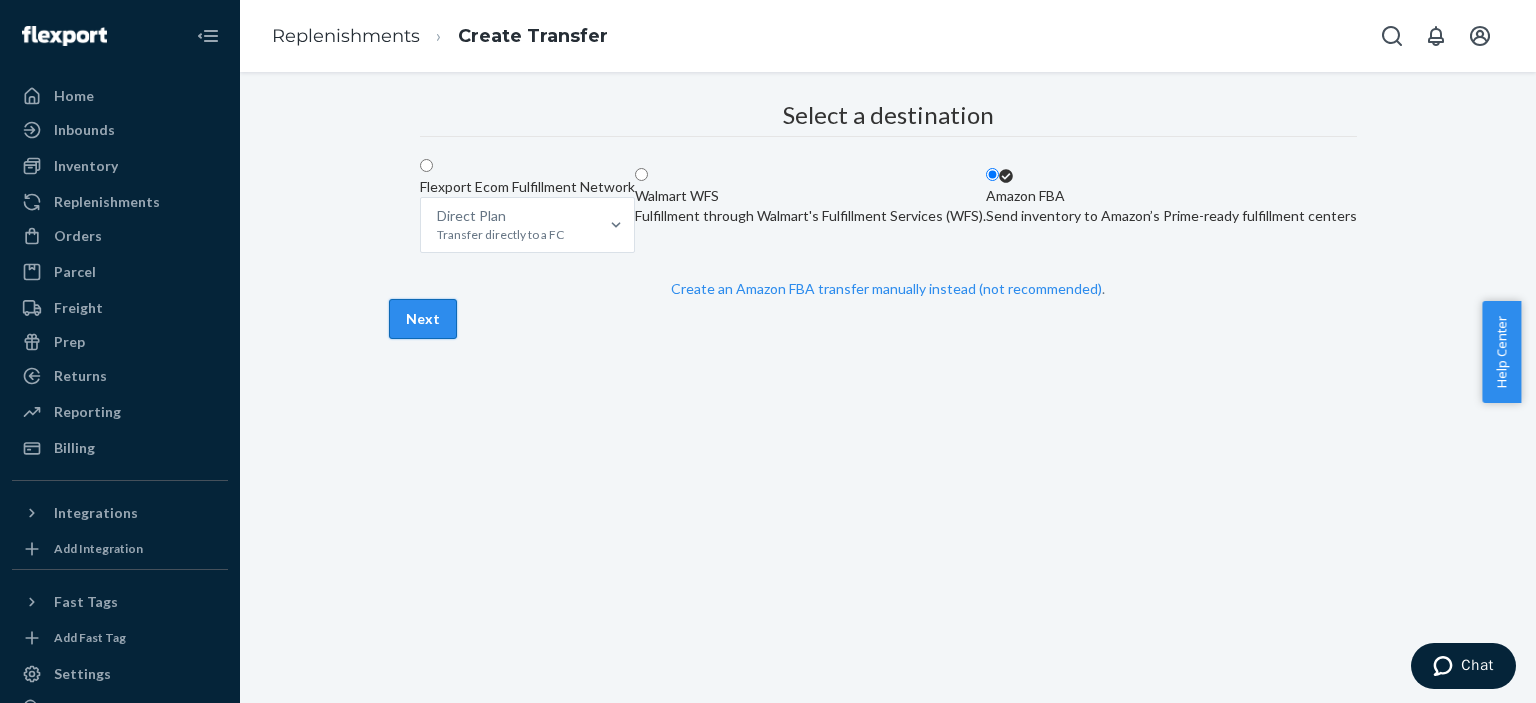 click on "Next" at bounding box center (423, 319) 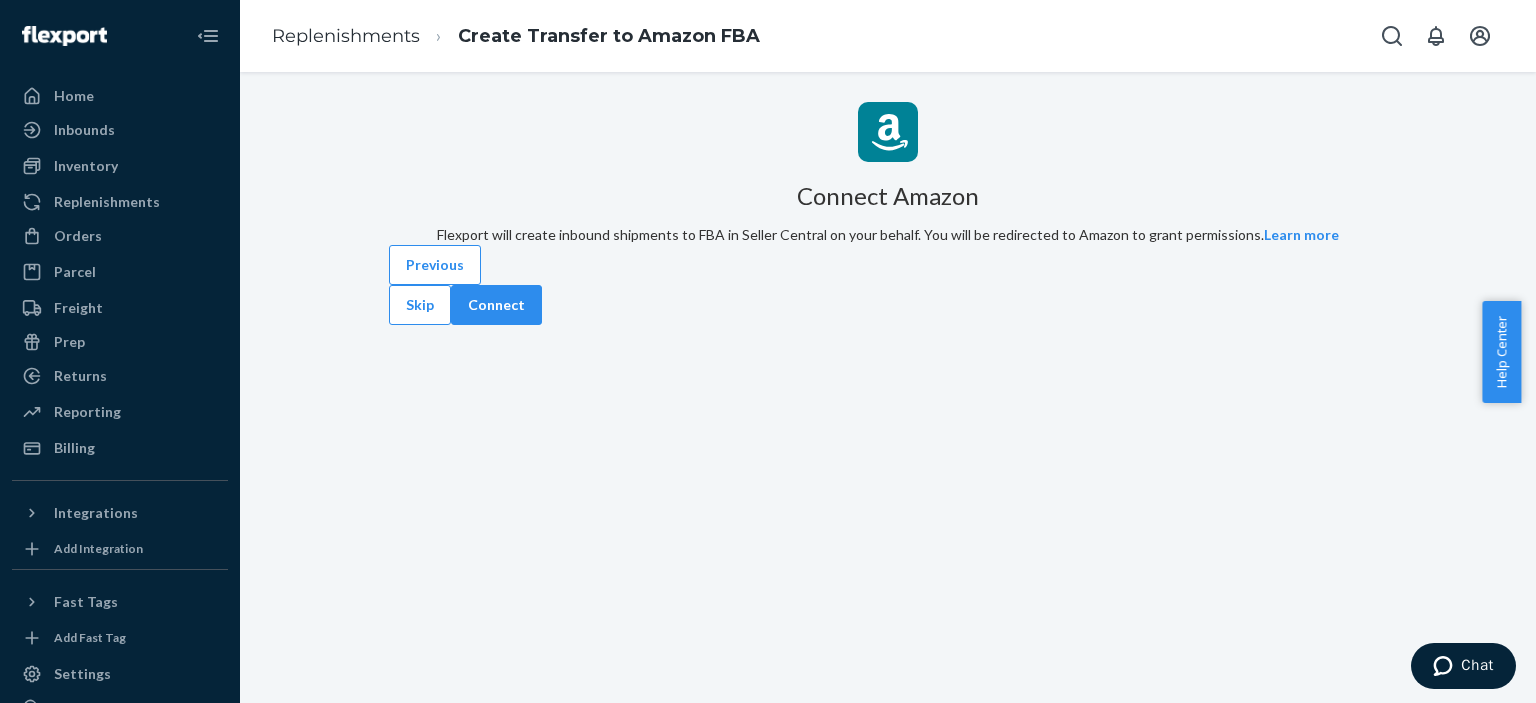scroll, scrollTop: 146, scrollLeft: 0, axis: vertical 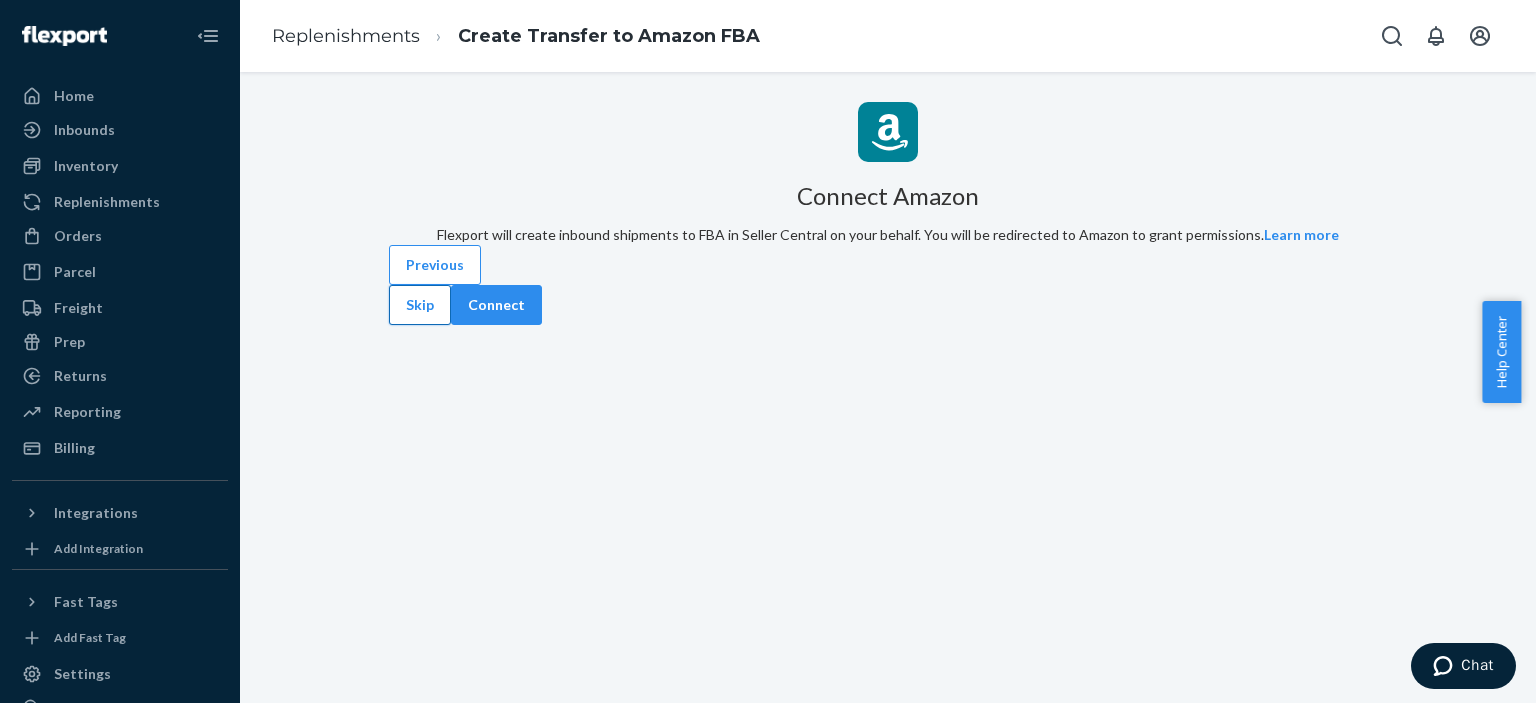 click on "Skip" at bounding box center [420, 305] 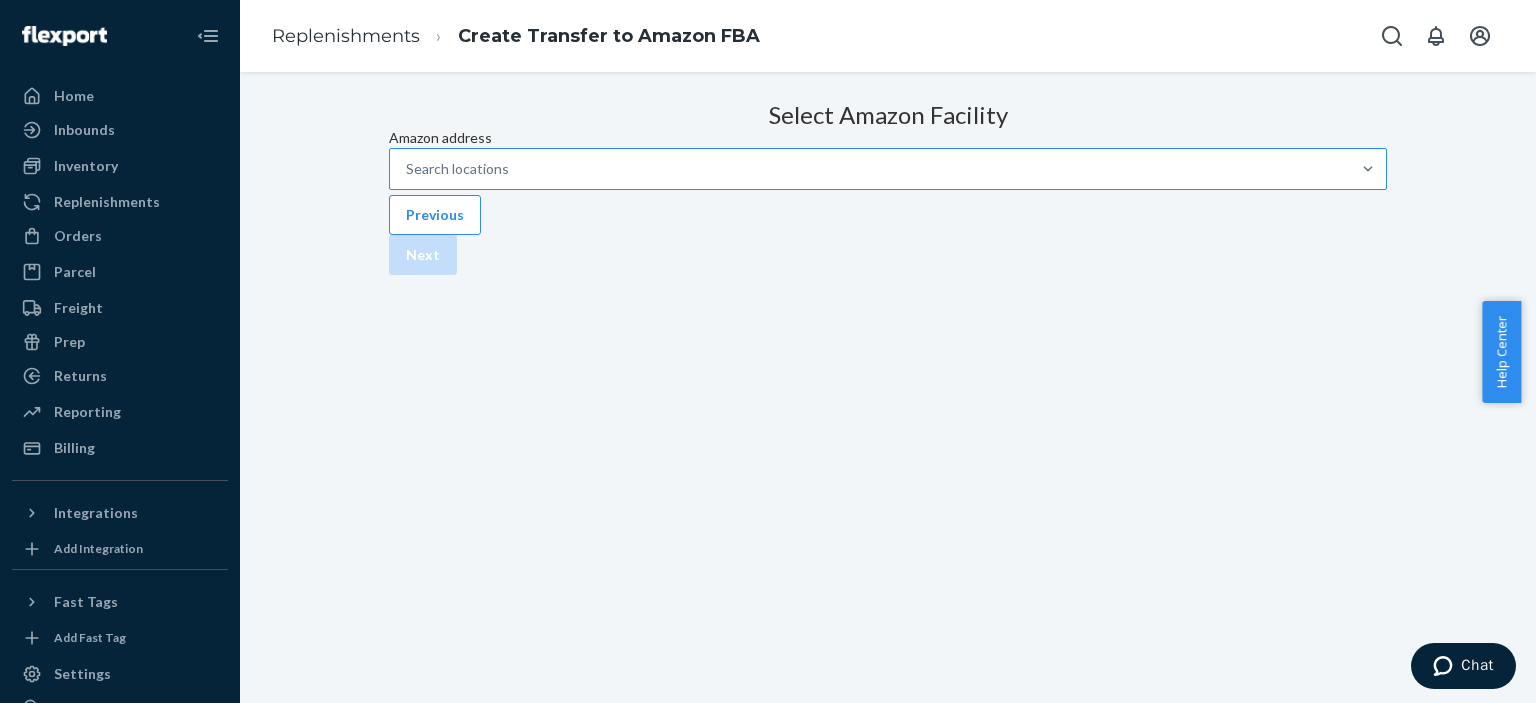 click on "Search locations" at bounding box center (870, 169) 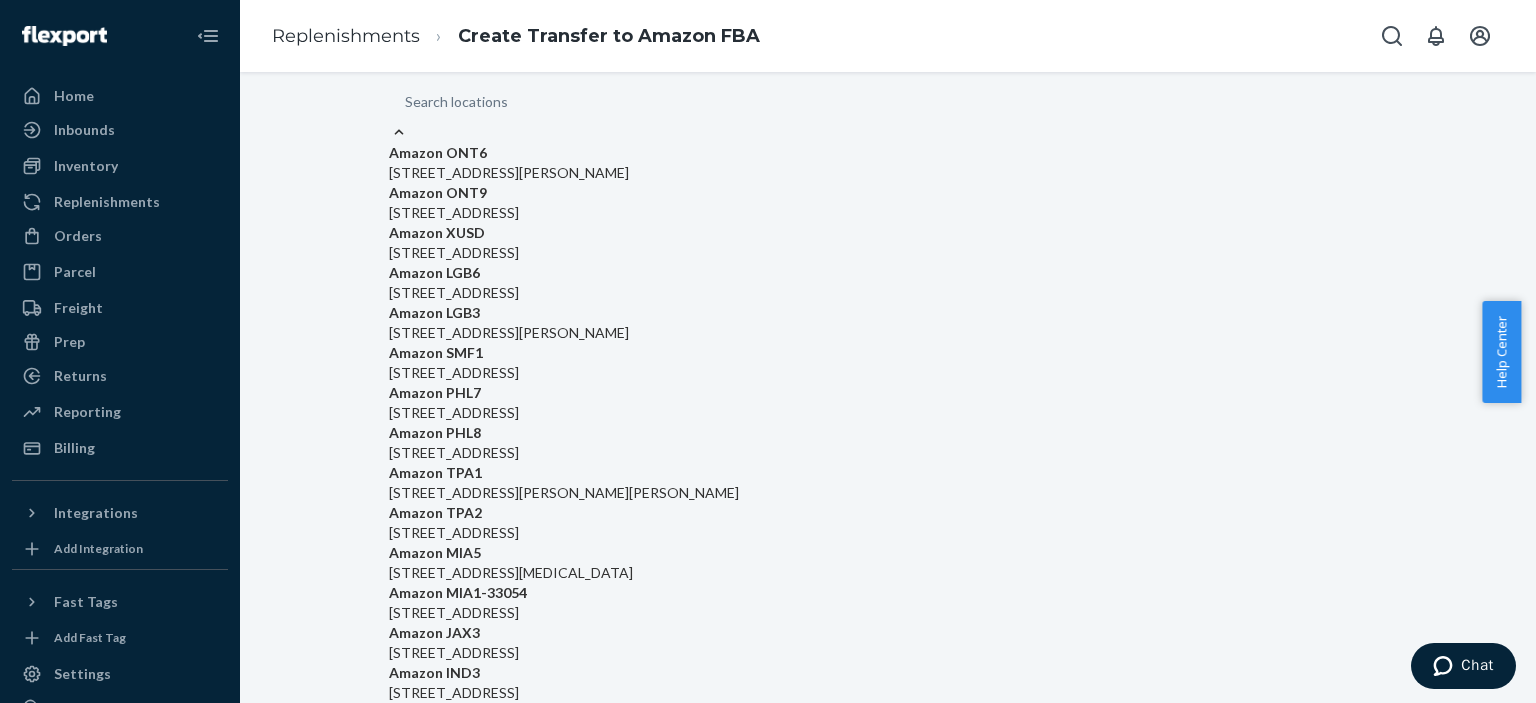 paste 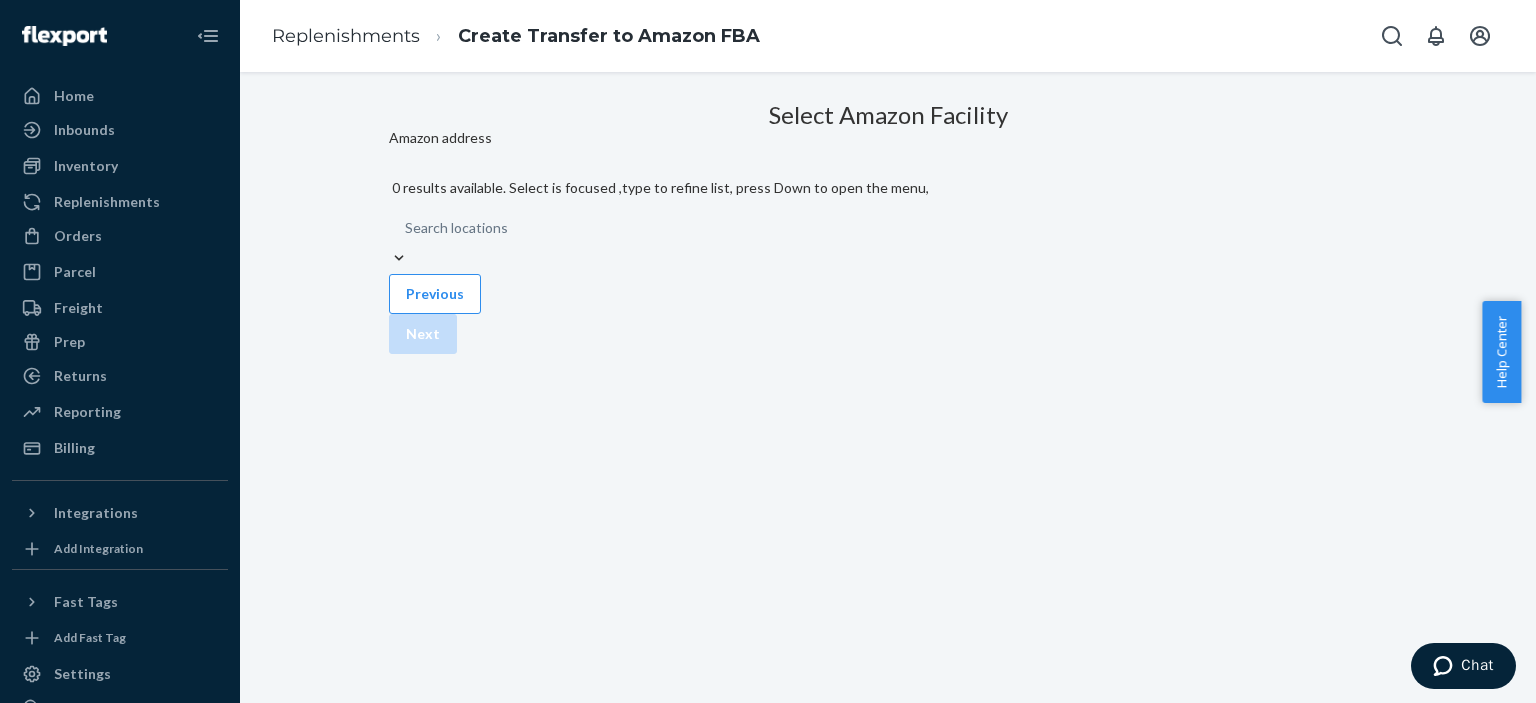 click on "Search locations" at bounding box center (456, 228) 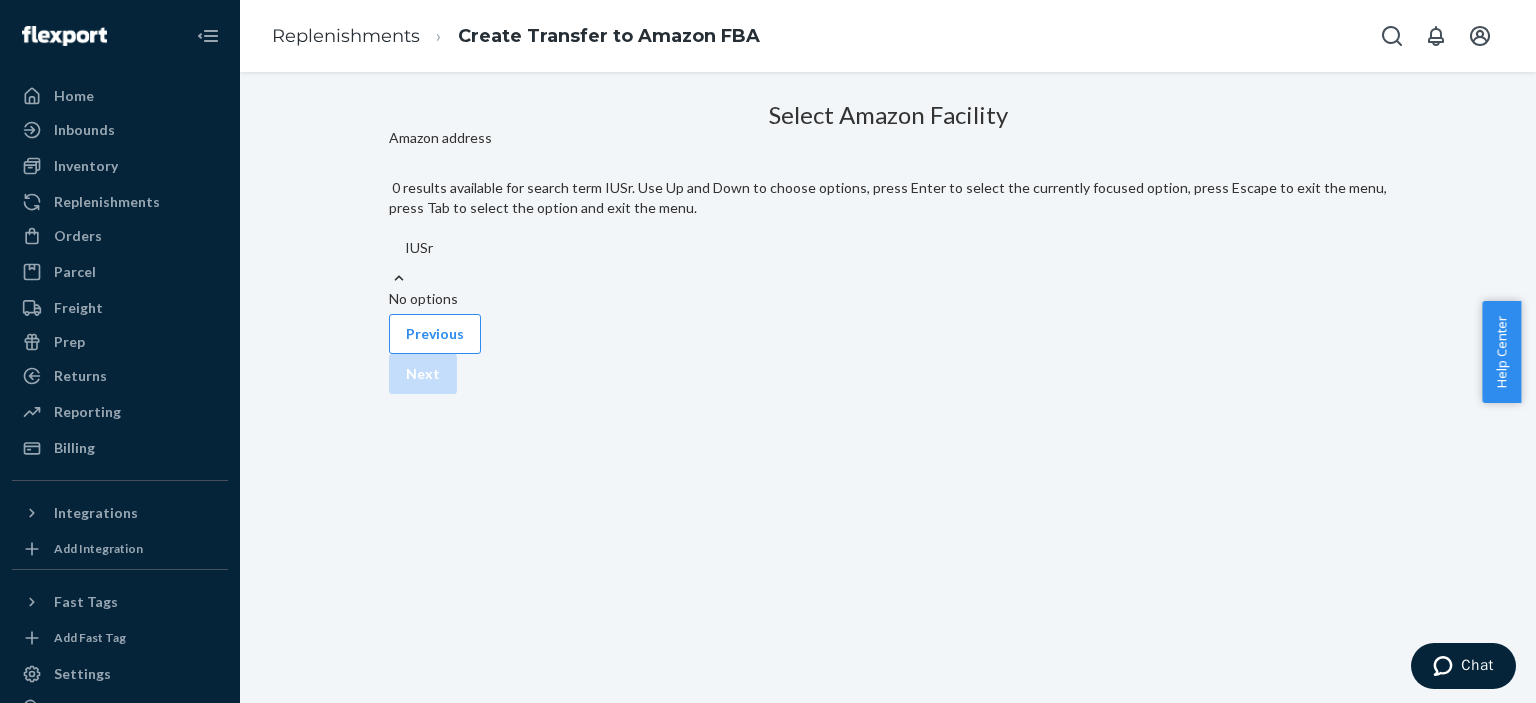 type on "IUSr" 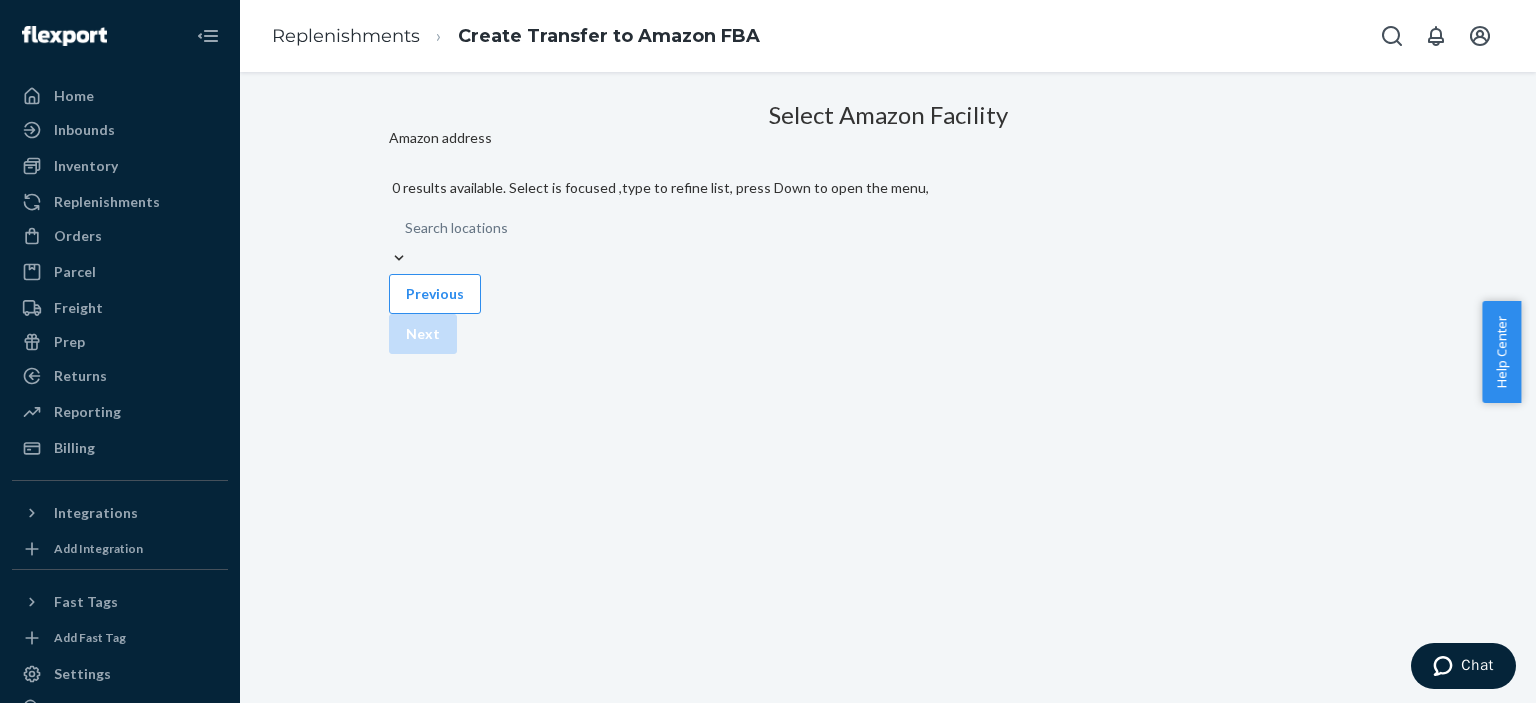 scroll, scrollTop: 0, scrollLeft: 0, axis: both 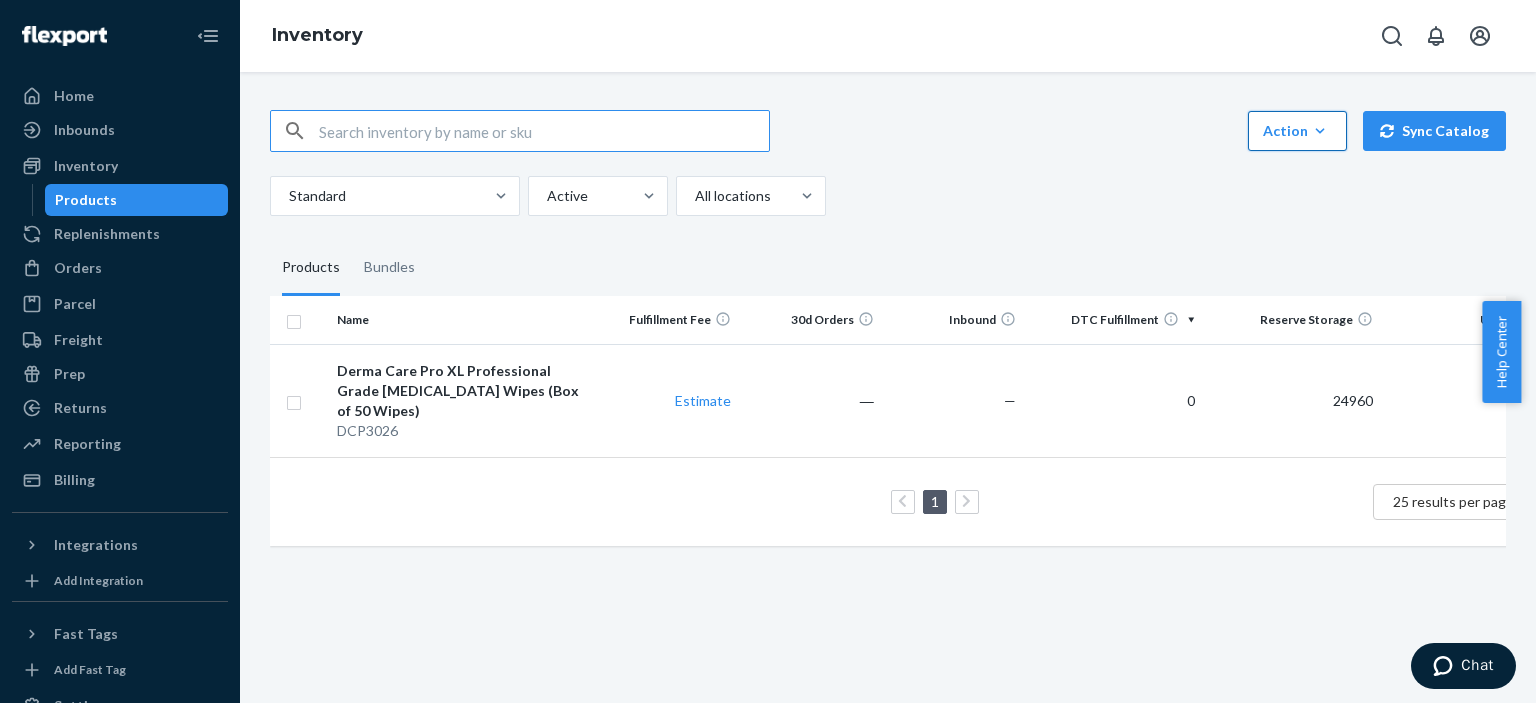 click 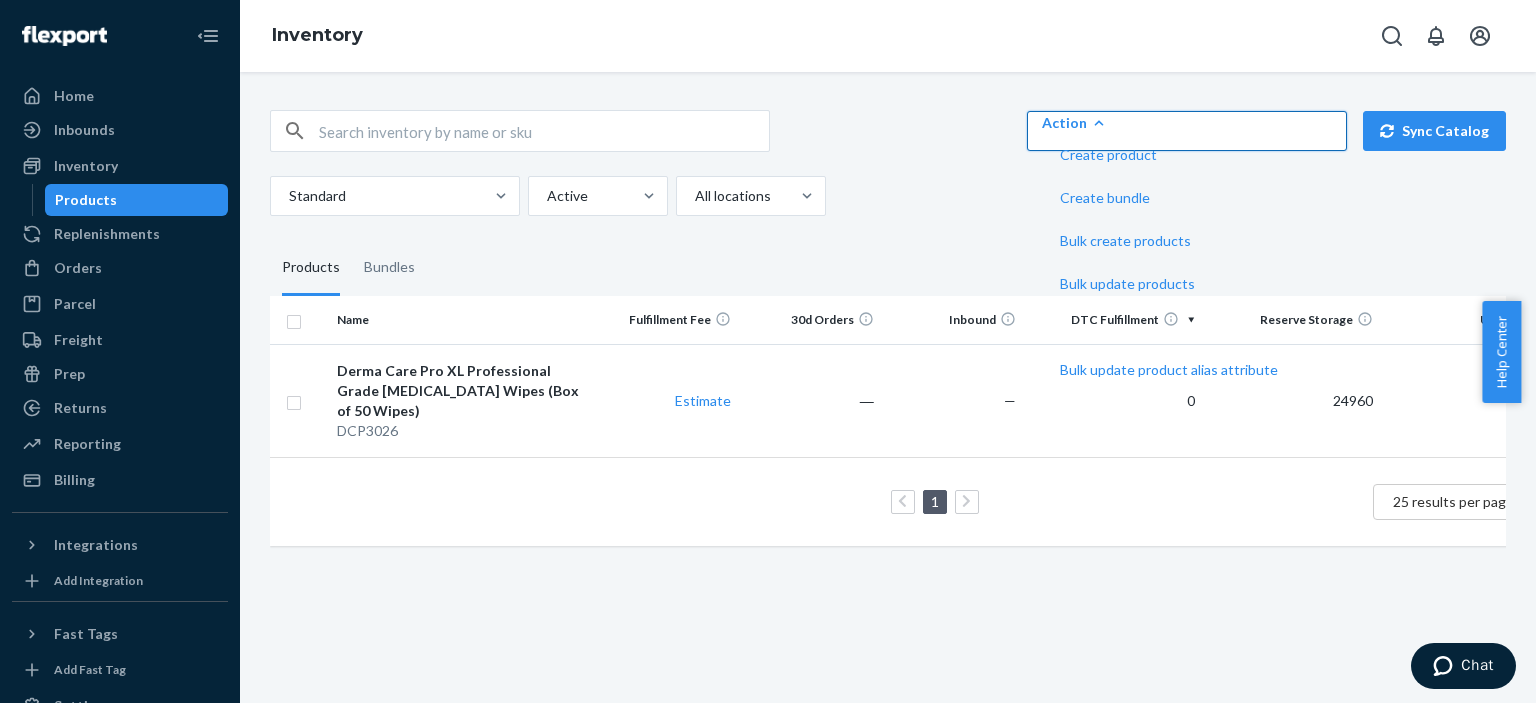click on "Action Create product Create bundle Bulk create products Bulk update products Bulk update bundles Bulk update product alias attribute Sync Catalog Standard Active All locations" at bounding box center [888, 163] 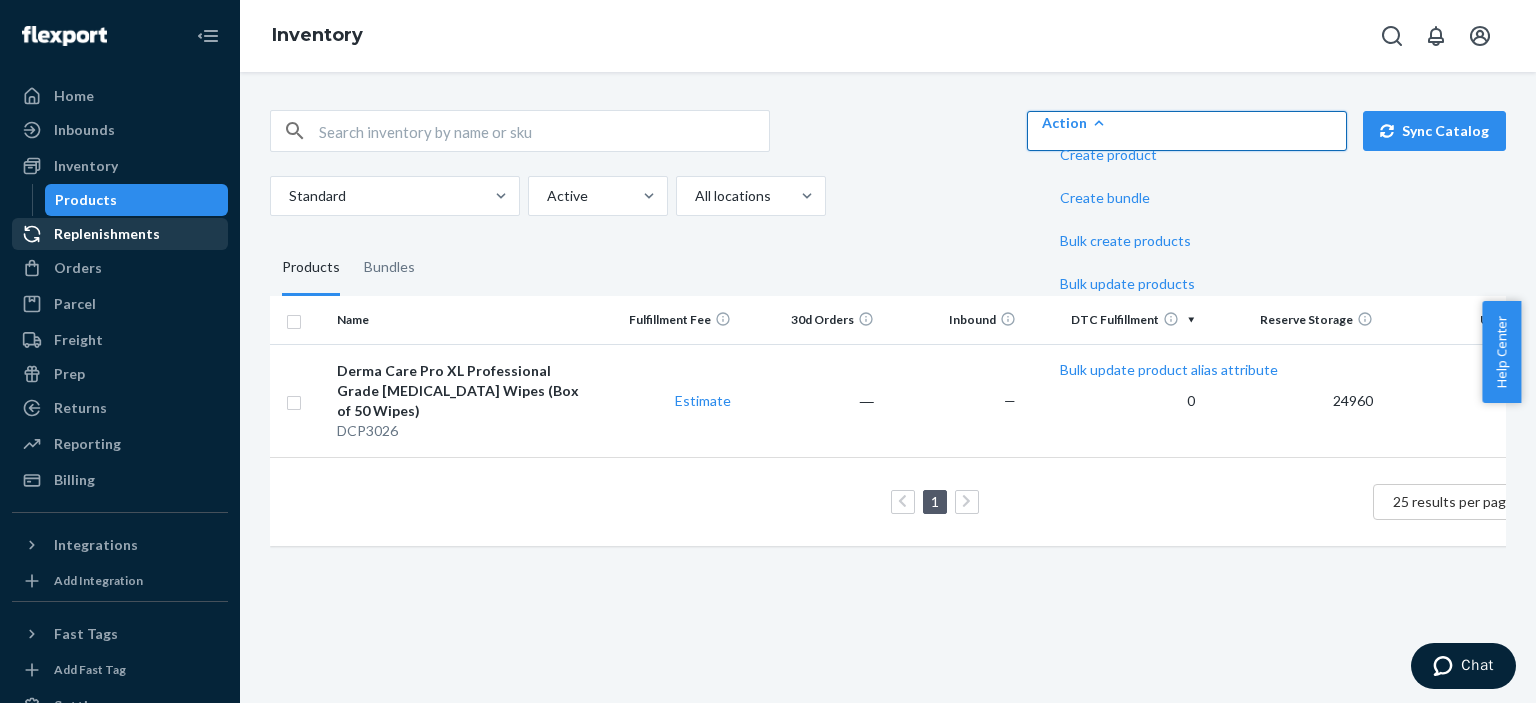 click on "Replenishments" at bounding box center (107, 234) 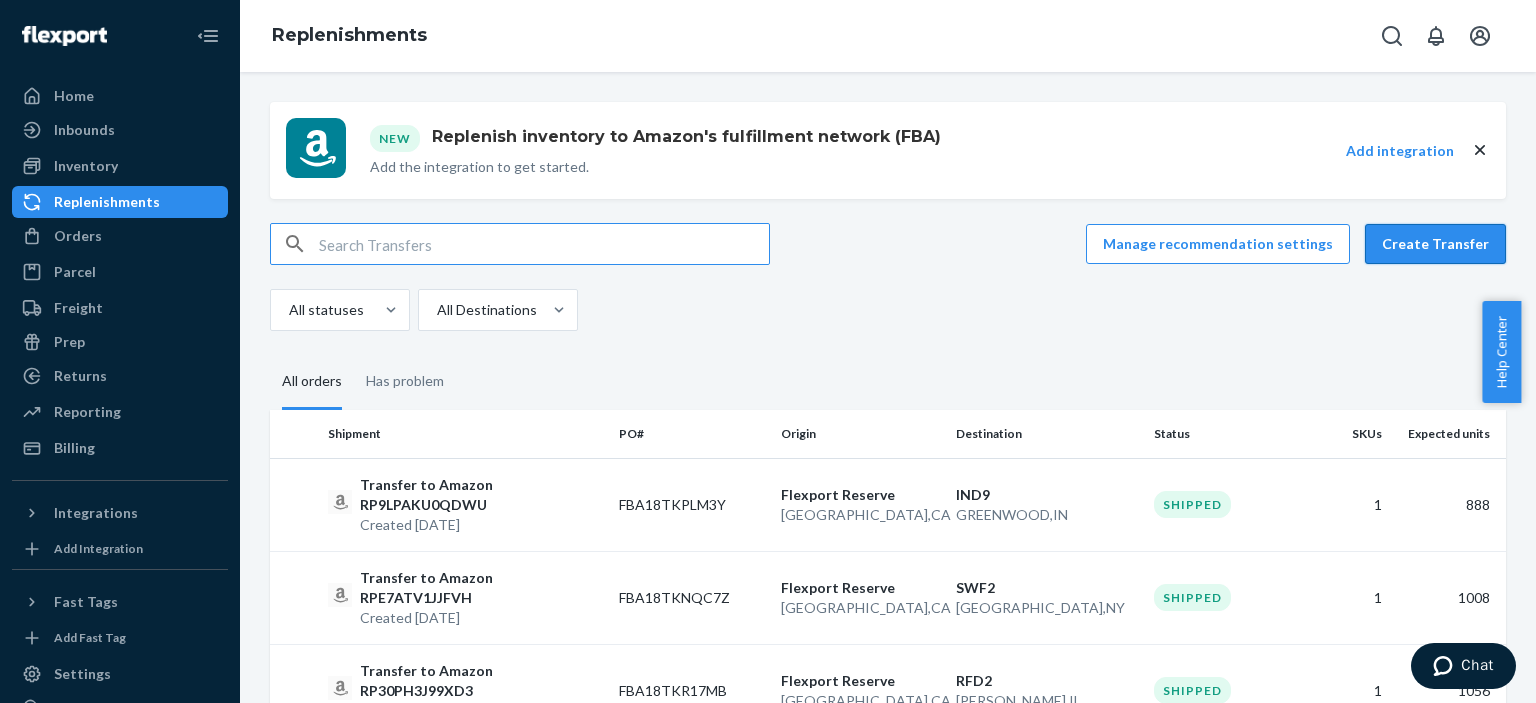 click on "Create Transfer" at bounding box center (1435, 244) 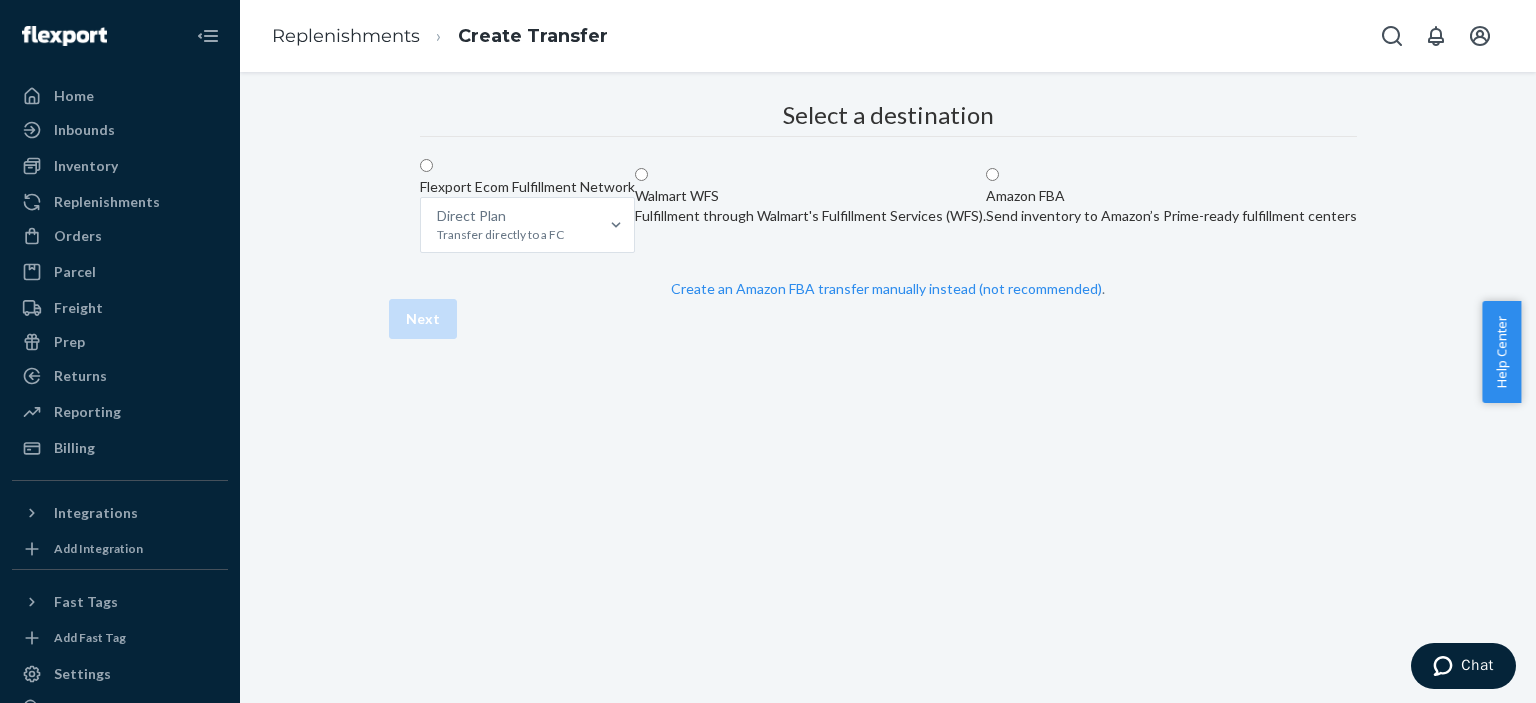 scroll, scrollTop: 146, scrollLeft: 0, axis: vertical 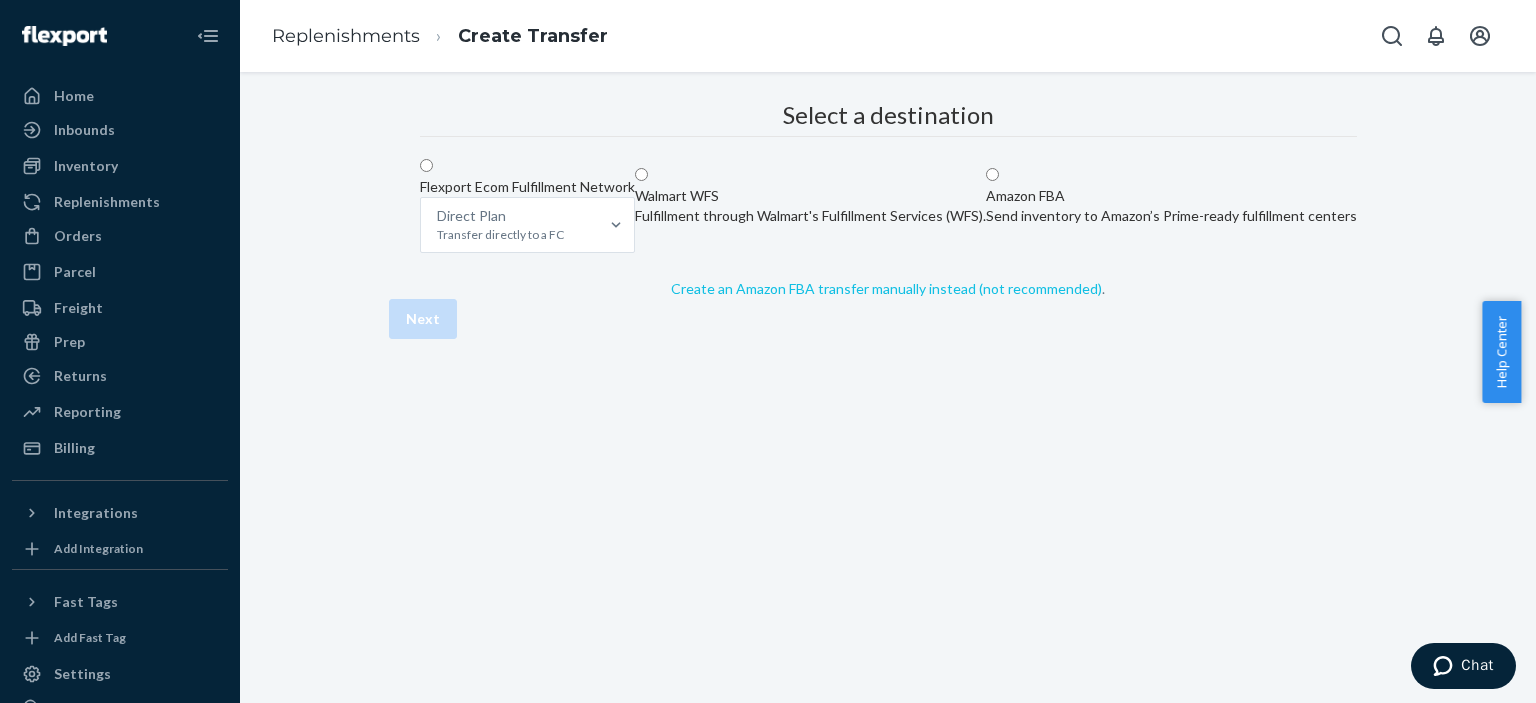 click on "Create an Amazon FBA transfer manually instead (not recommended)" at bounding box center (886, 288) 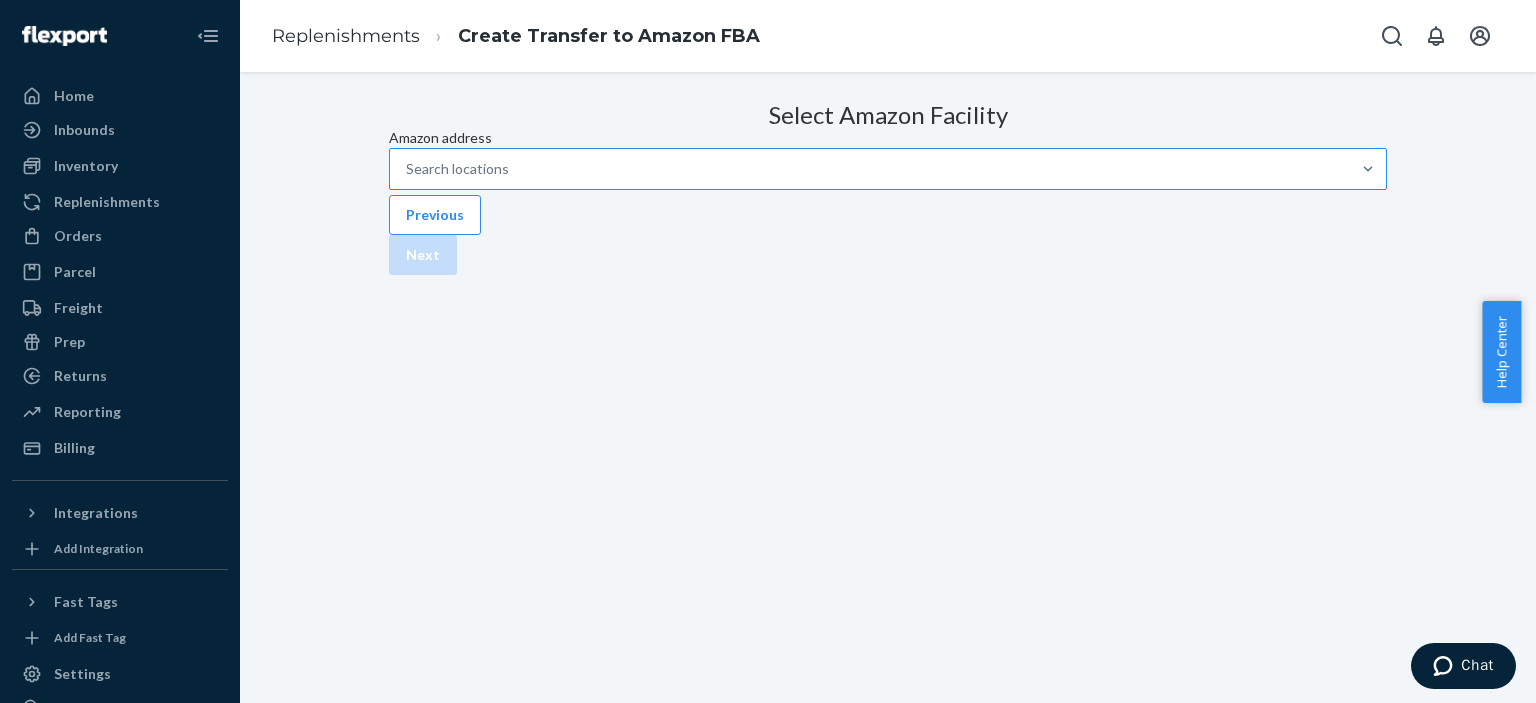 click on "Search locations" at bounding box center [870, 169] 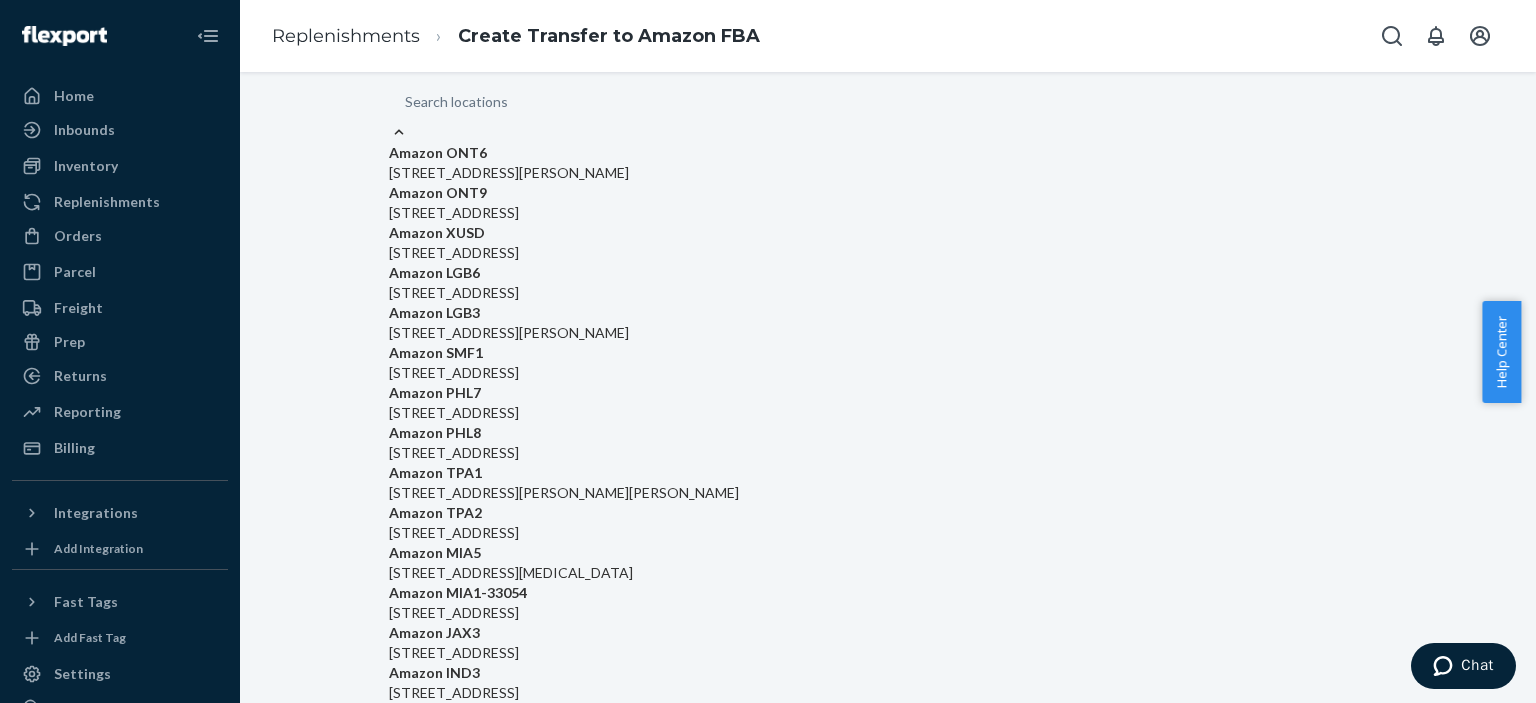paste on "IUSR" 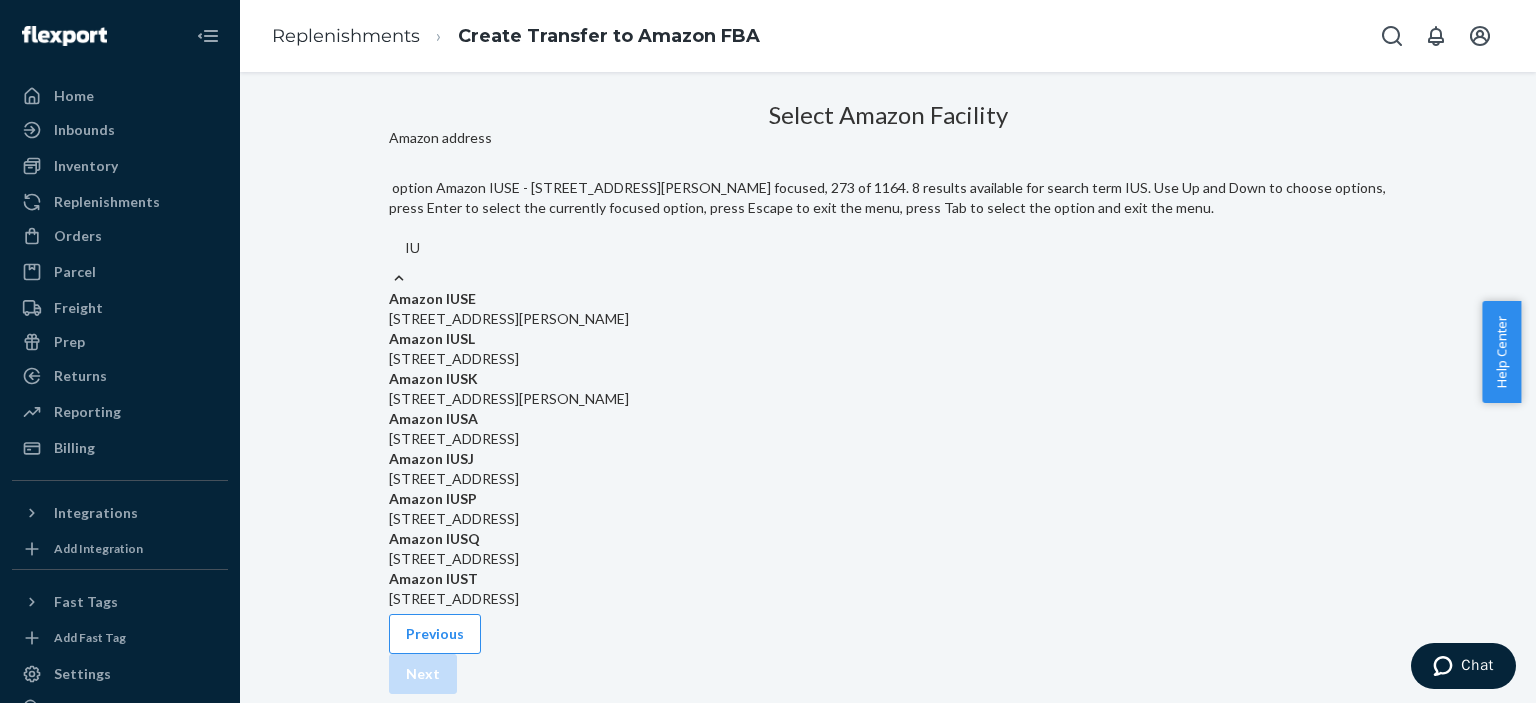 type on "I" 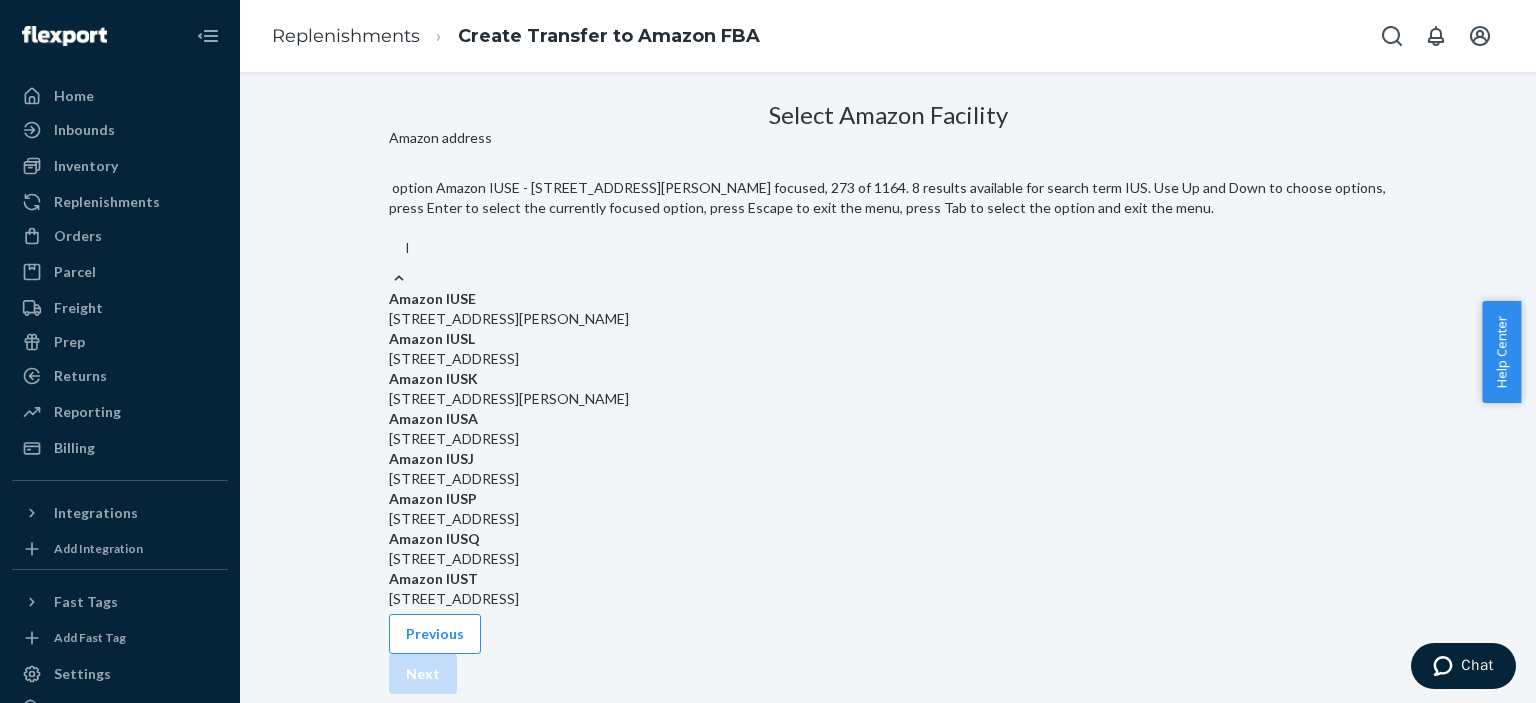 type 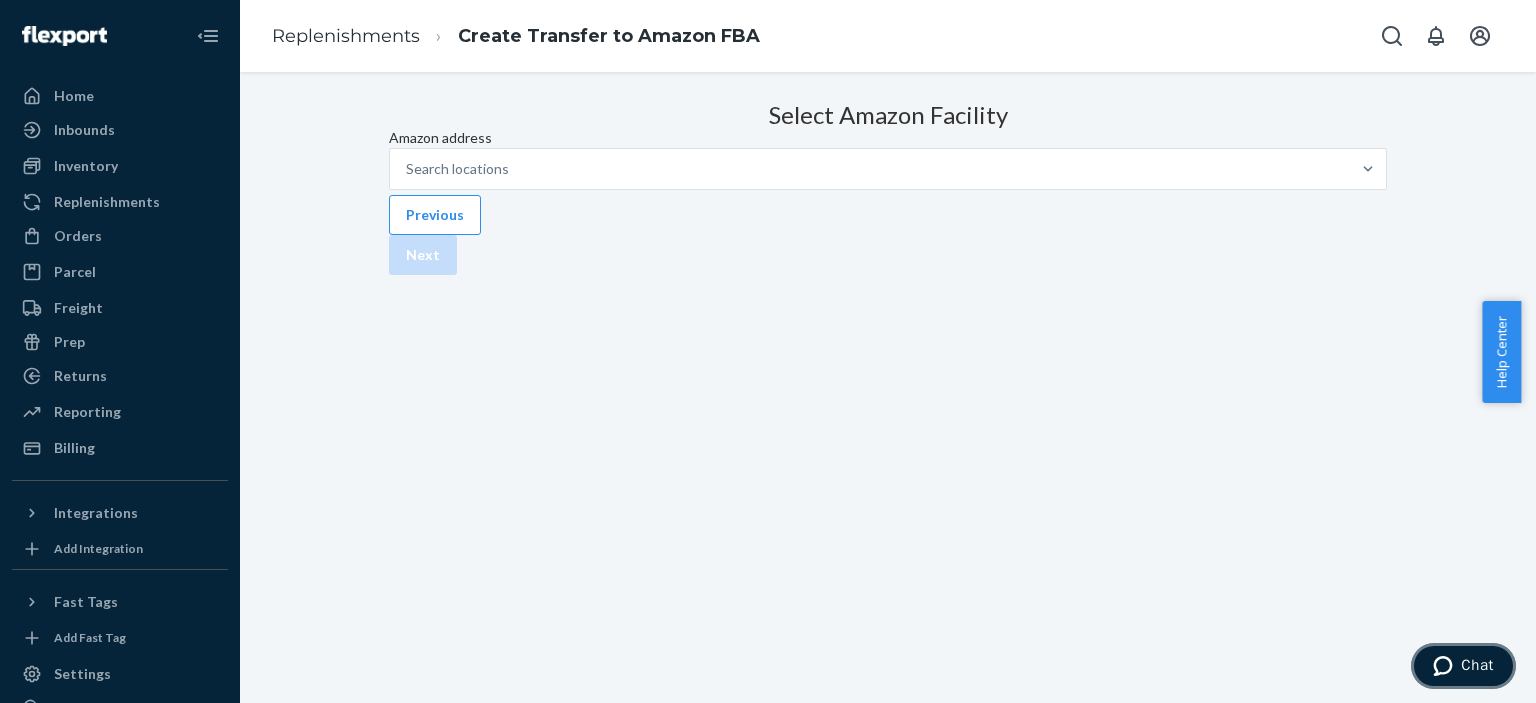 click on "Chat" at bounding box center (1477, 665) 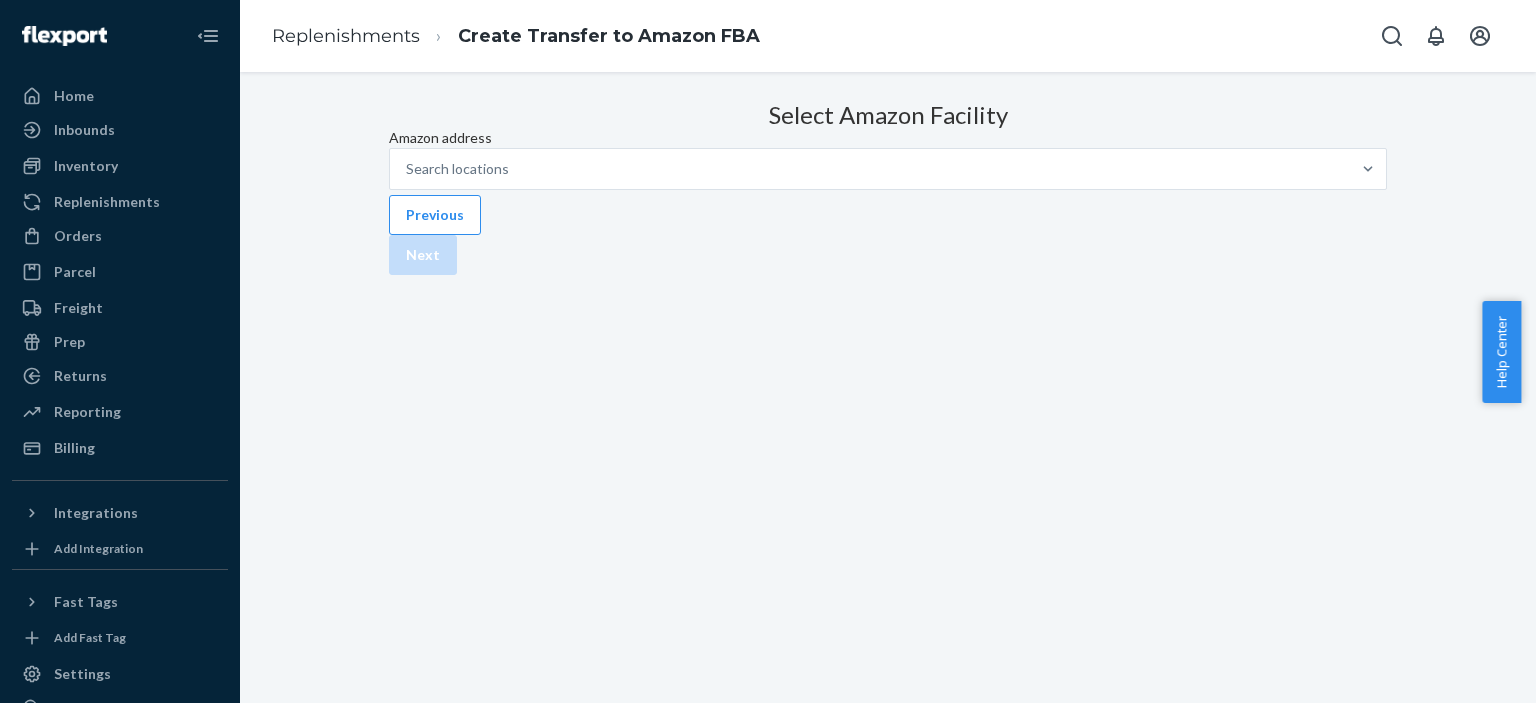 scroll, scrollTop: 0, scrollLeft: 0, axis: both 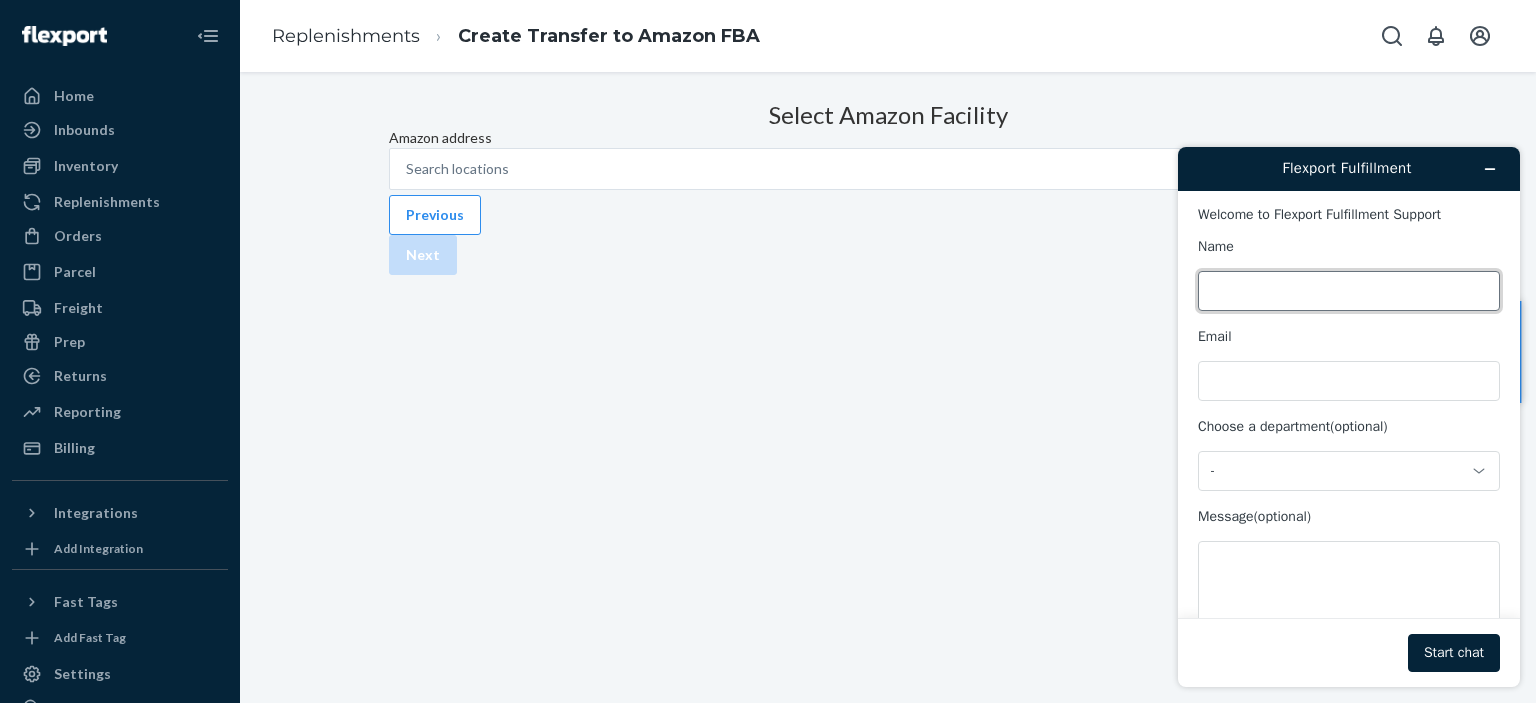 click on "Name" at bounding box center (1349, 291) 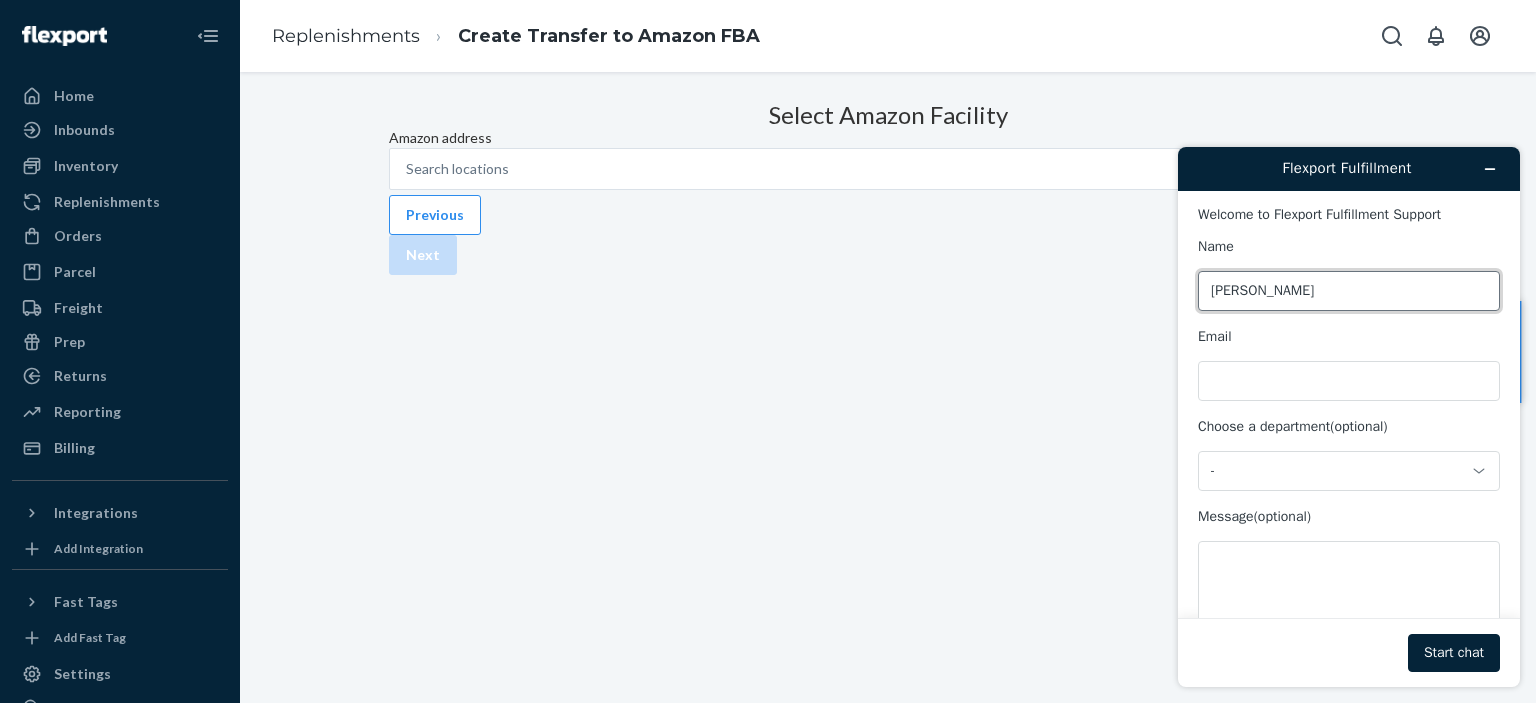 type on "[PERSON_NAME]" 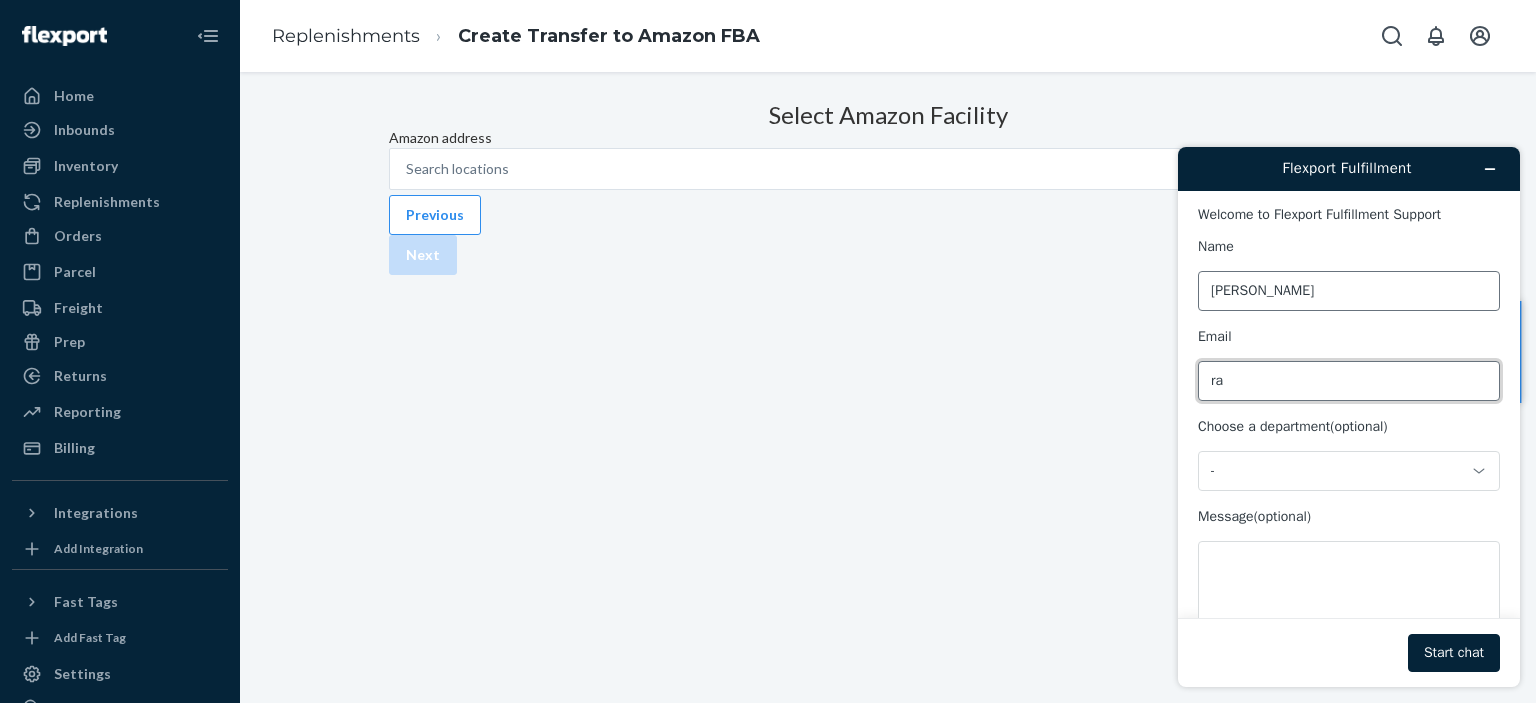 type on "r" 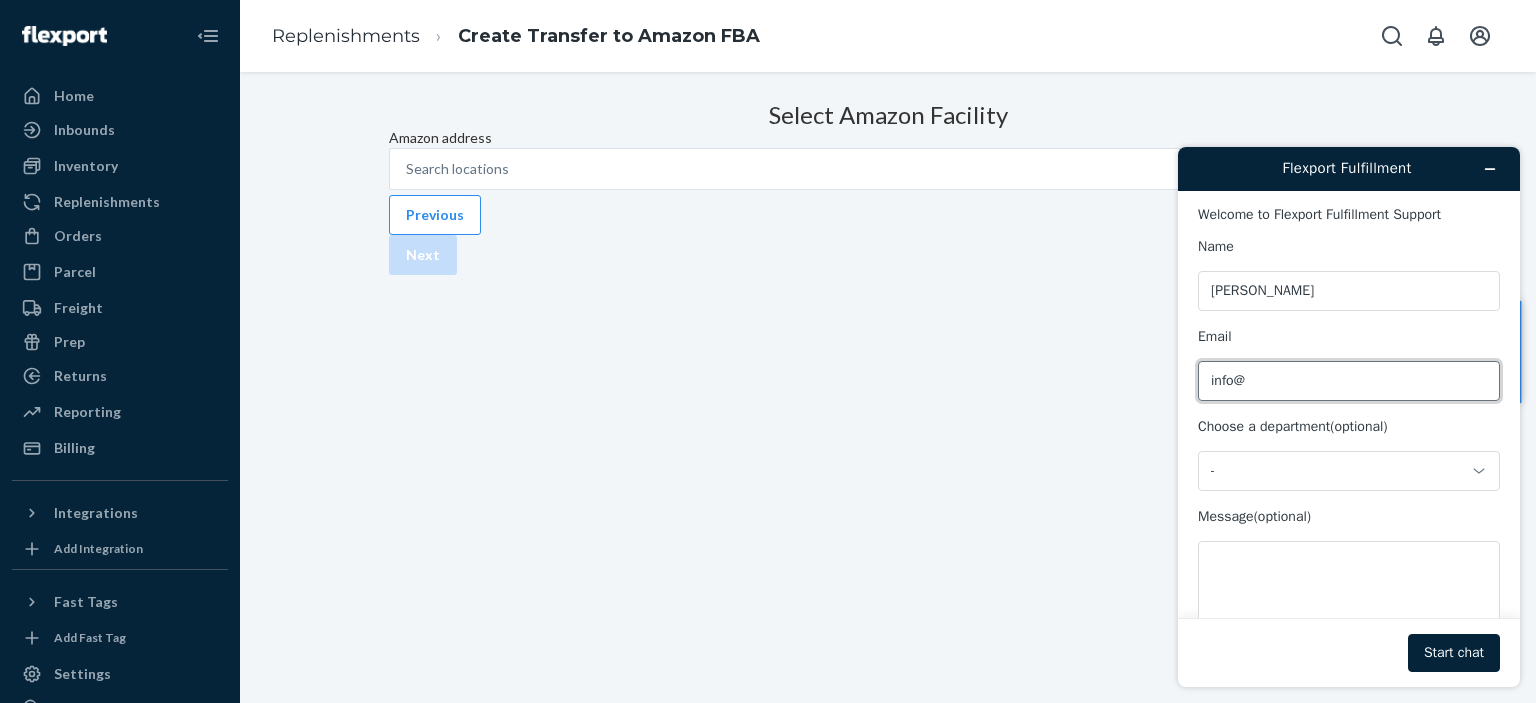 type on "[EMAIL_ADDRESS][DOMAIN_NAME]" 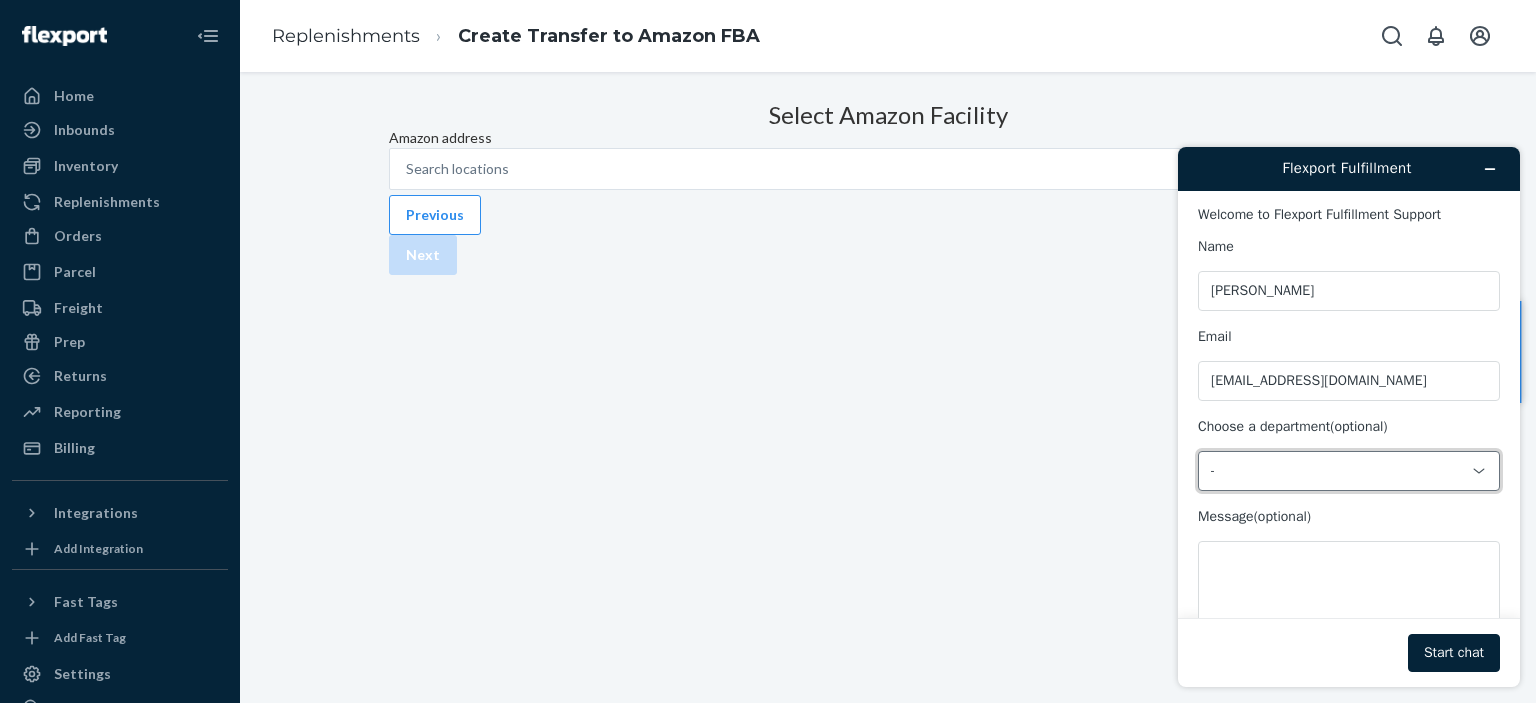 click on "-" at bounding box center [1337, 471] 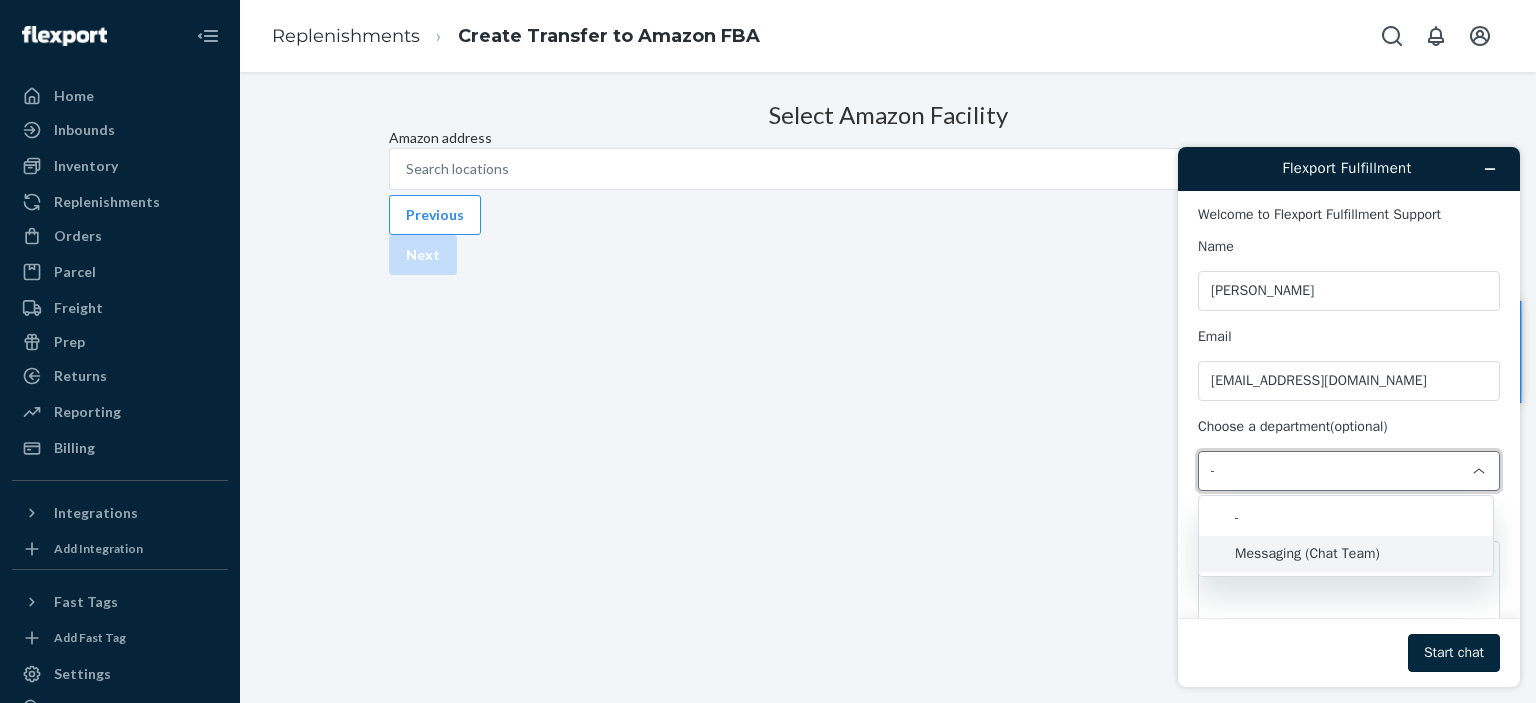 click on "Start chat" at bounding box center (1454, 653) 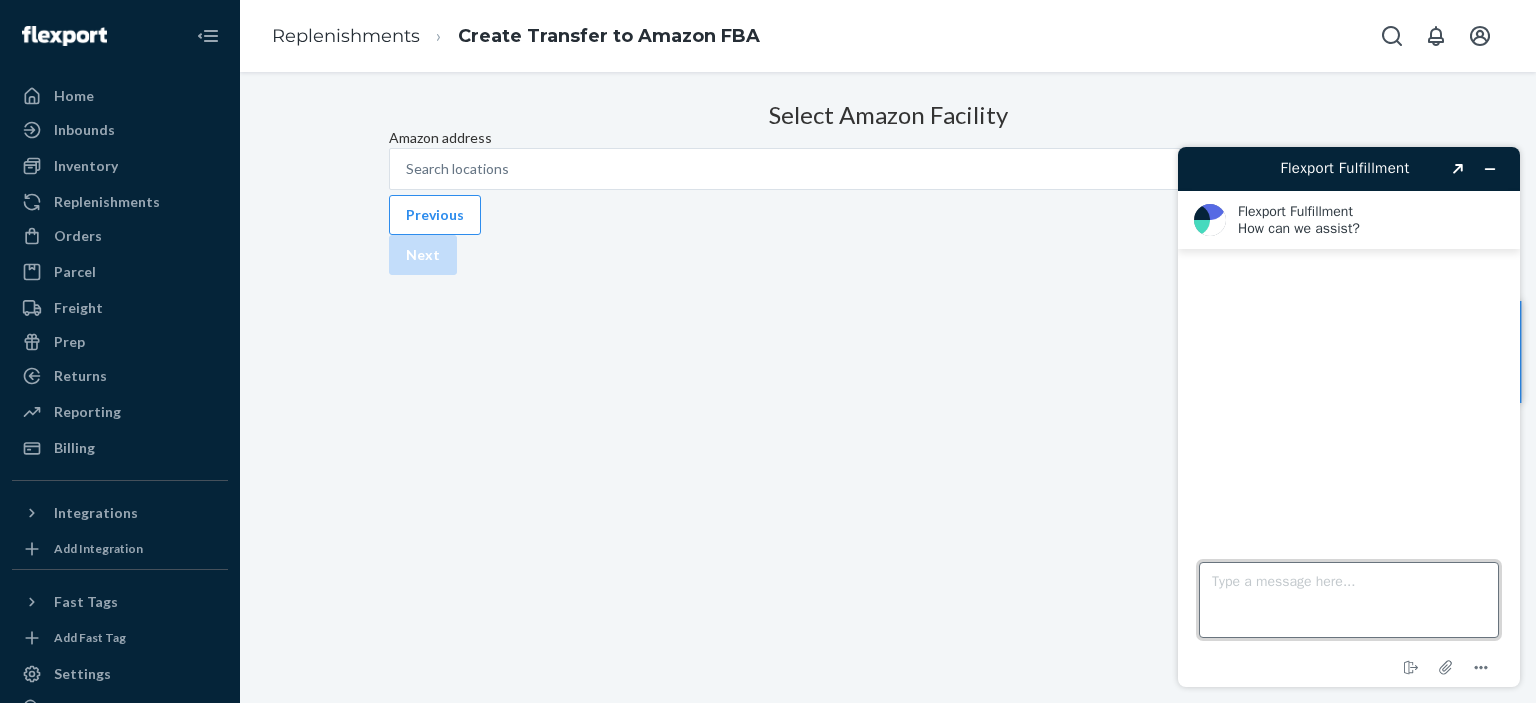 click on "Type a message here..." at bounding box center [1349, 600] 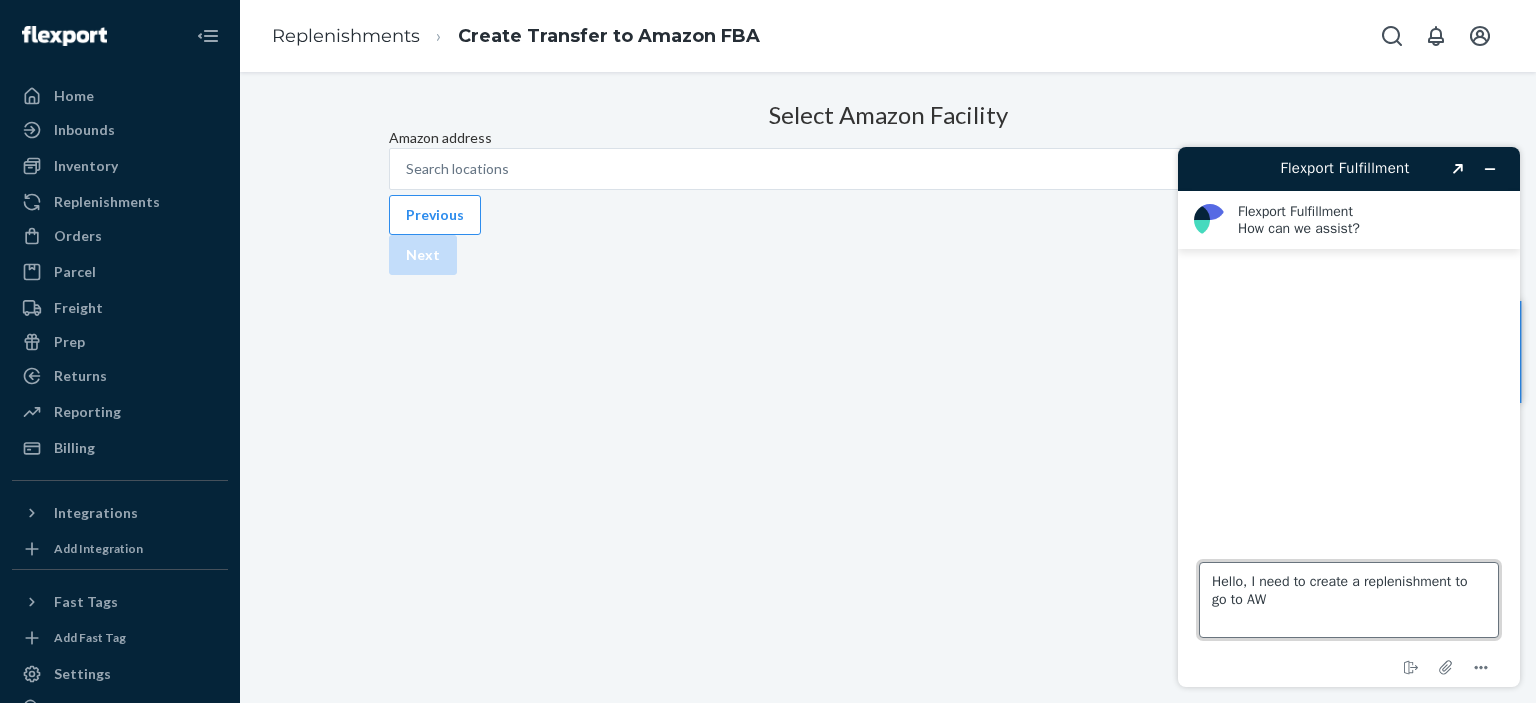 type on "Hello, I need to create a replenishment to go to AWD" 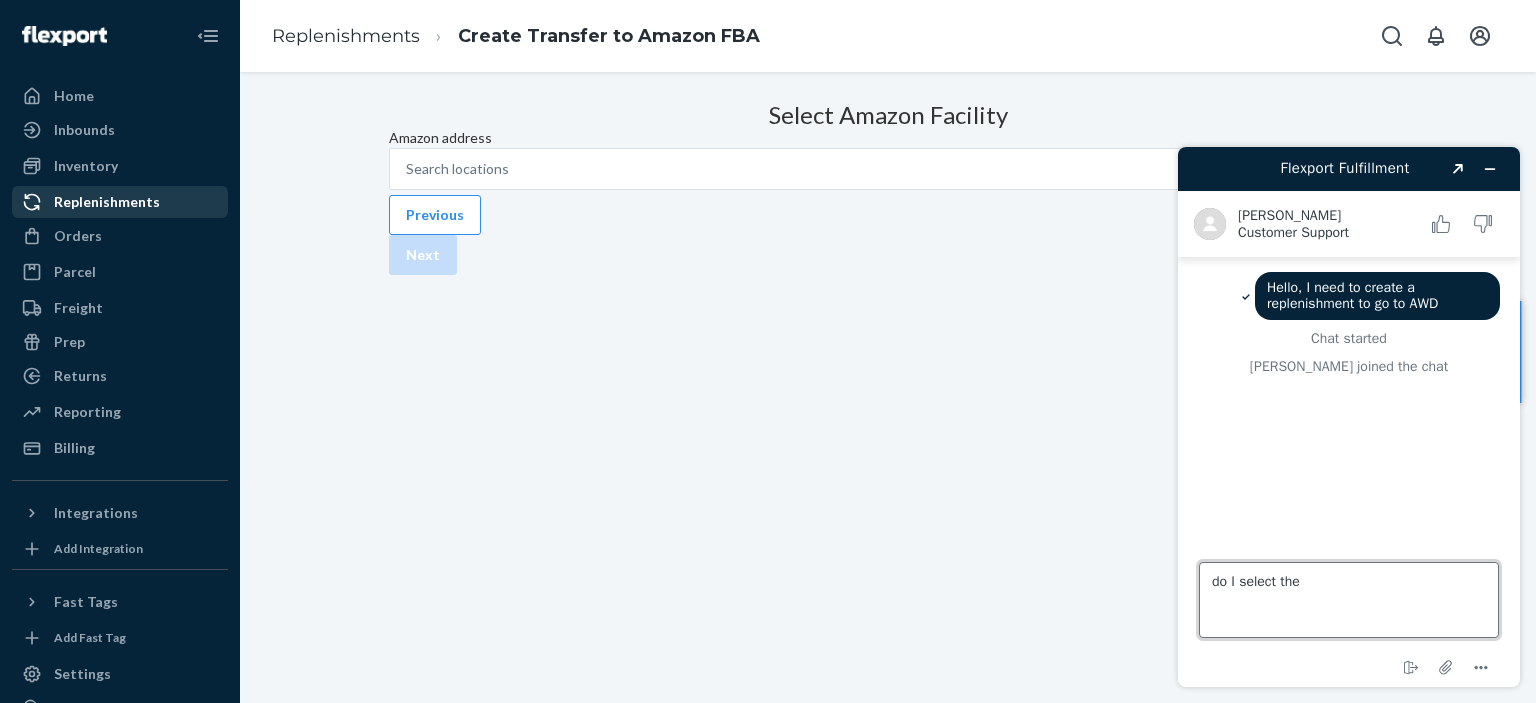 type on "do I select the" 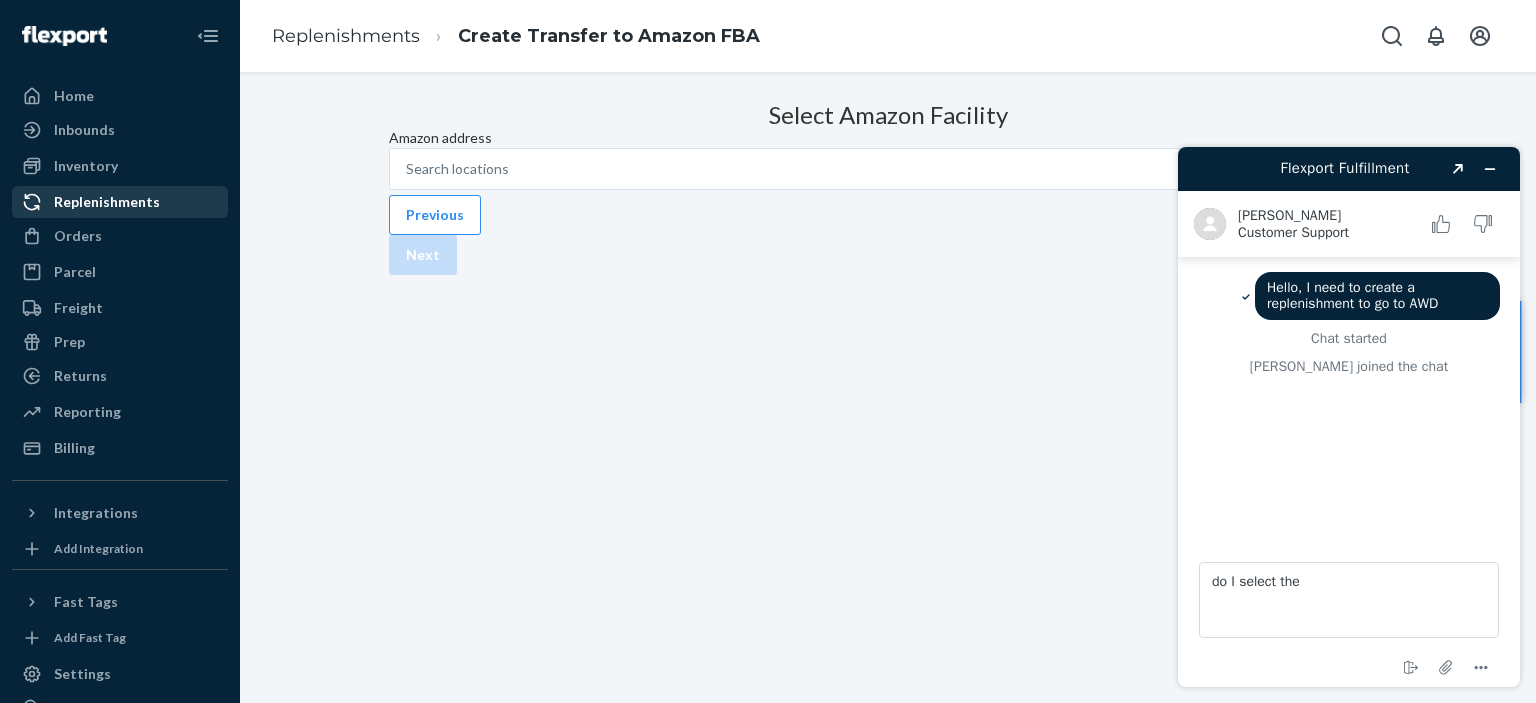 click on "Replenishments" at bounding box center [107, 202] 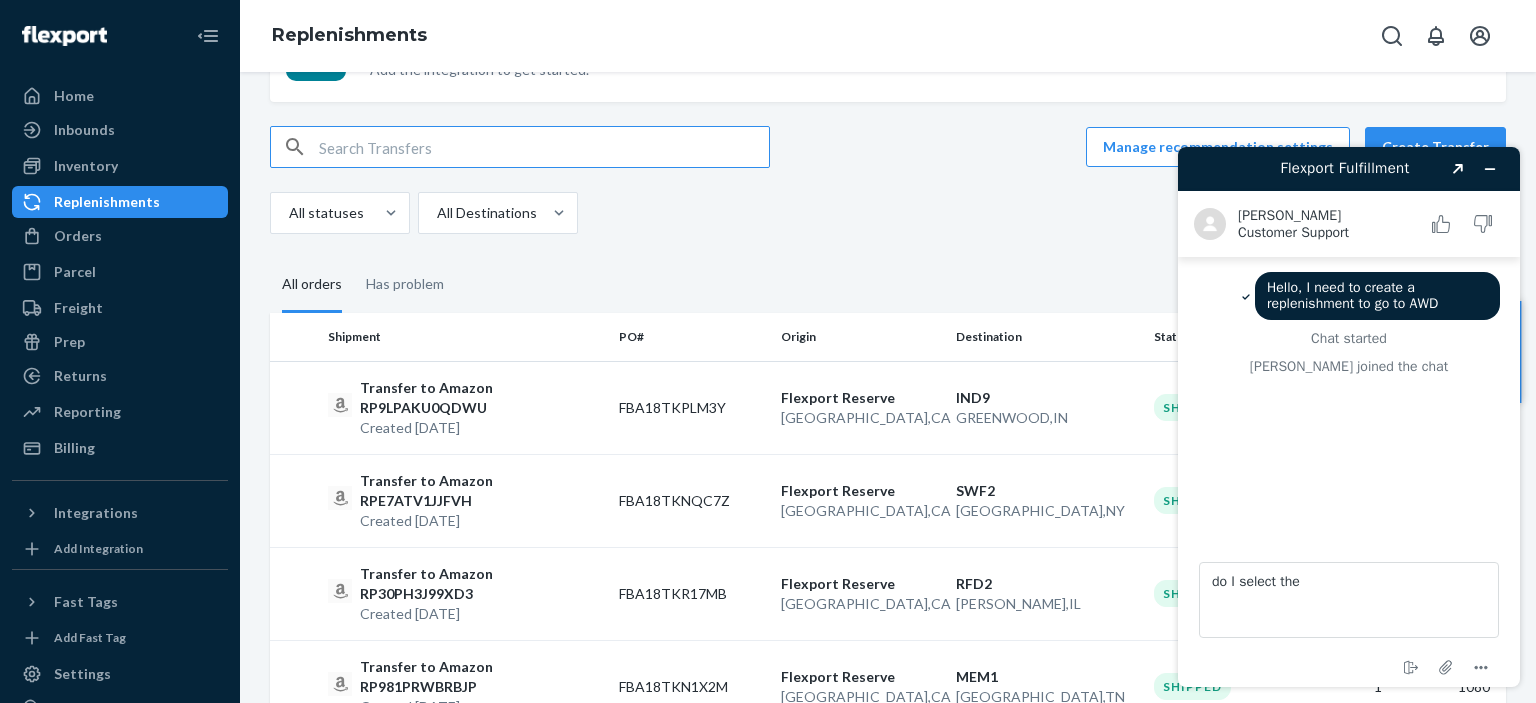 scroll, scrollTop: 0, scrollLeft: 0, axis: both 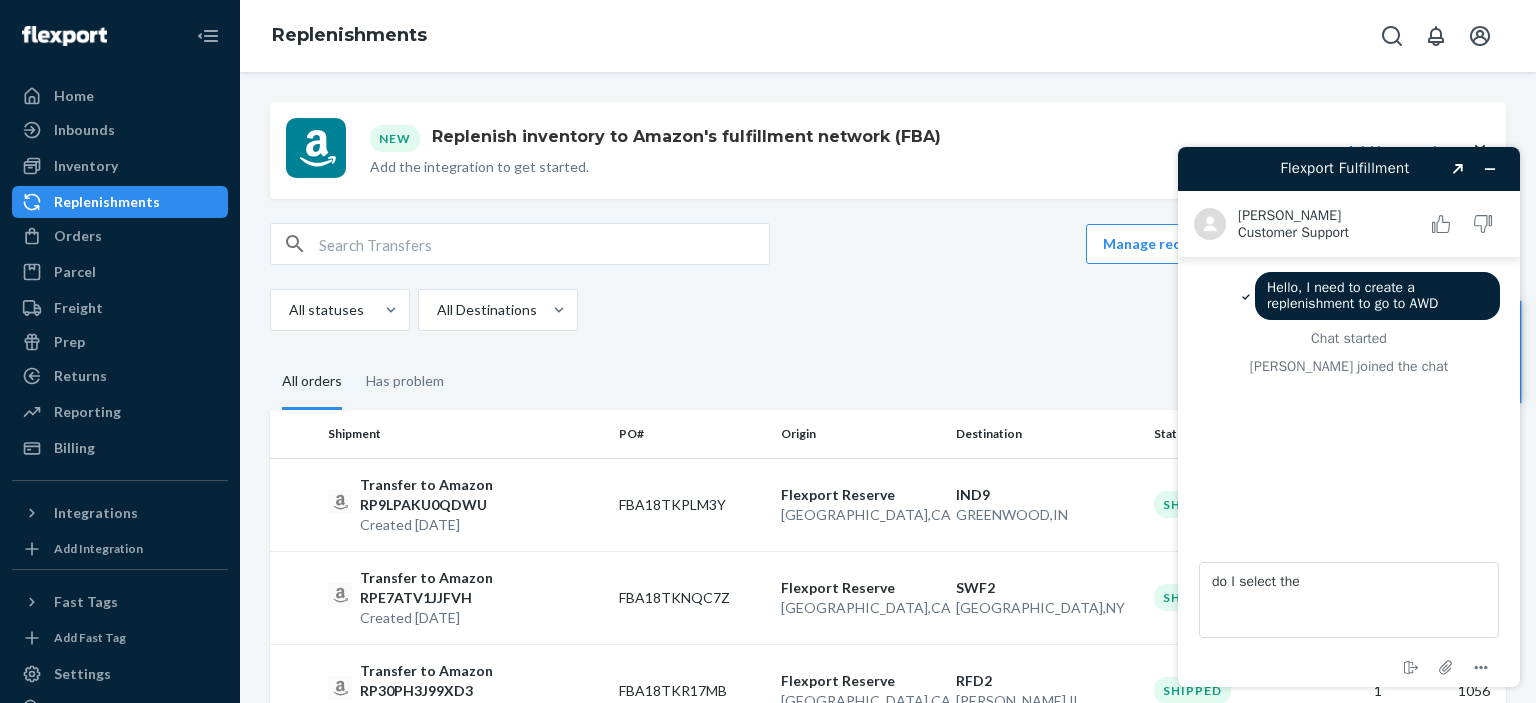 click on "Manage recommendation settings Create Transfer All statuses All Destinations" at bounding box center (888, 277) 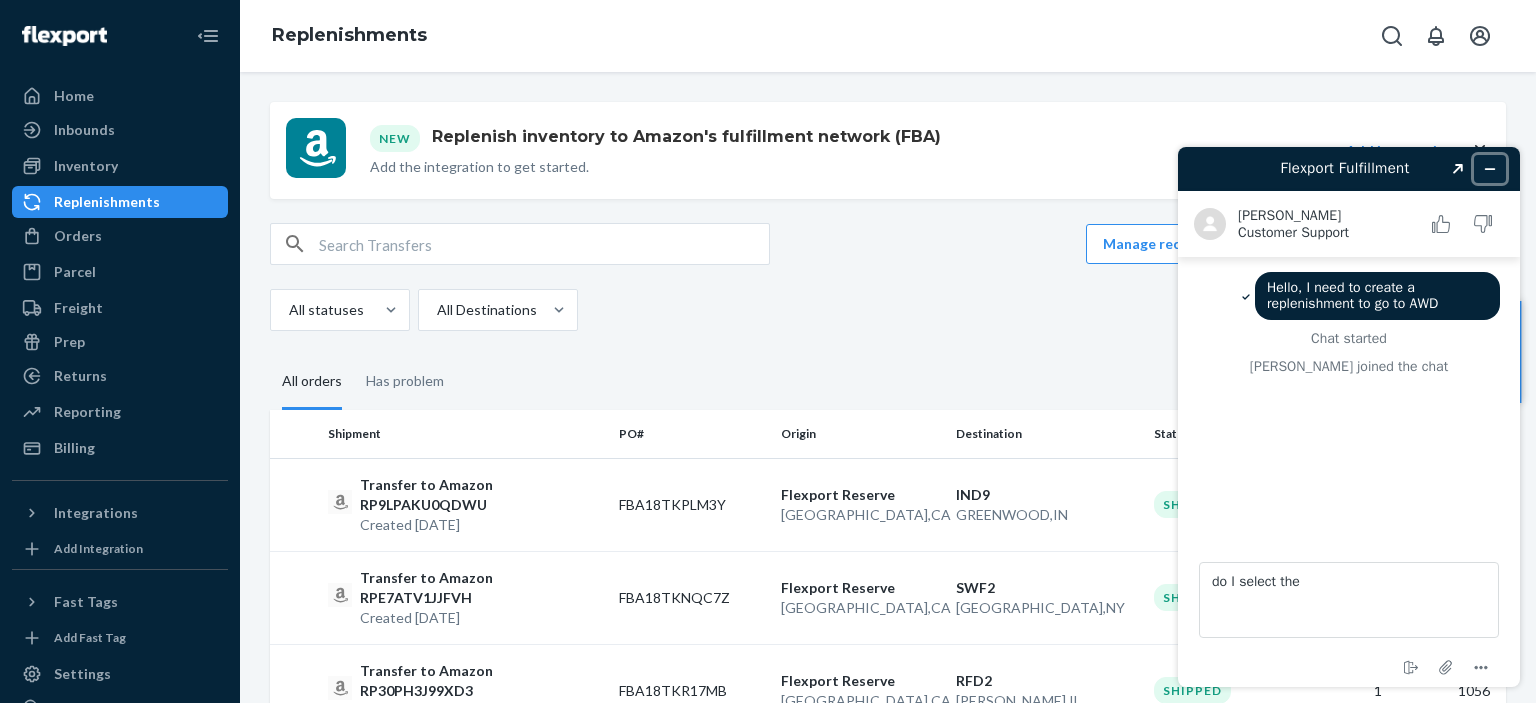 click 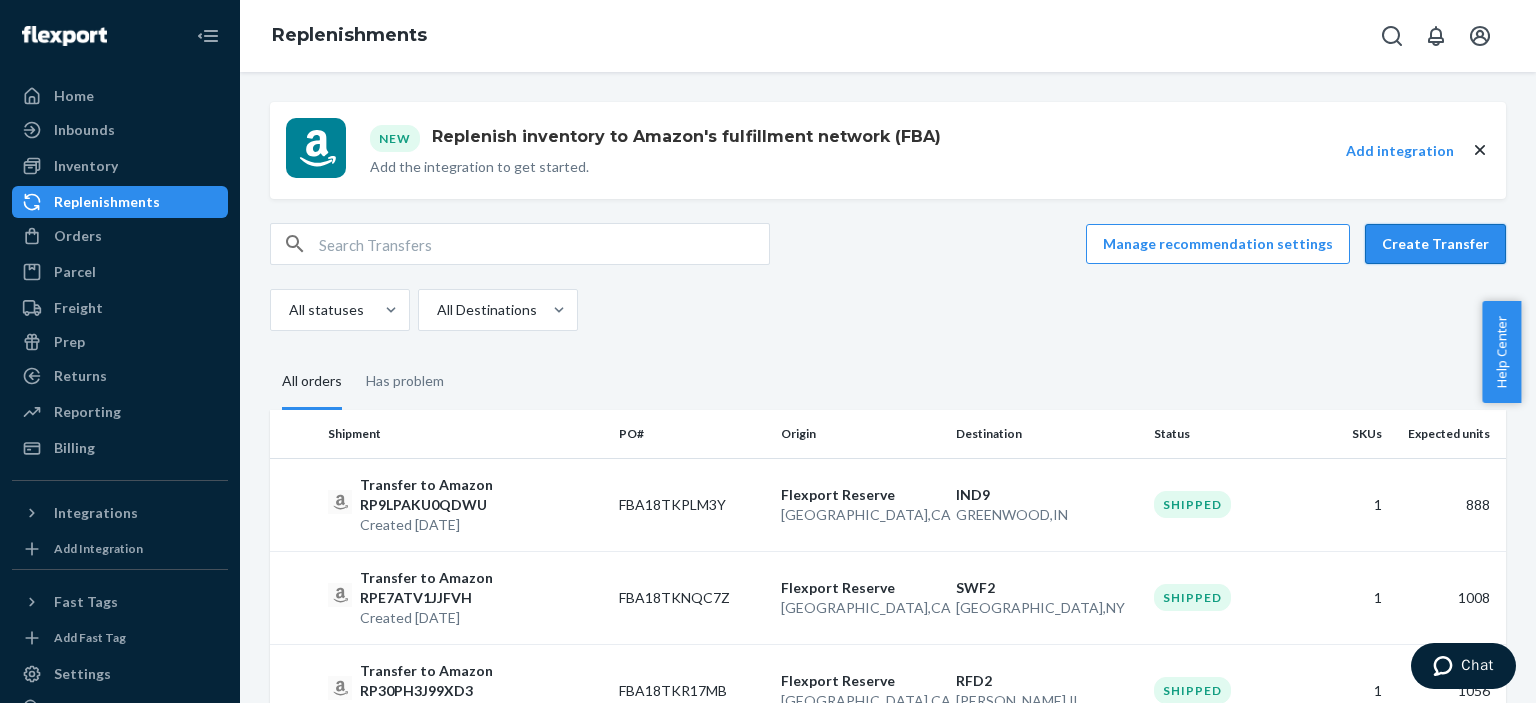 click on "Create Transfer" at bounding box center [1435, 244] 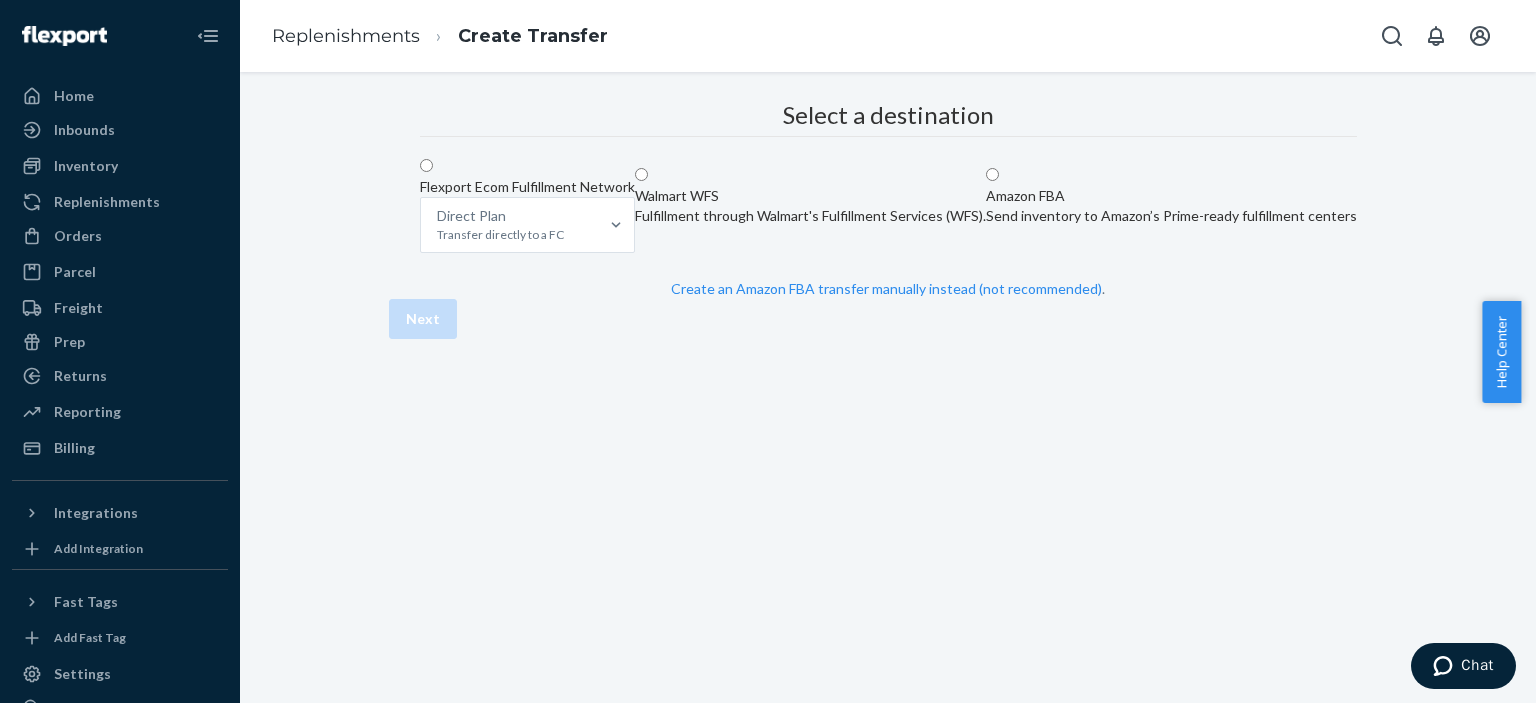 scroll, scrollTop: 82, scrollLeft: 0, axis: vertical 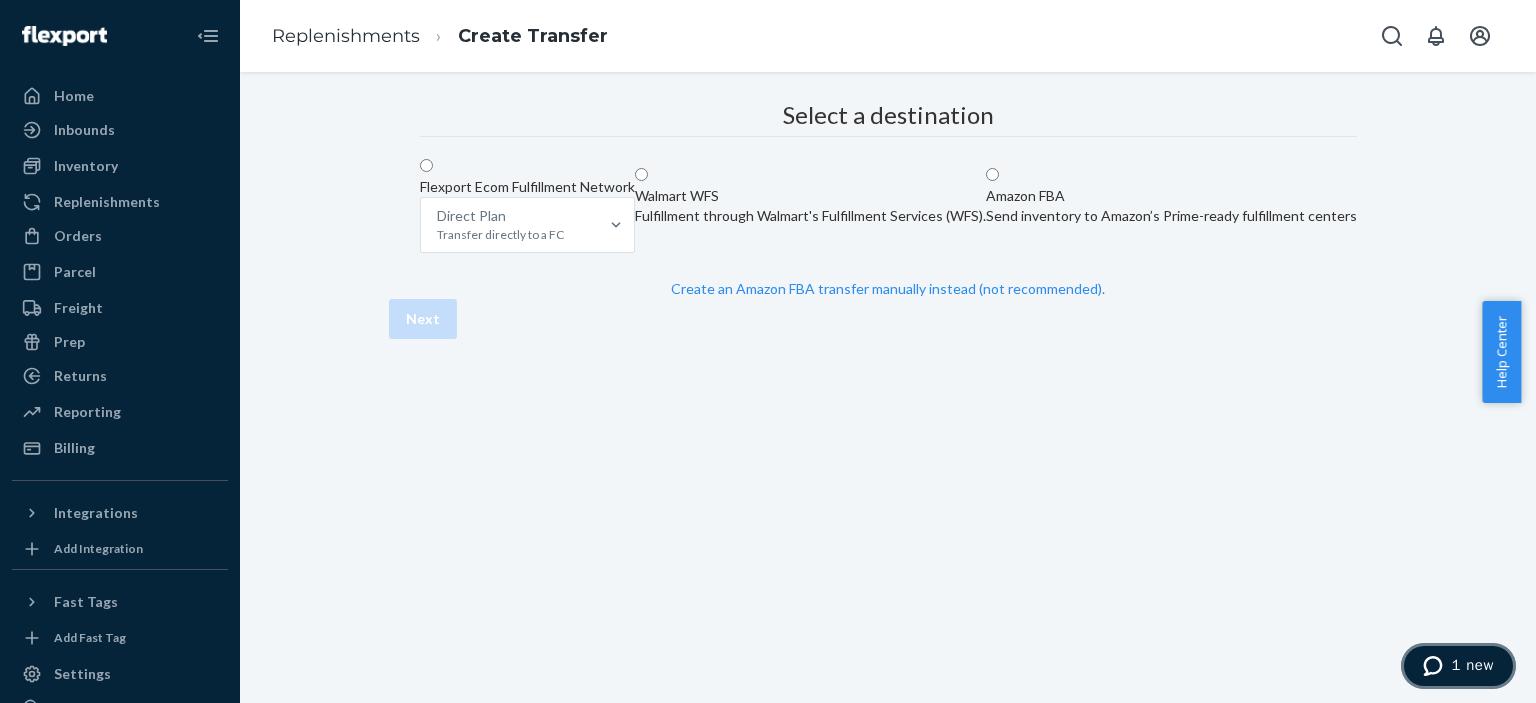 click 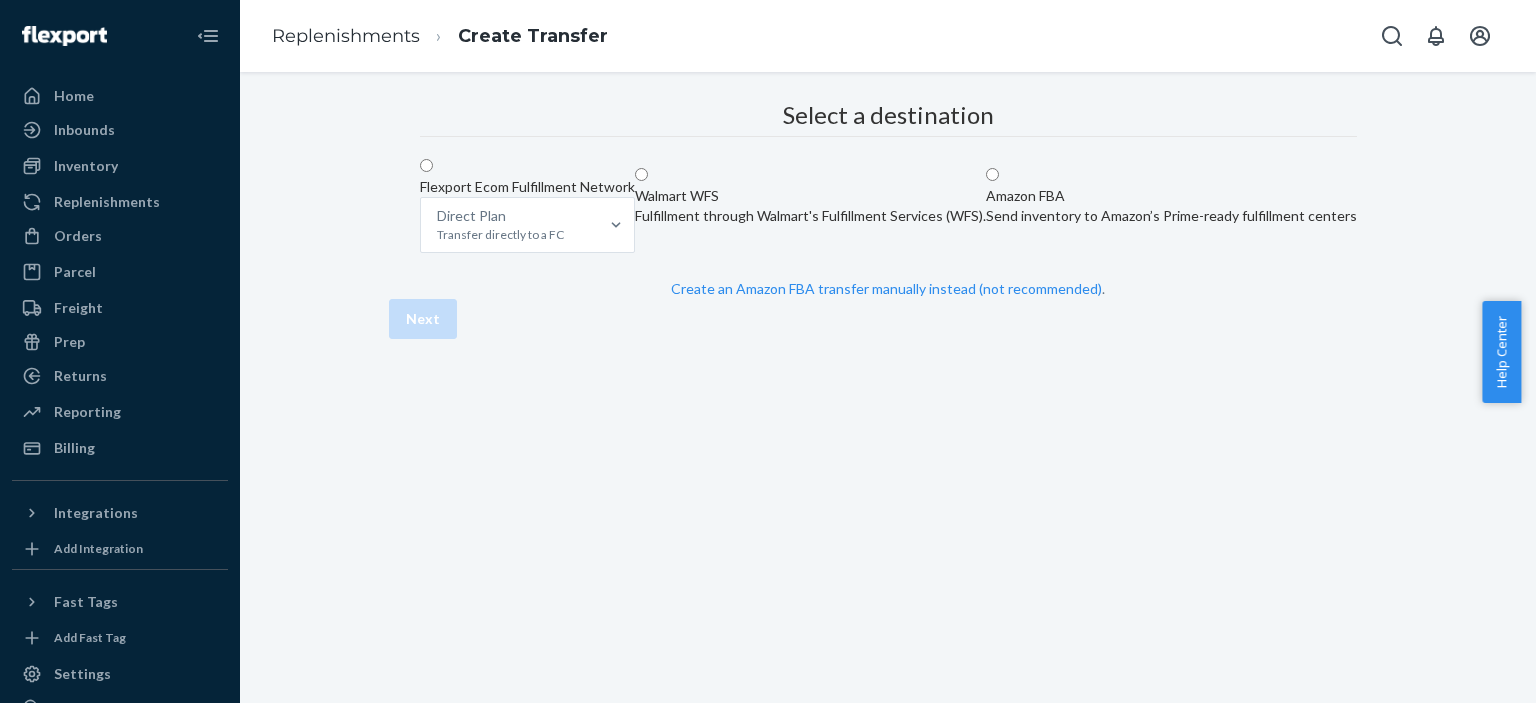 scroll, scrollTop: 0, scrollLeft: 0, axis: both 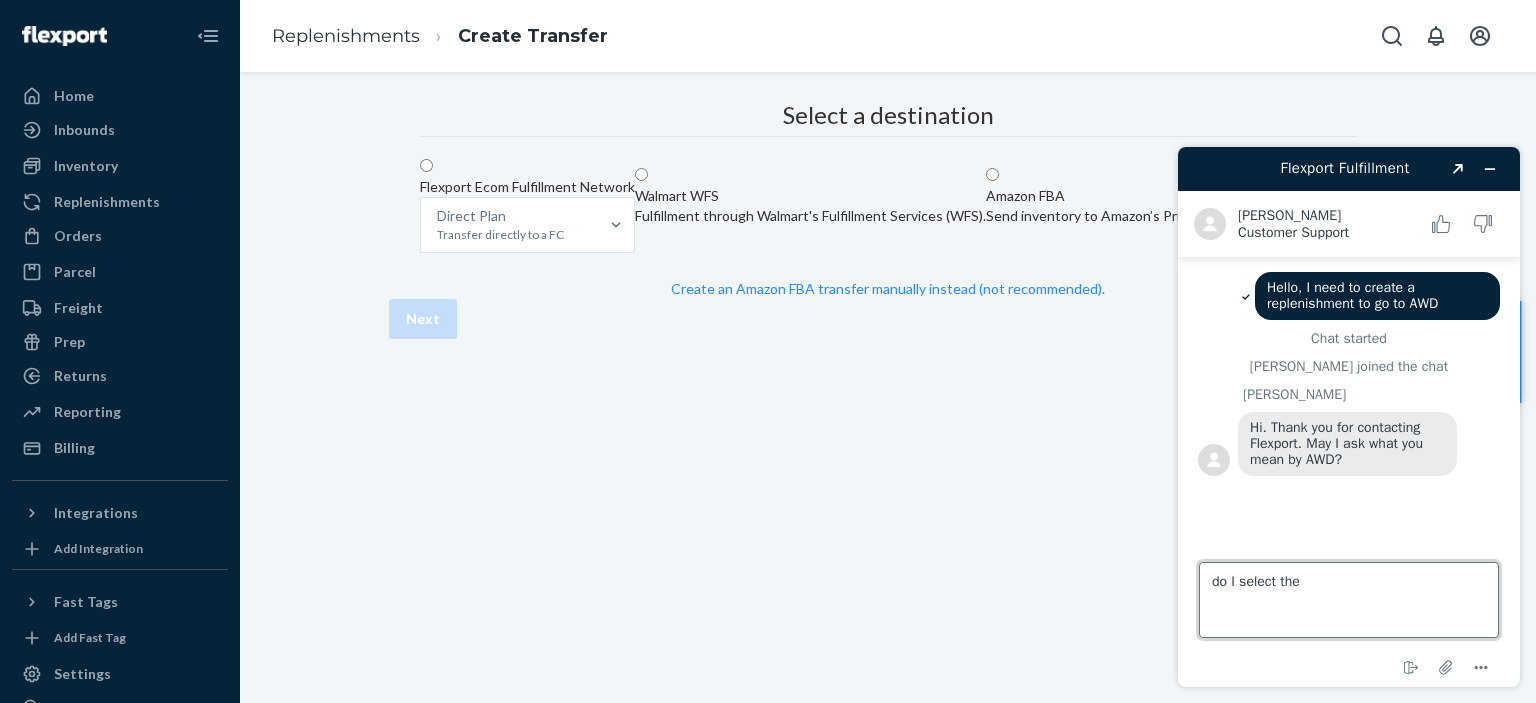 click on "do I select the" at bounding box center (1349, 600) 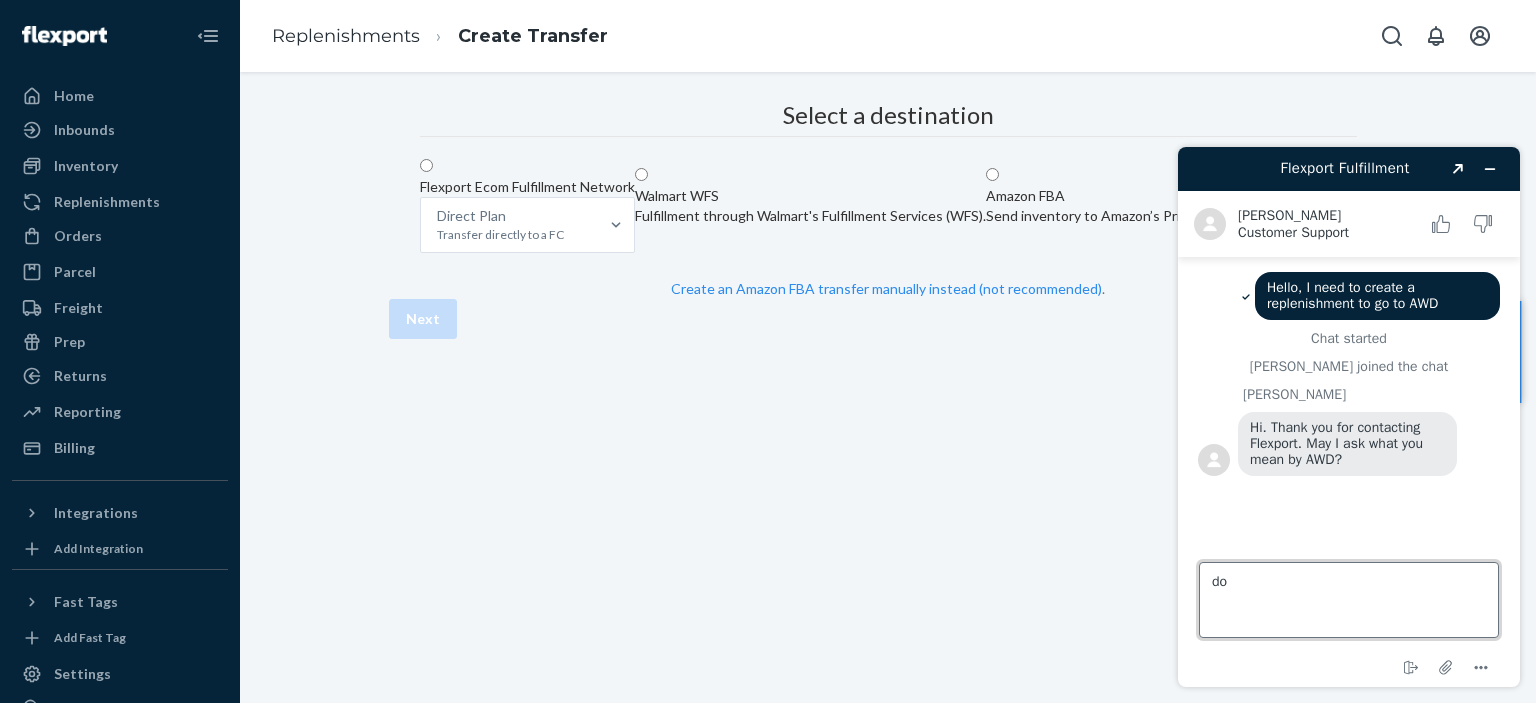 type on "d" 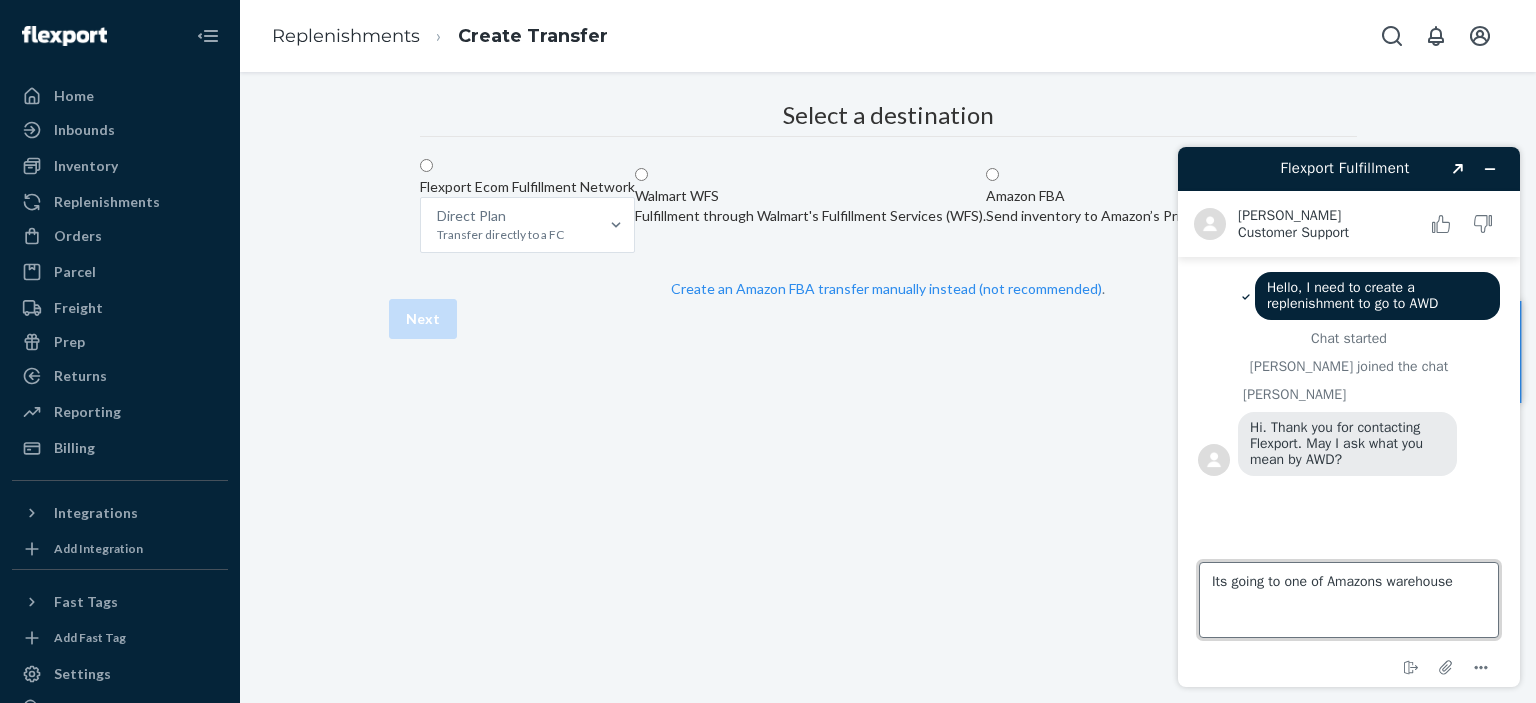 type on "Its going to one of Amazons warehouses" 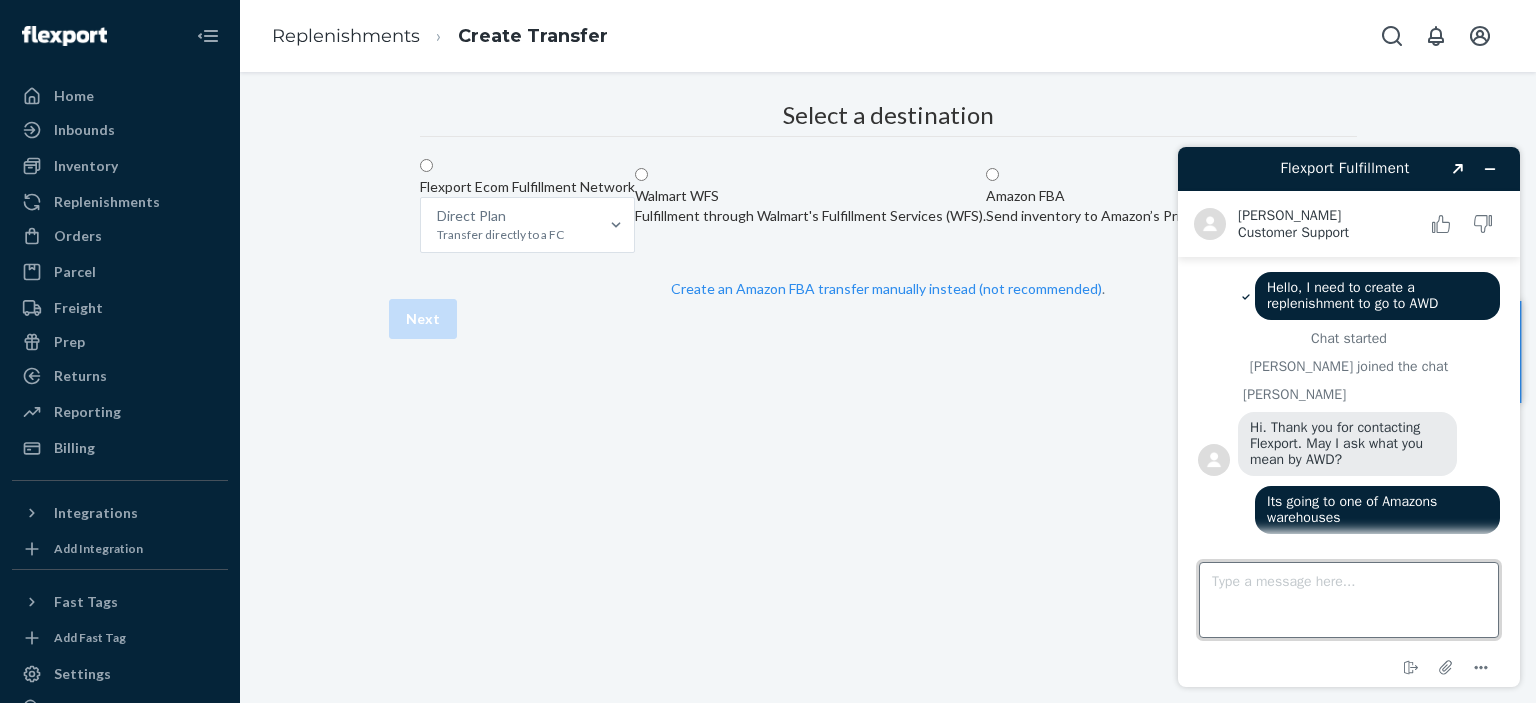 scroll, scrollTop: 6, scrollLeft: 0, axis: vertical 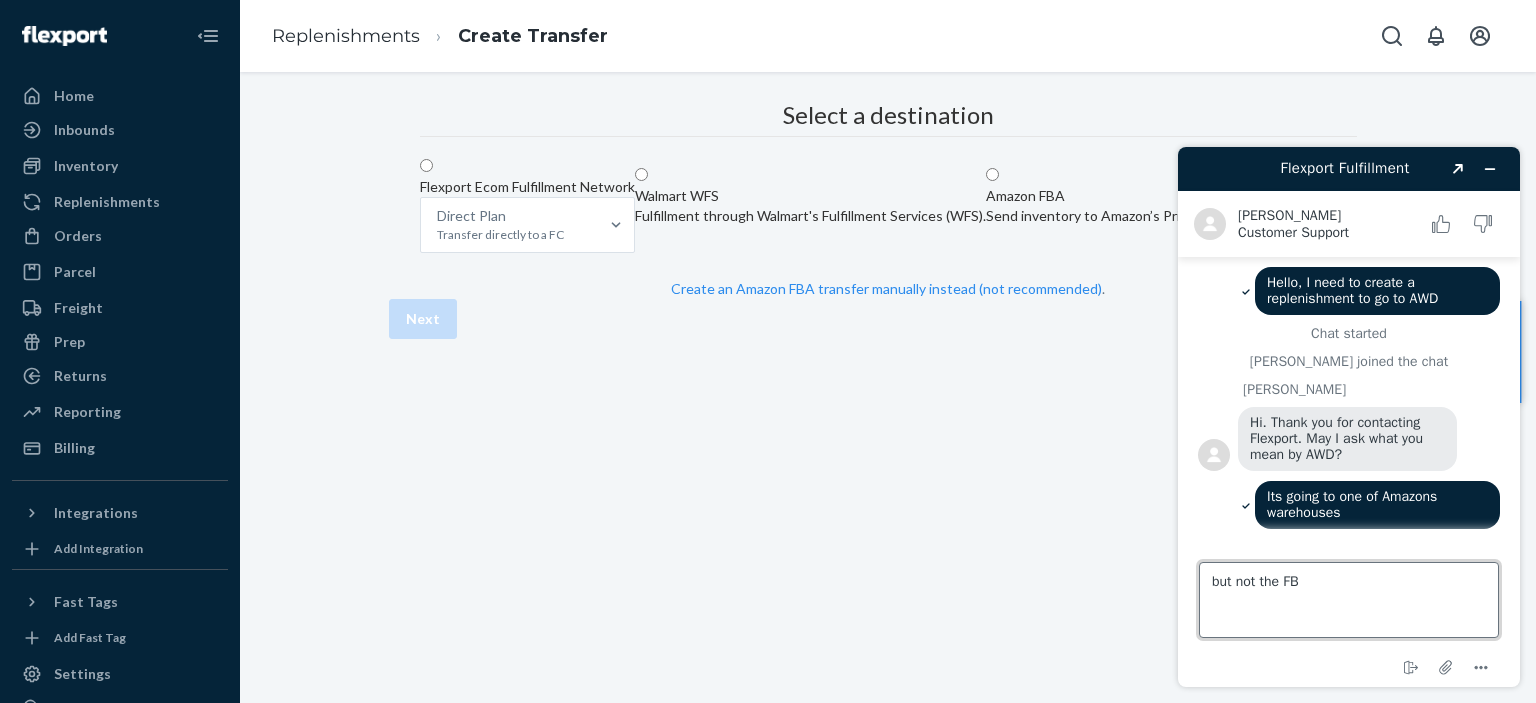 type on "but not the FBA" 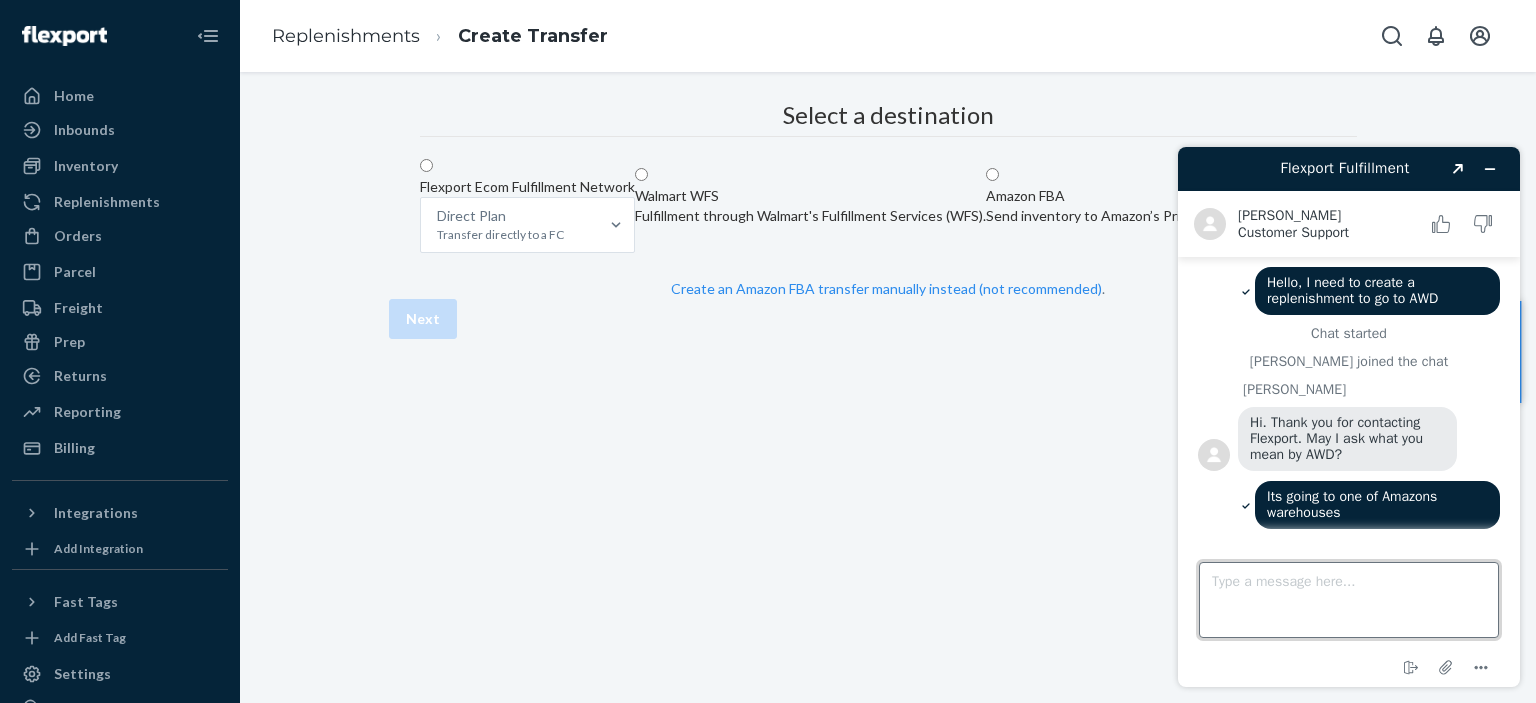 scroll, scrollTop: 44, scrollLeft: 0, axis: vertical 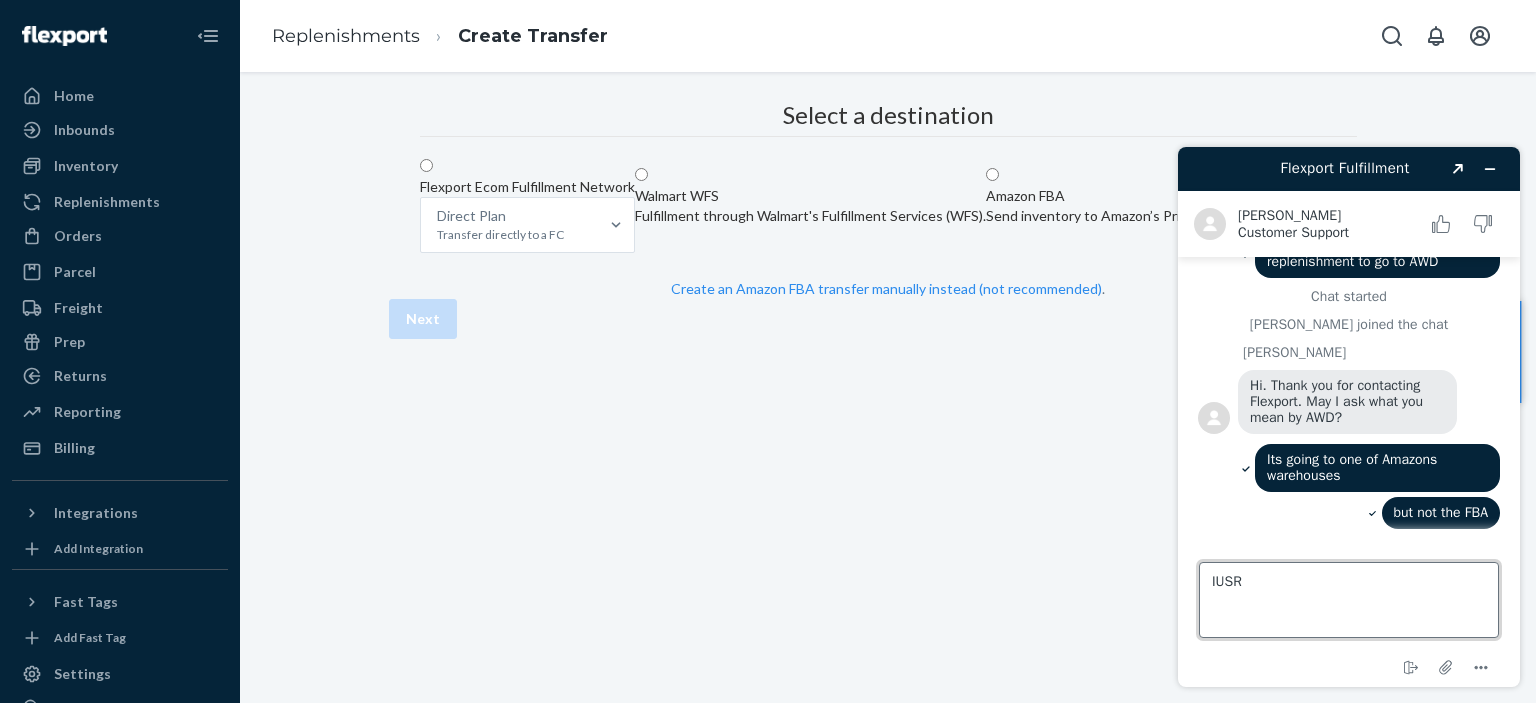 click on "IUSR" at bounding box center (1349, 600) 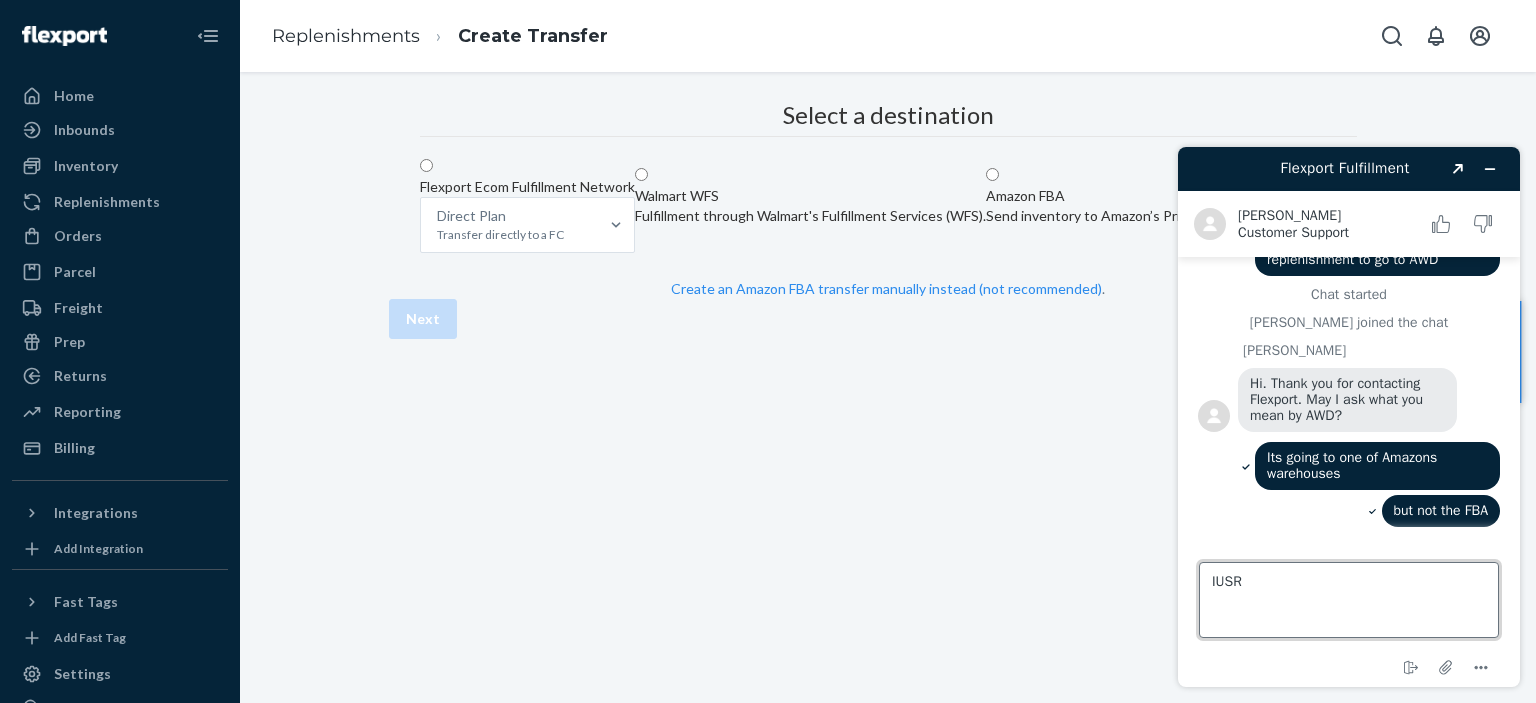 scroll, scrollTop: 48, scrollLeft: 0, axis: vertical 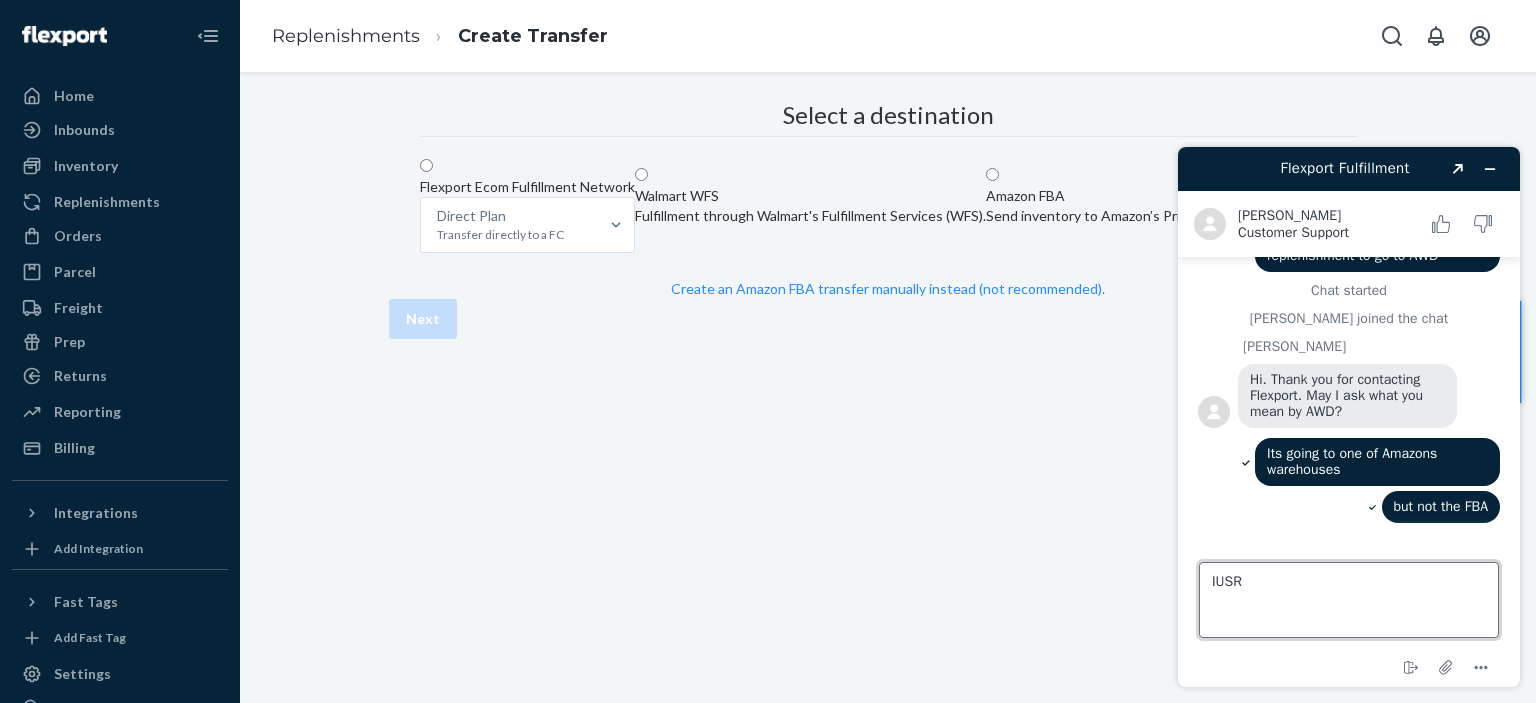 drag, startPoint x: 1265, startPoint y: 594, endPoint x: 1186, endPoint y: 587, distance: 79.30952 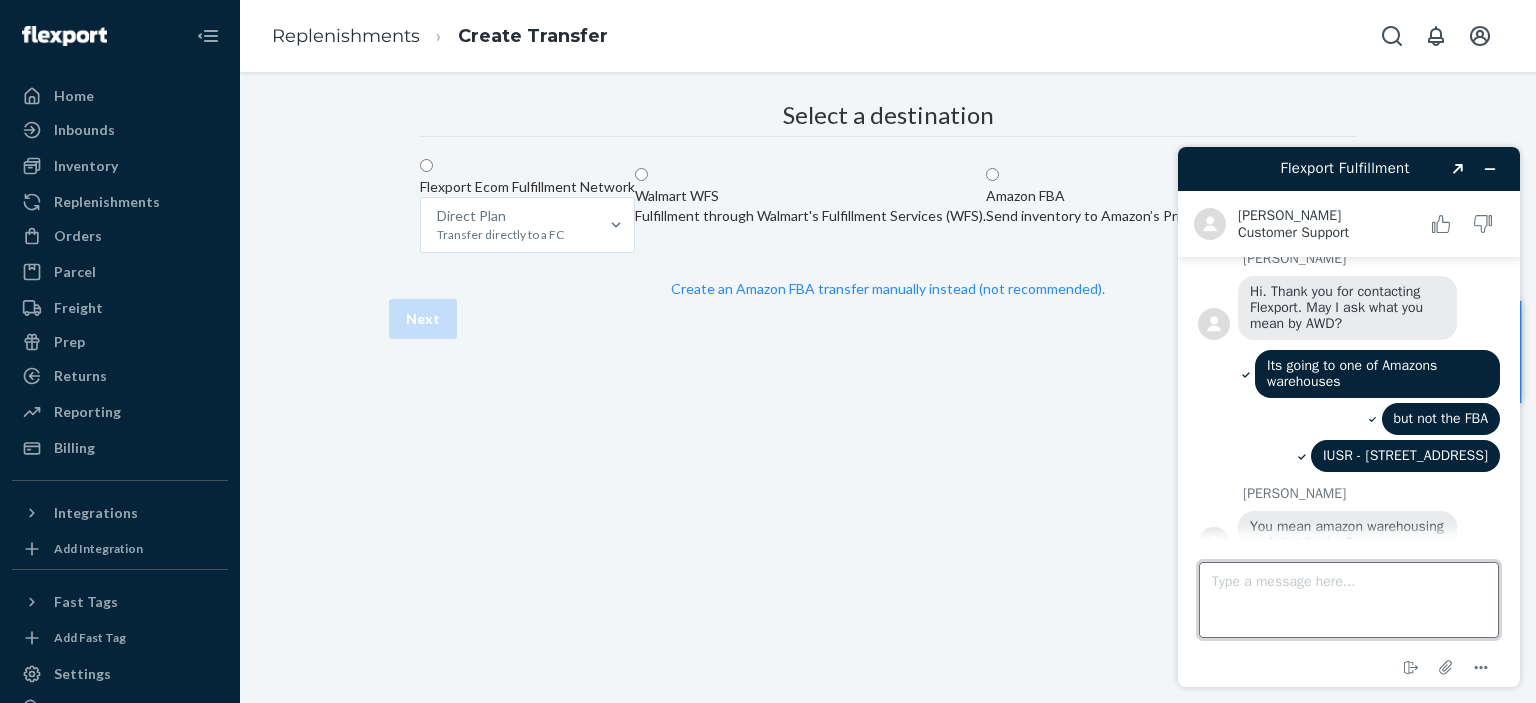 scroll, scrollTop: 184, scrollLeft: 0, axis: vertical 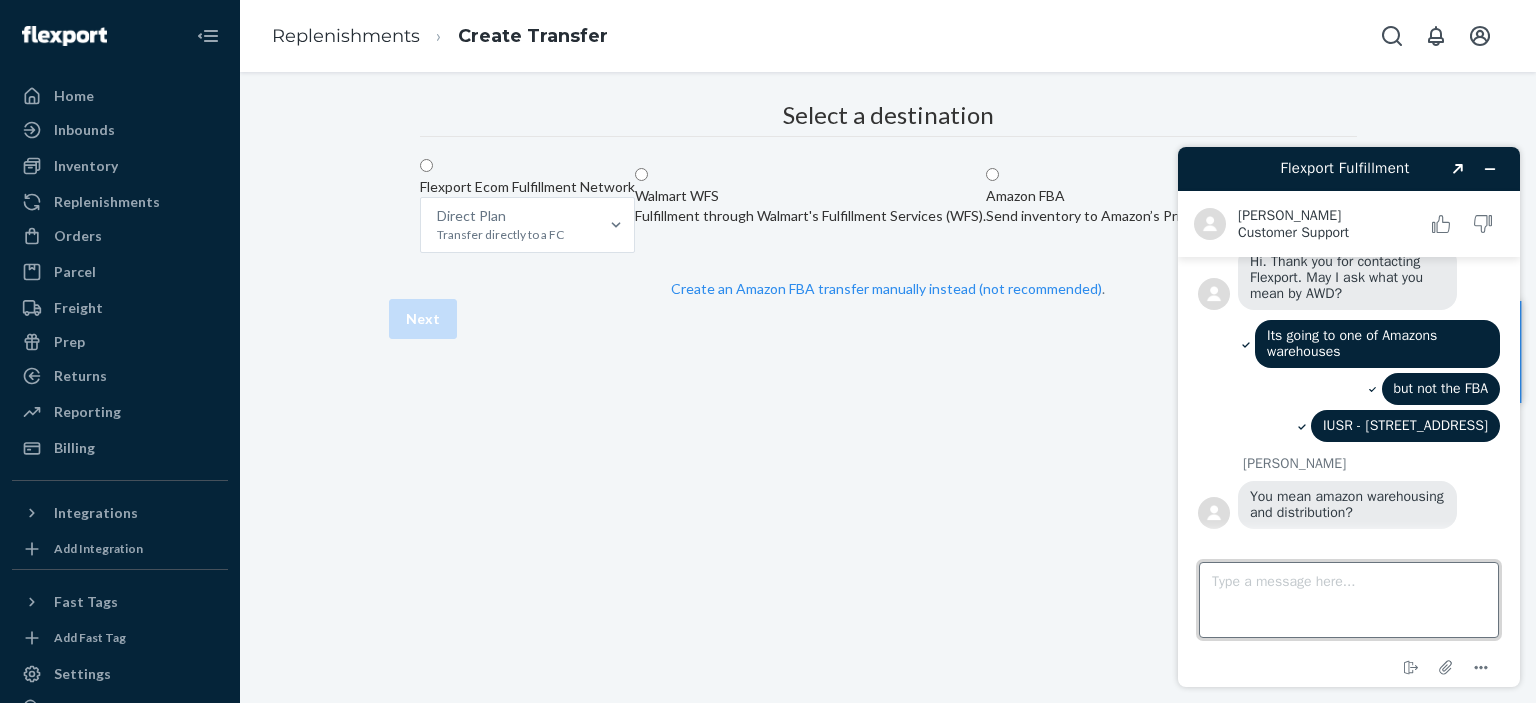 click on "Type a message here..." at bounding box center [1349, 600] 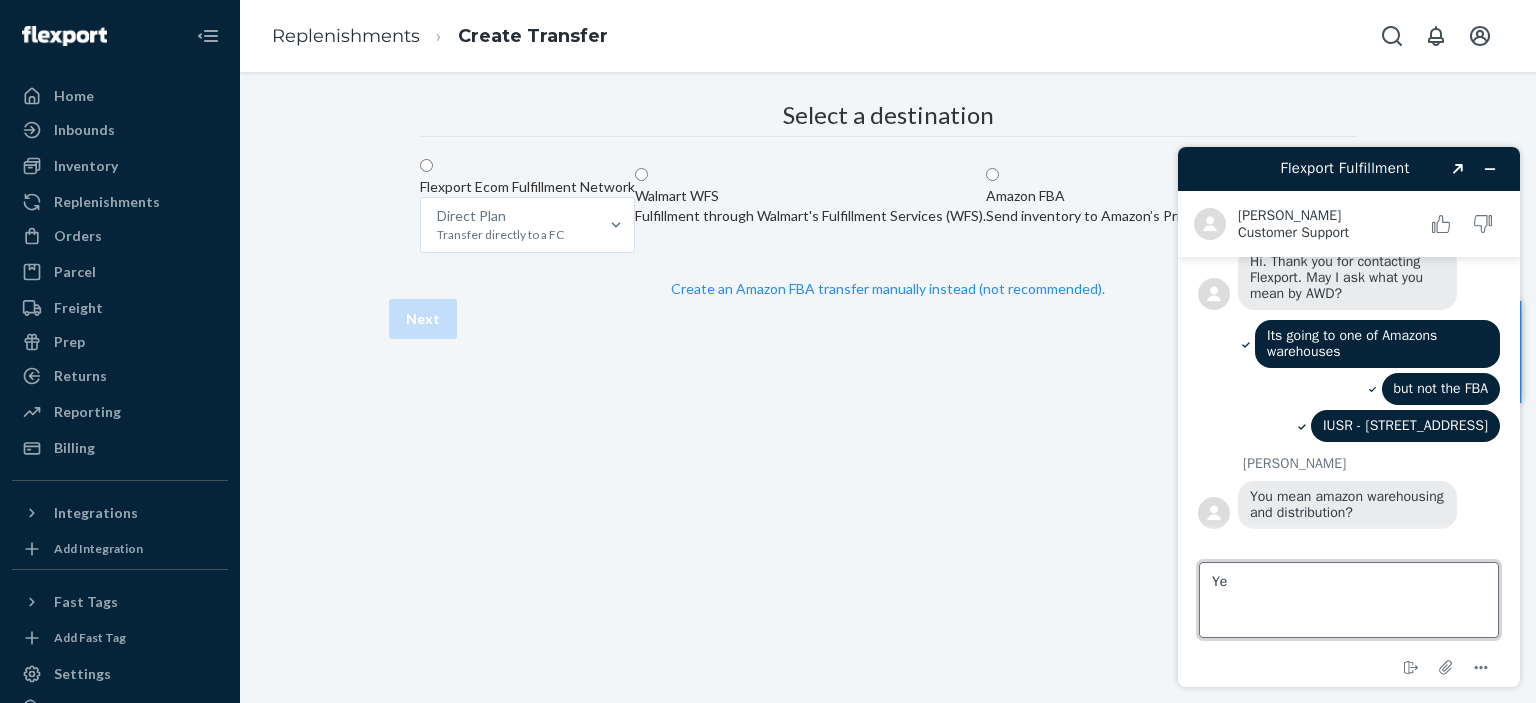 type on "Yes" 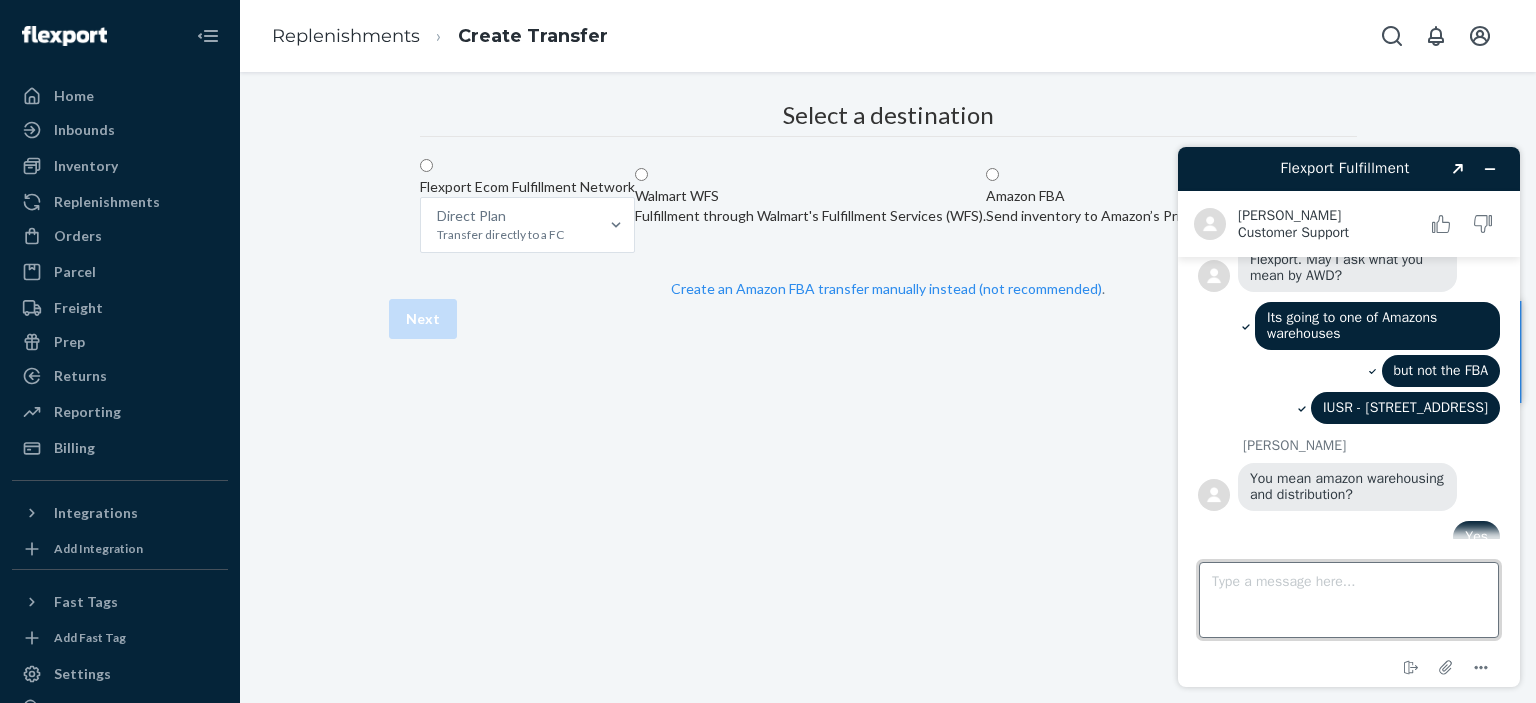 scroll, scrollTop: 226, scrollLeft: 0, axis: vertical 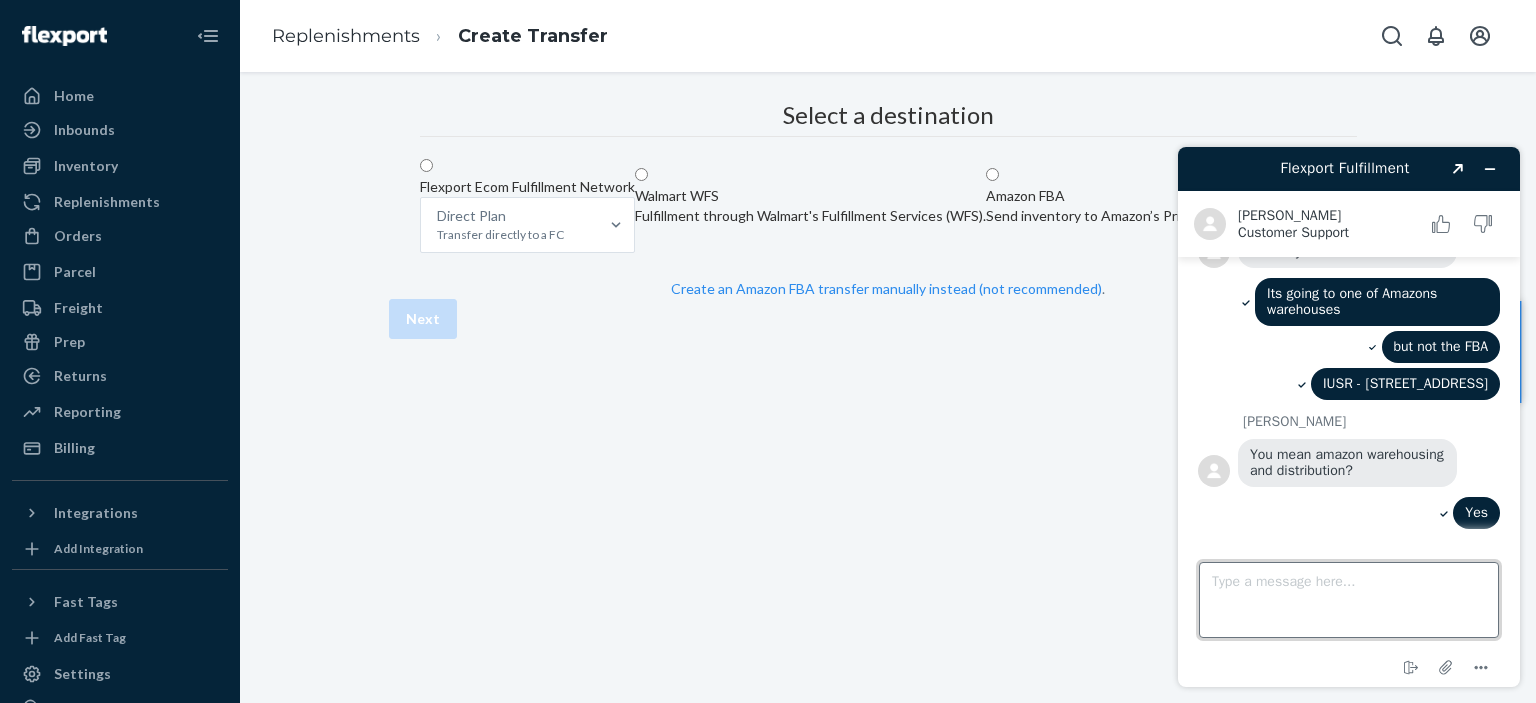type 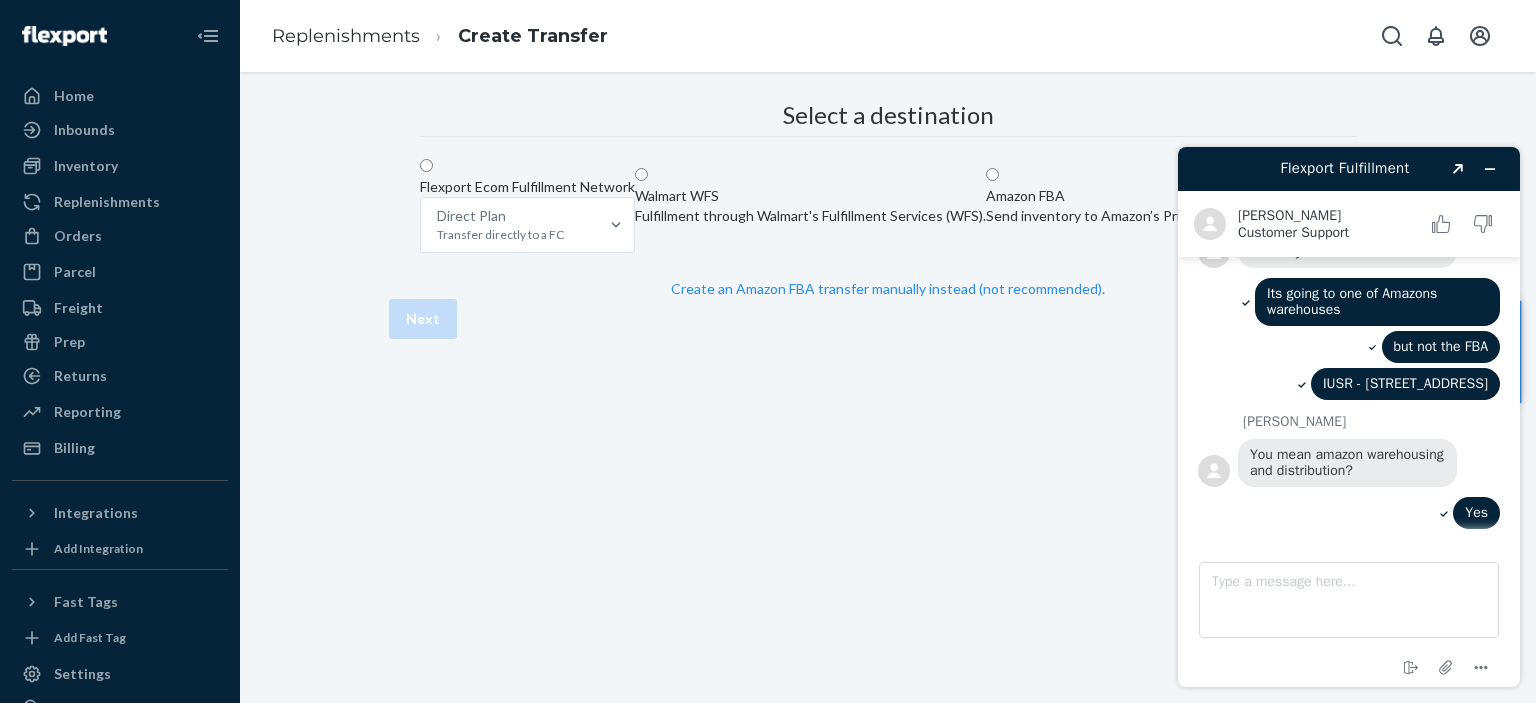 click on "Flexport Ecom Fulfillment Network Direct Plan Transfer directly to a FC Walmart WFS Fulfillment through Walmart's Fulfillment Services (WFS). Amazon FBA Send inventory to Amazon’s Prime-ready fulfillment centers Create an Amazon FBA transfer manually instead (not recommended) ." at bounding box center (888, 217) 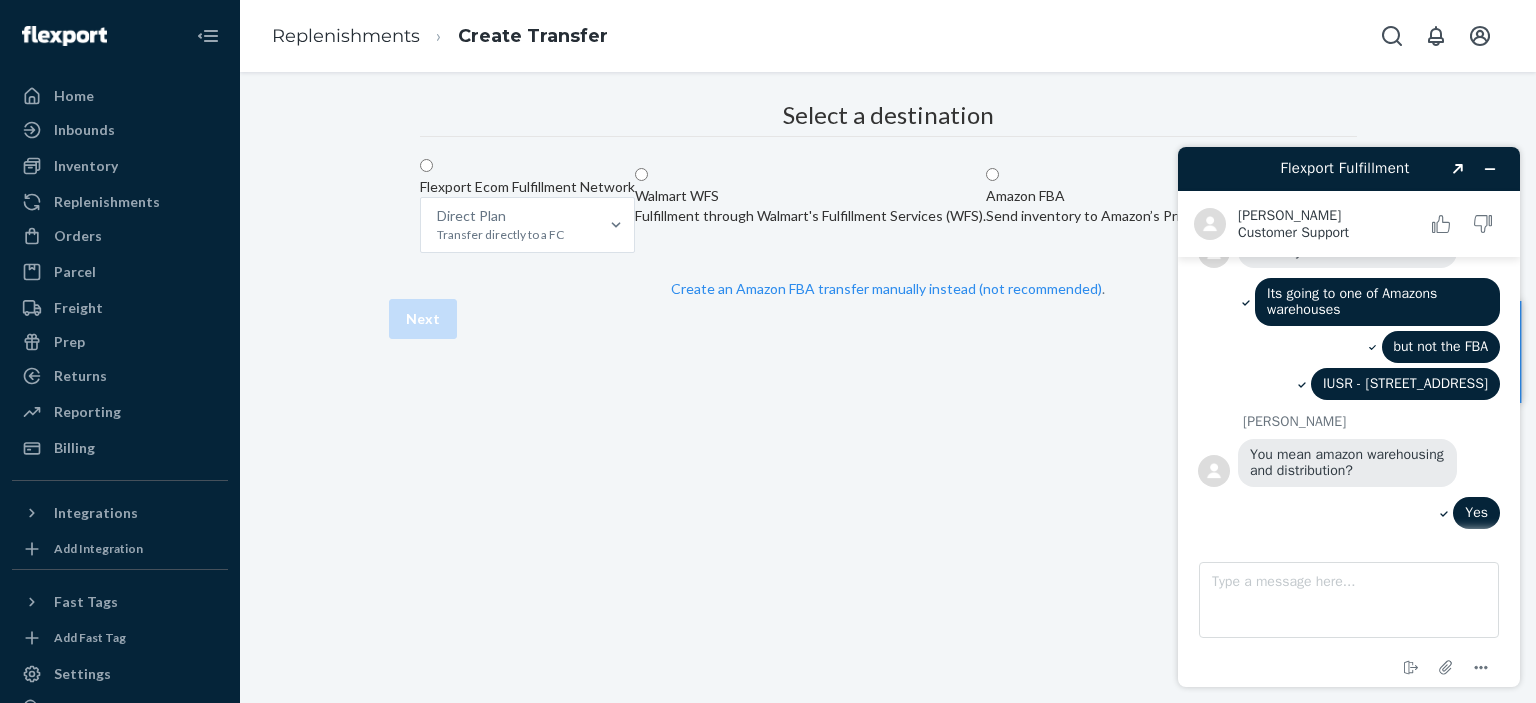 click on "Select a destination Flexport Ecom Fulfillment Network Direct Plan Transfer directly to a FC Walmart WFS Fulfillment through Walmart's Fulfillment Services (WFS). Amazon FBA Send inventory to Amazon’s Prime-ready fulfillment centers Create an Amazon FBA transfer manually instead (not recommended) . Next" at bounding box center (888, 216) 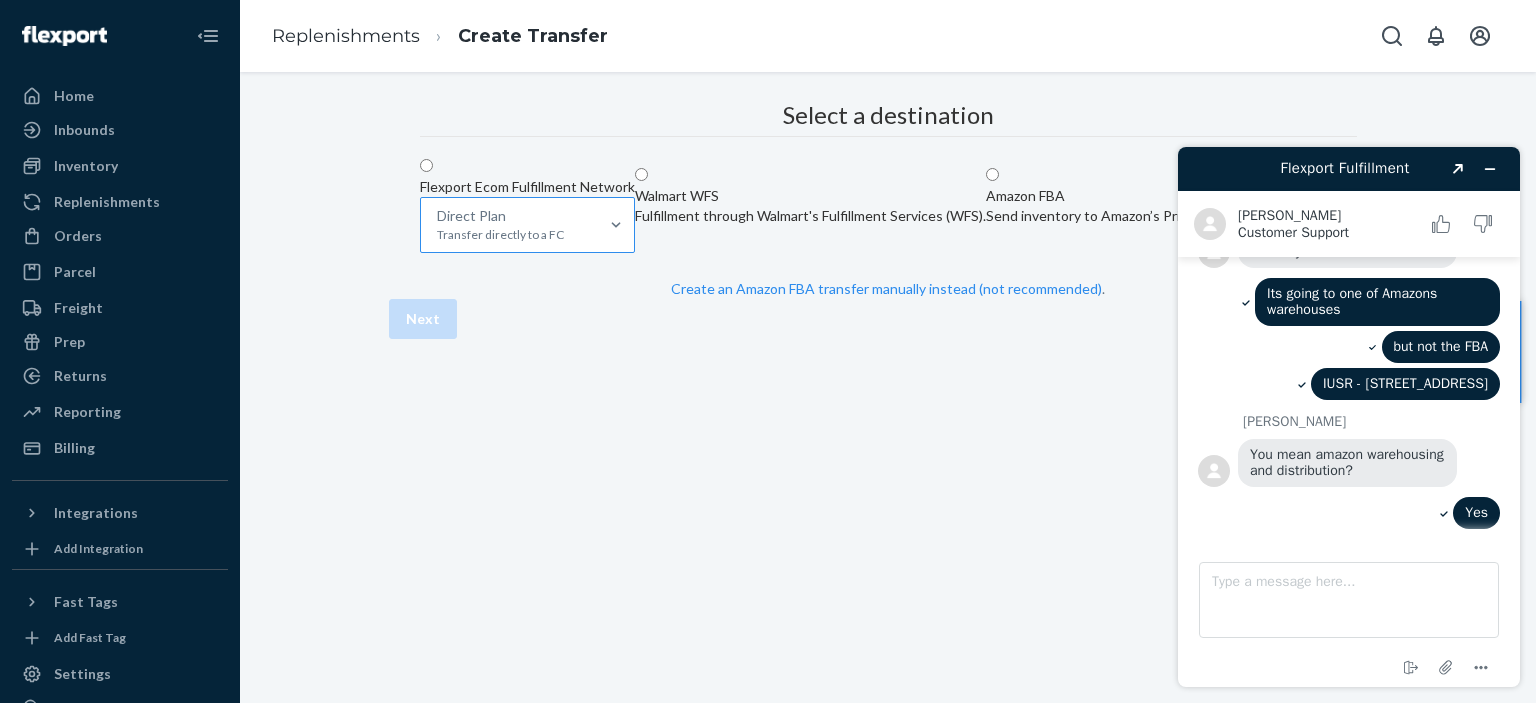 click at bounding box center (616, 224) 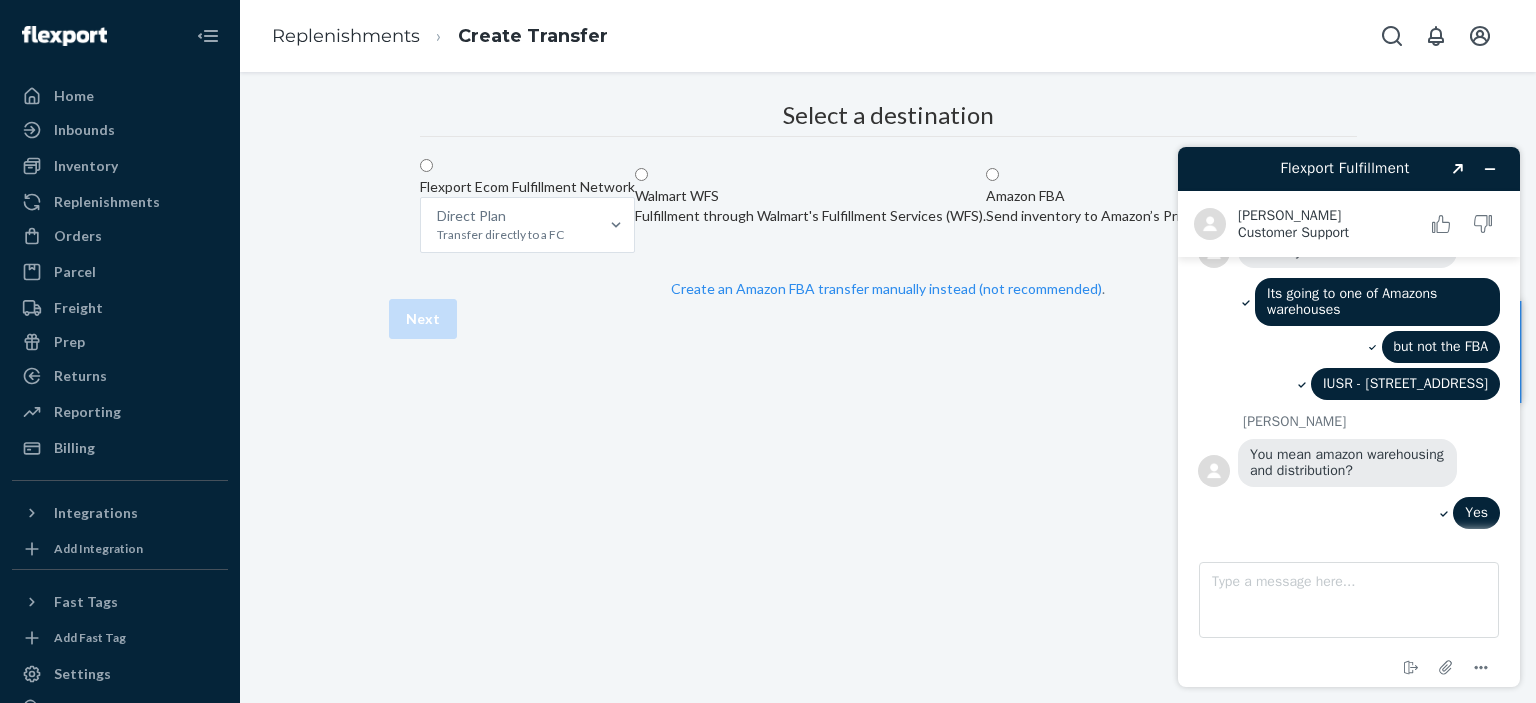 click on "Select a destination Flexport Ecom Fulfillment Network Direct Plan Transfer directly to a FC Walmart WFS Fulfillment through Walmart's Fulfillment Services (WFS). Amazon FBA Send inventory to Amazon’s Prime-ready fulfillment centers Create an Amazon FBA transfer manually instead (not recommended) ." at bounding box center [888, 200] 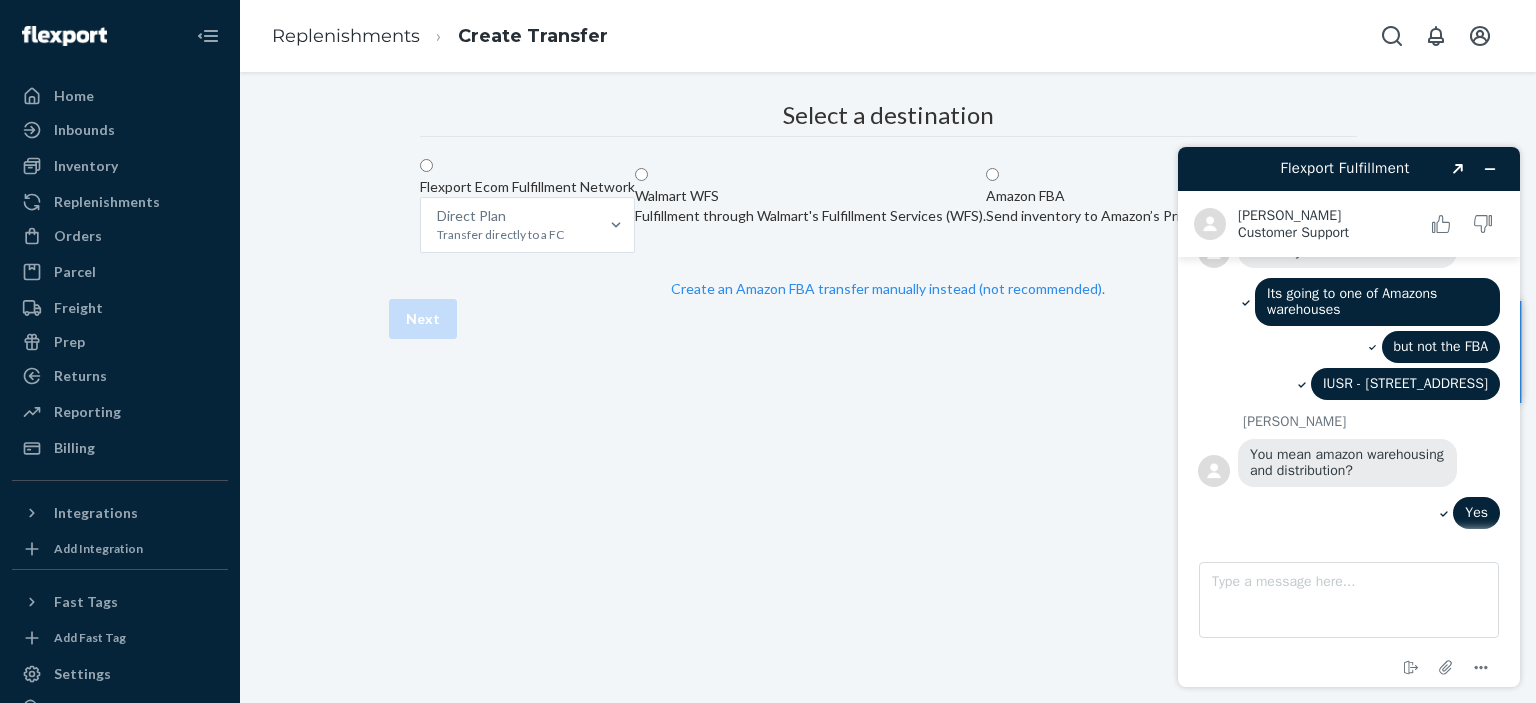 click on "Send inventory to Amazon’s Prime-ready fulfillment centers" at bounding box center (1171, 216) 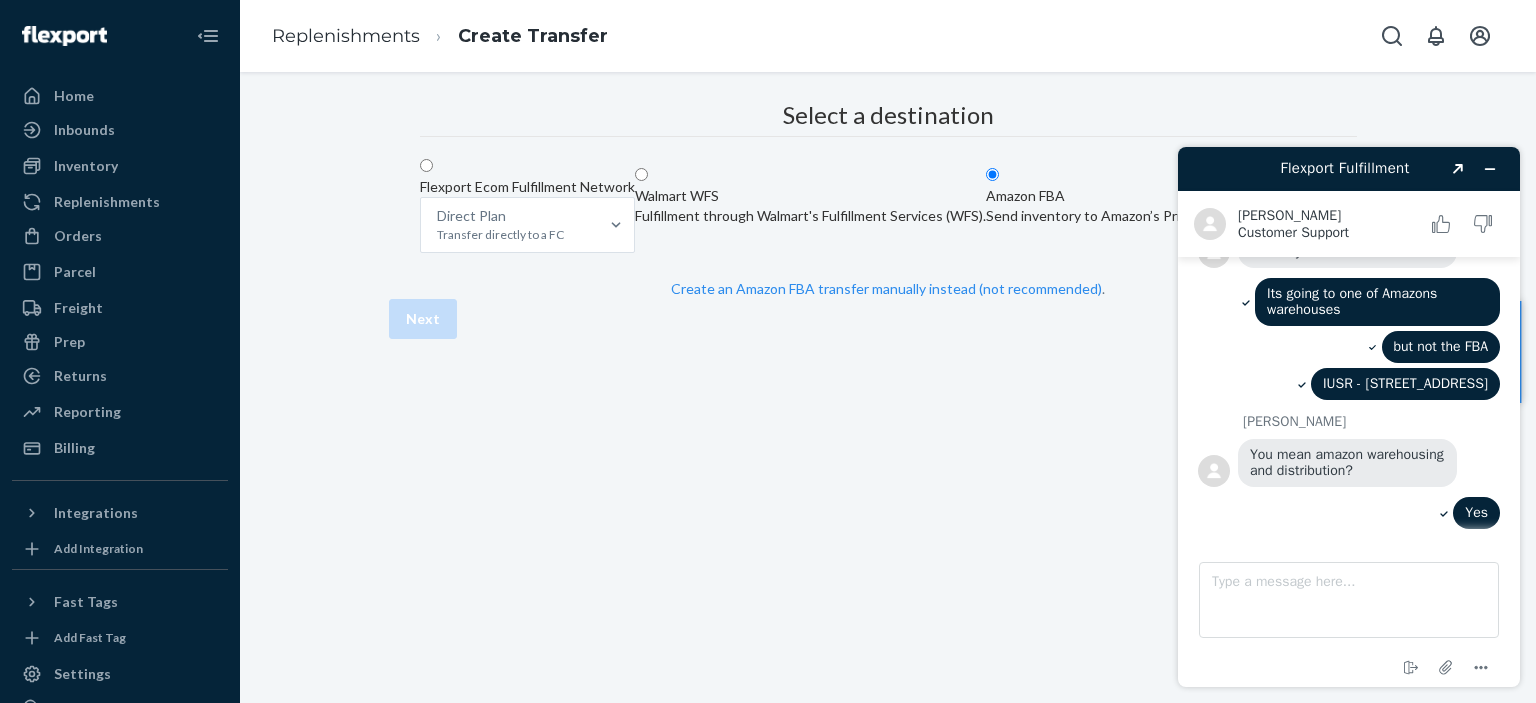 radio on "true" 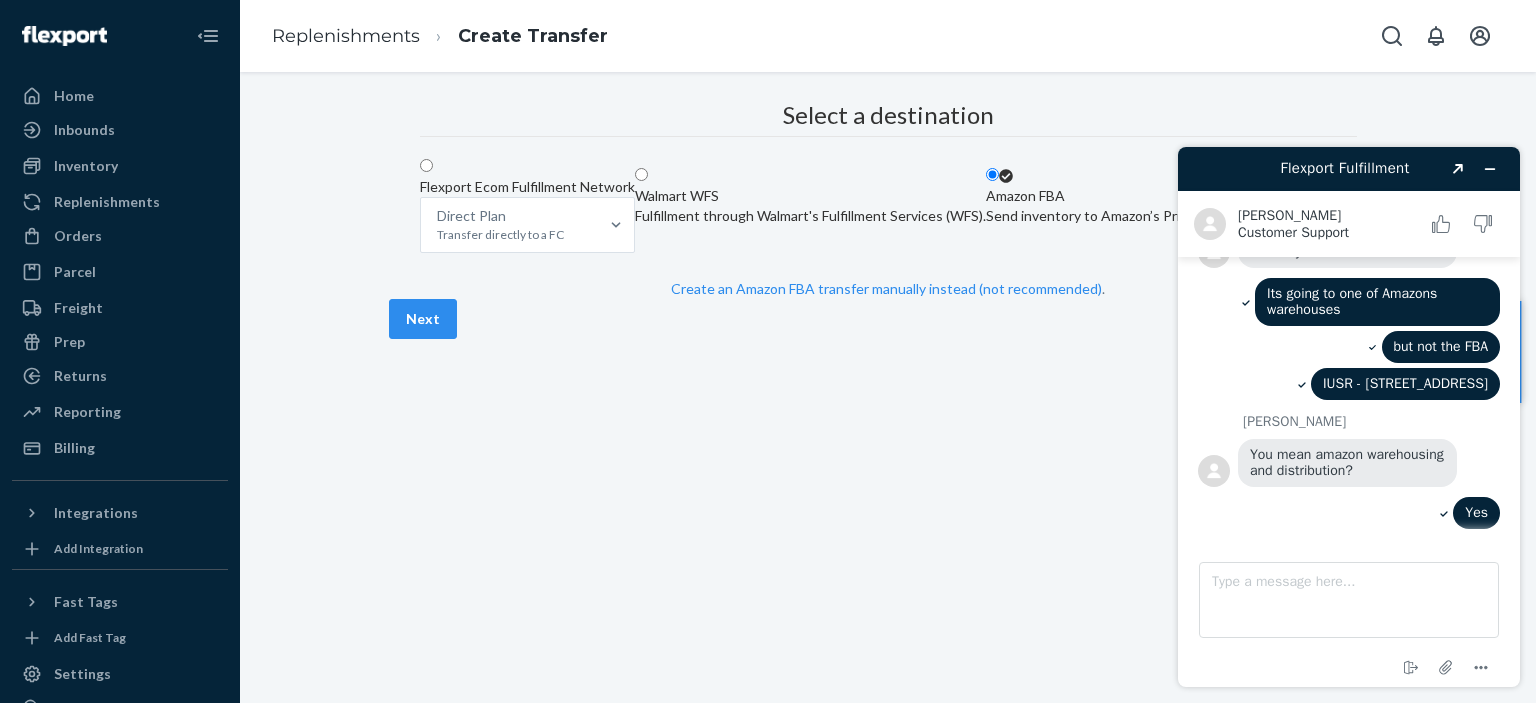scroll, scrollTop: 146, scrollLeft: 0, axis: vertical 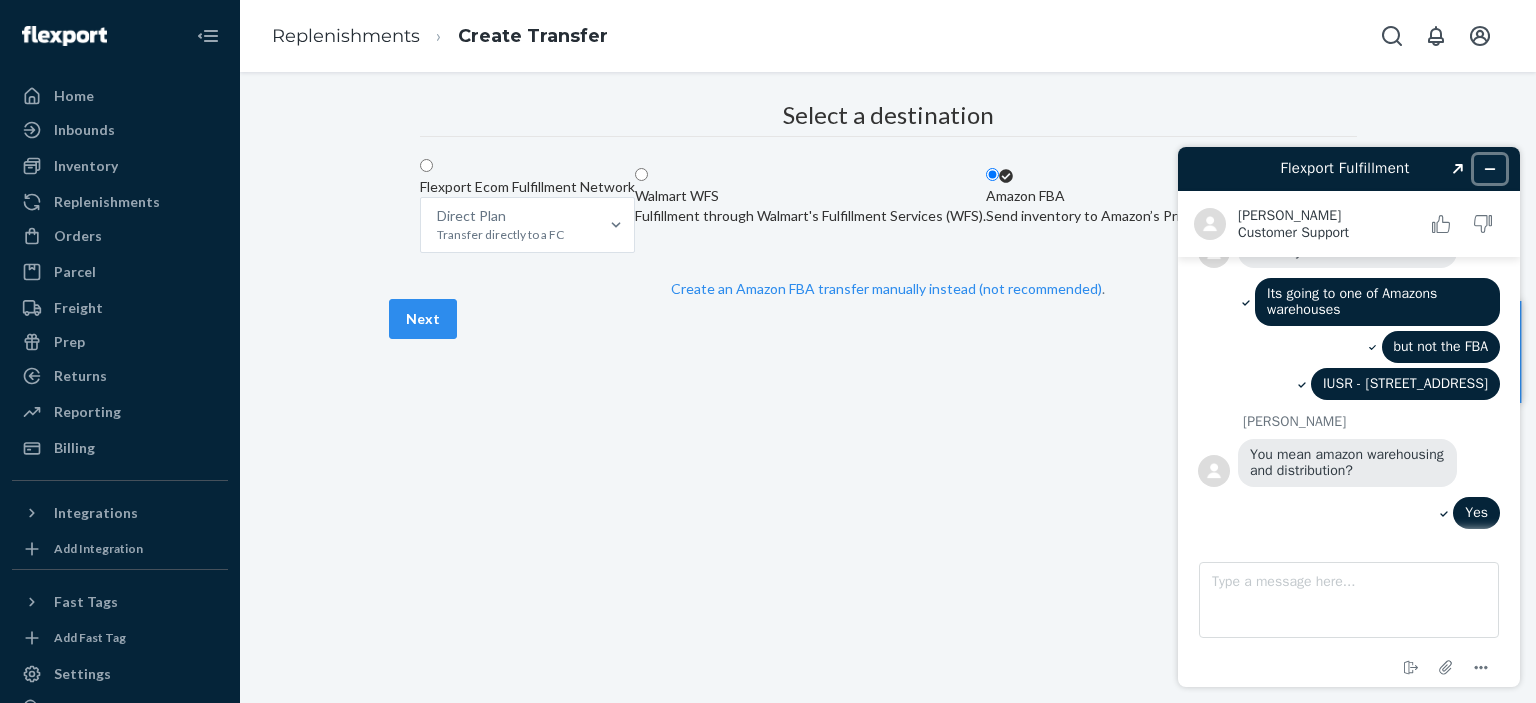 click 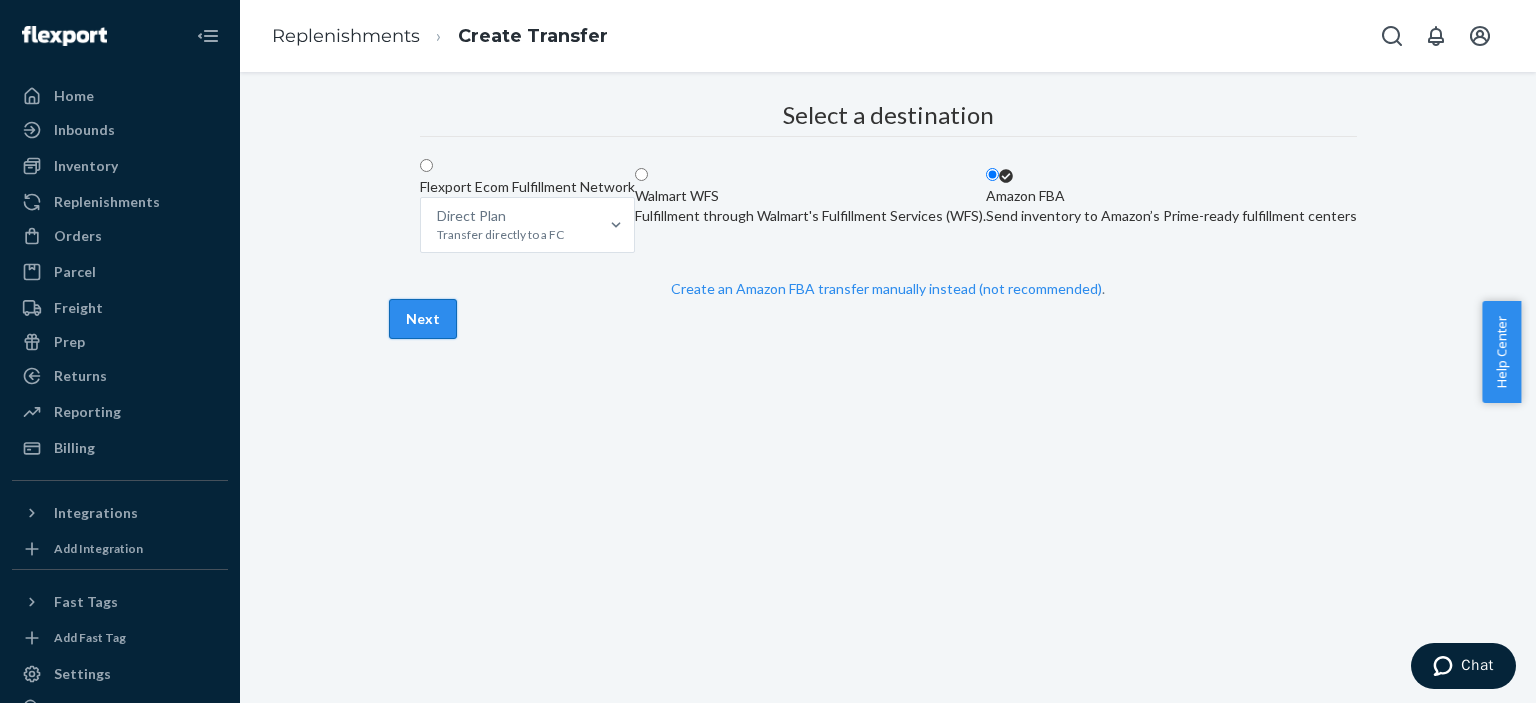 click on "Next" at bounding box center [423, 319] 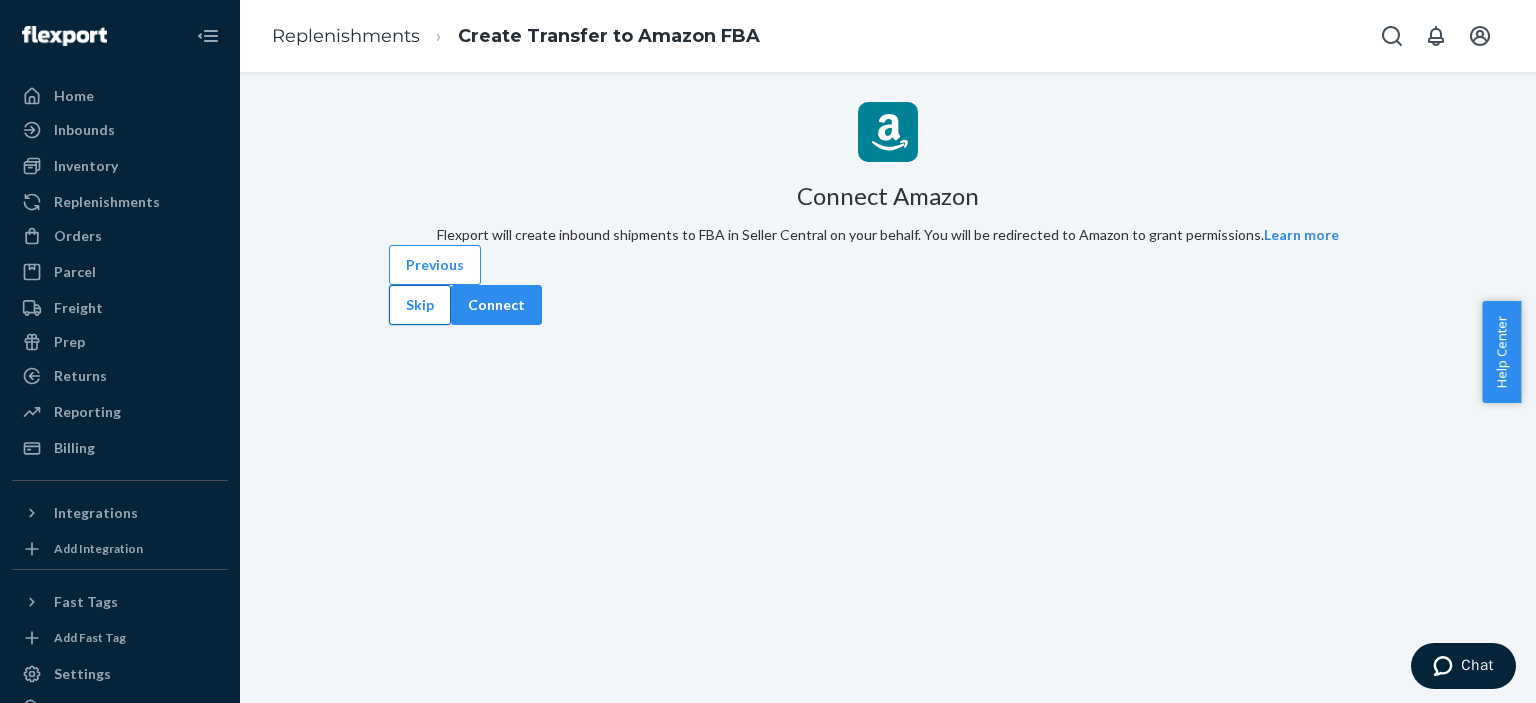 click on "Skip" at bounding box center (420, 305) 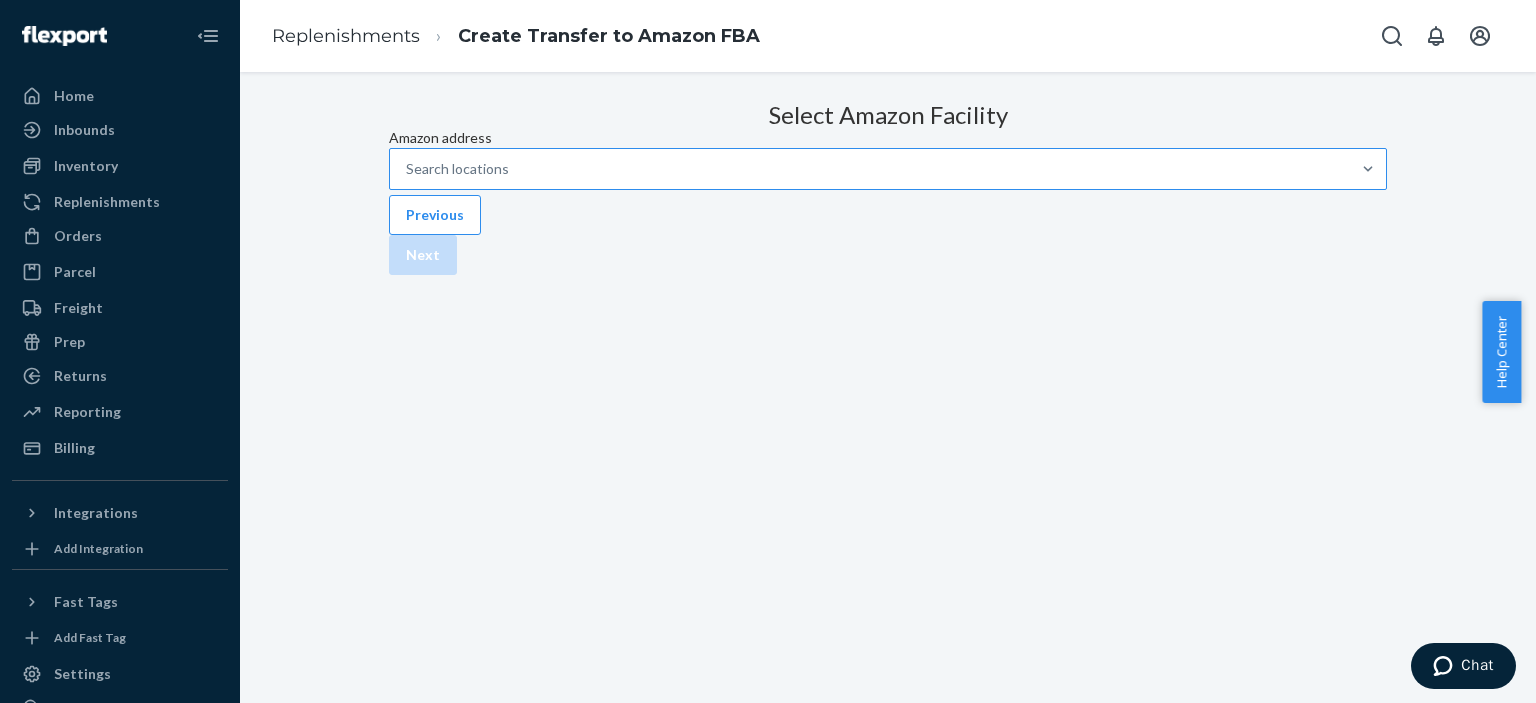 click on "Search locations" at bounding box center (870, 169) 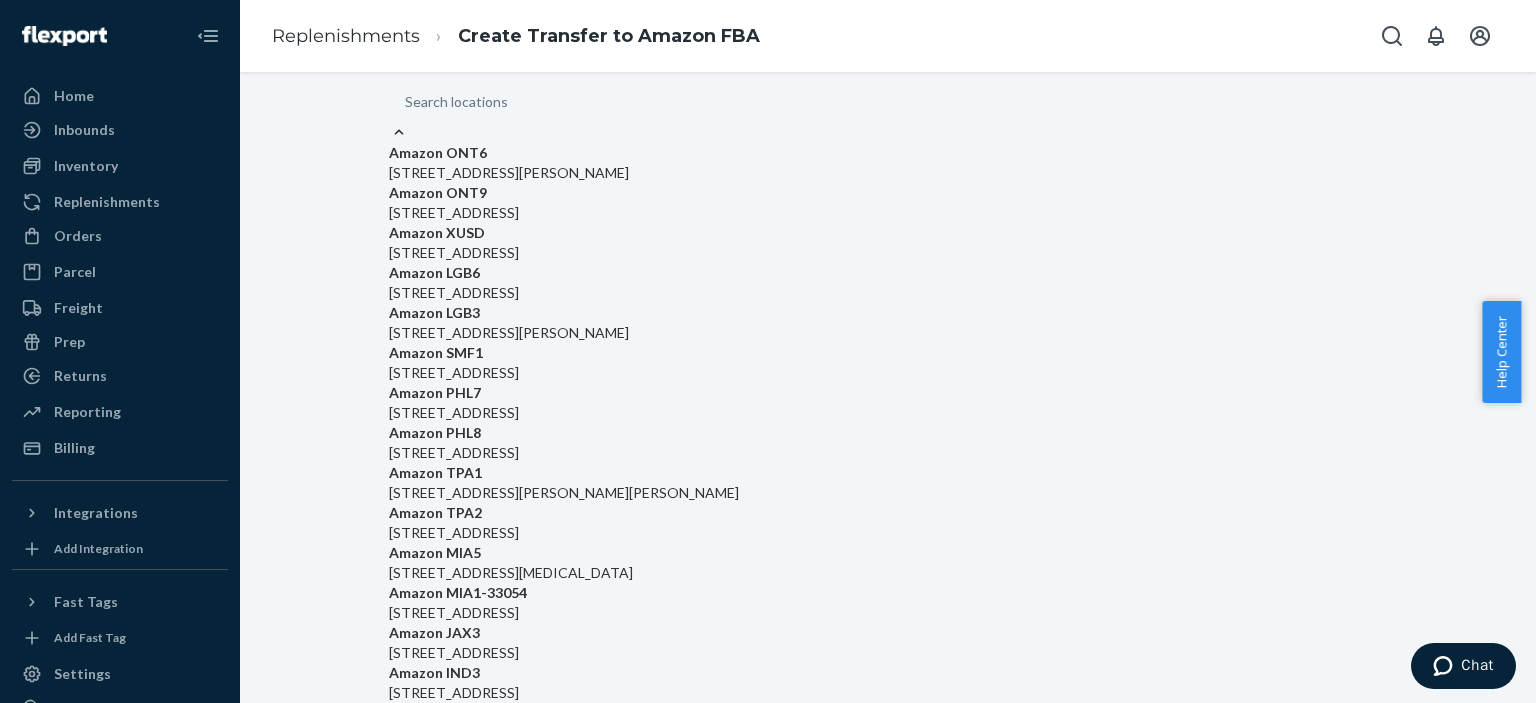 paste on "IUSR - [STREET_ADDRESS]" 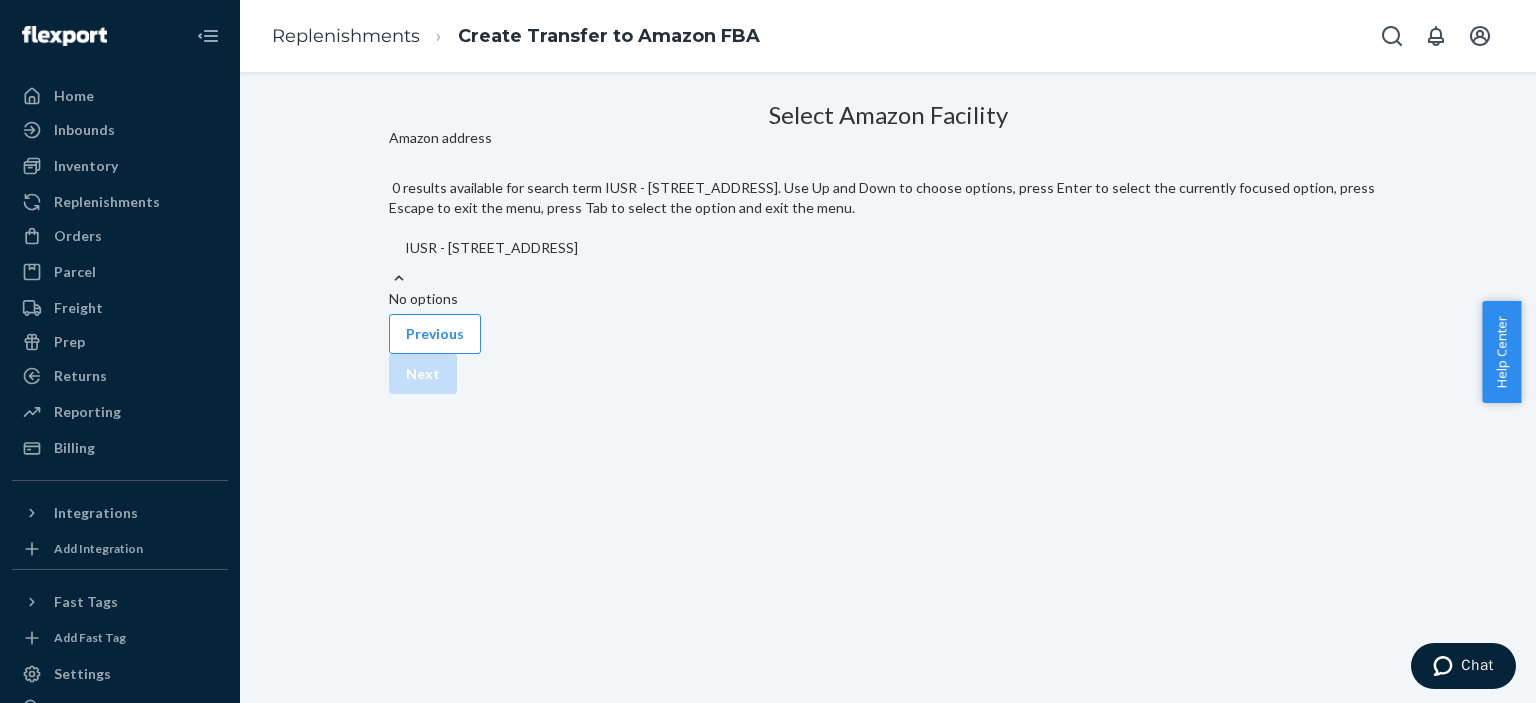 click on "IUSR - [STREET_ADDRESS]" at bounding box center (600, 248) 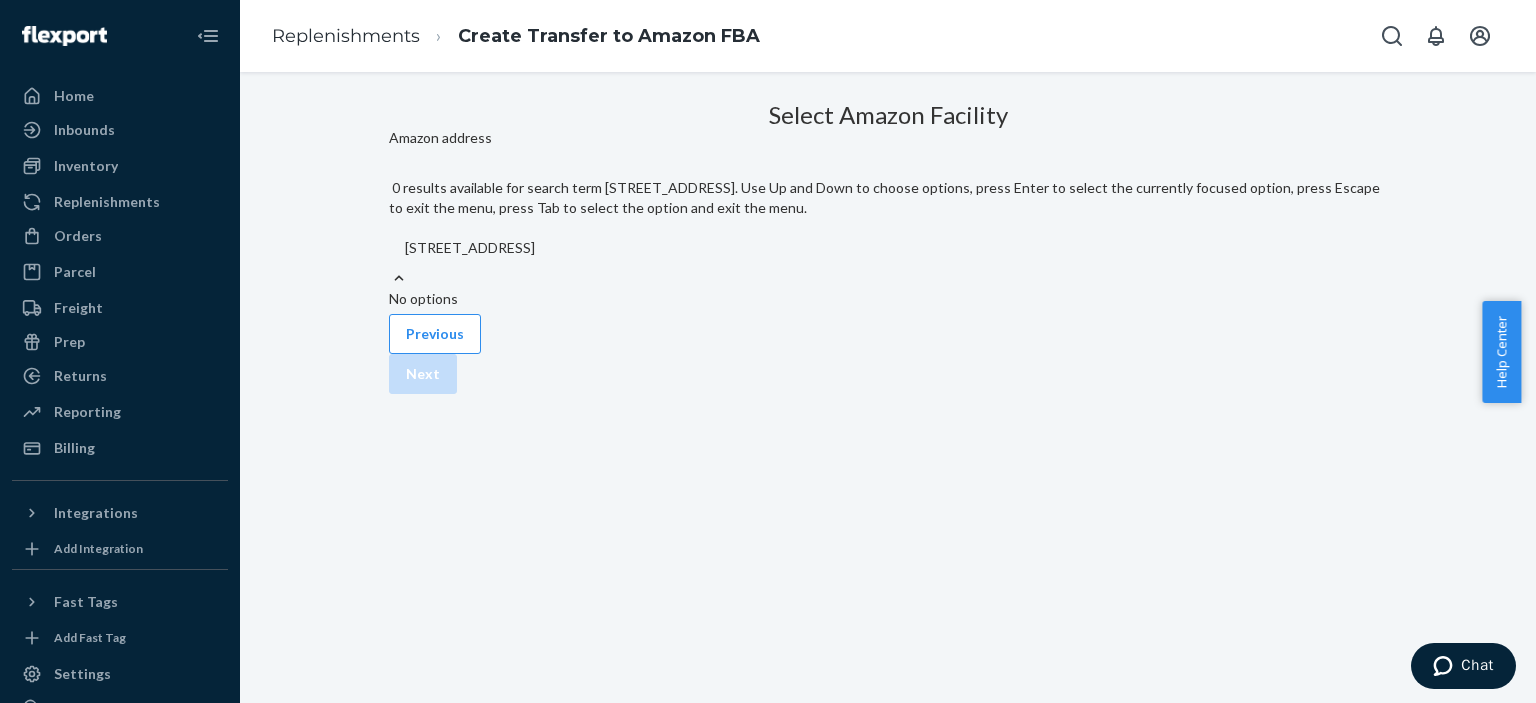 type on "[STREET_ADDRESS]" 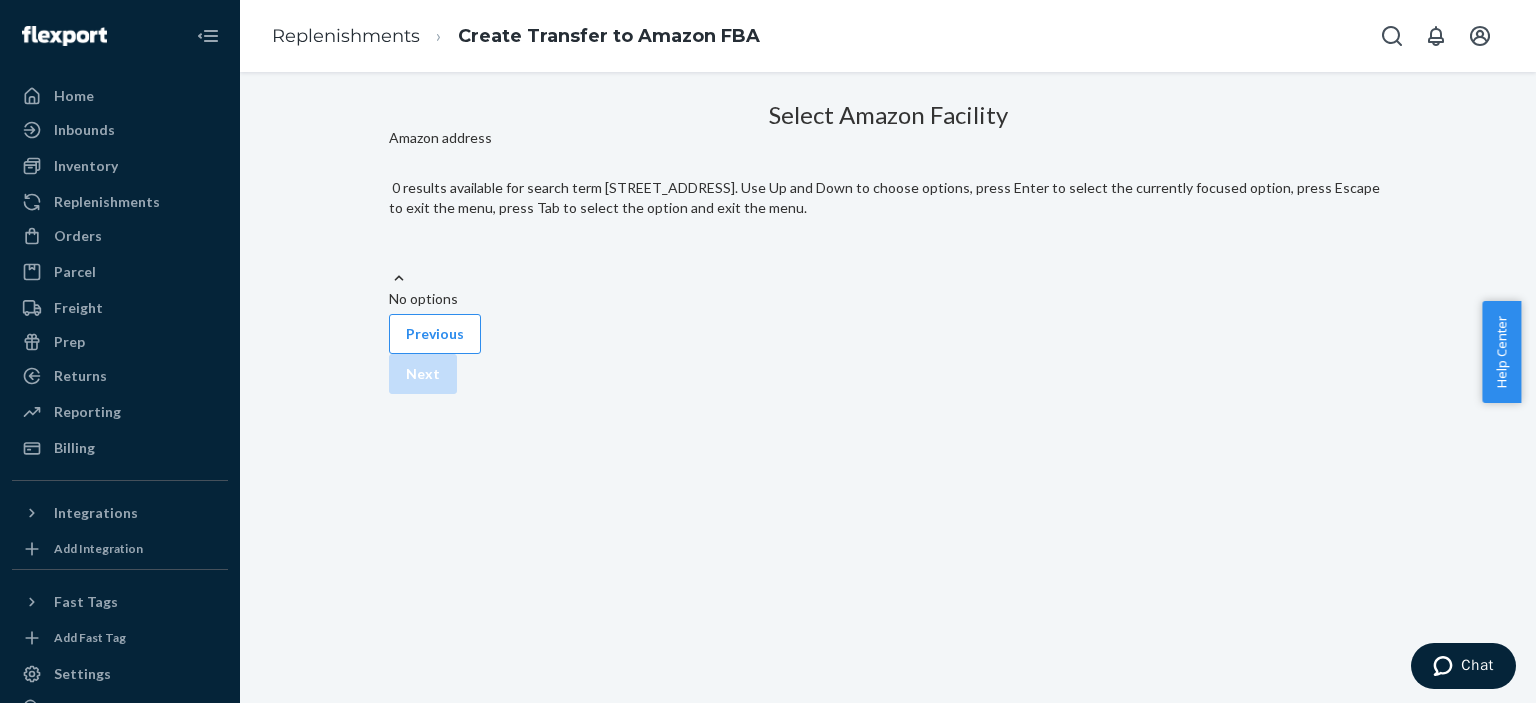 click on "[STREET_ADDRESS]" at bounding box center (888, 248) 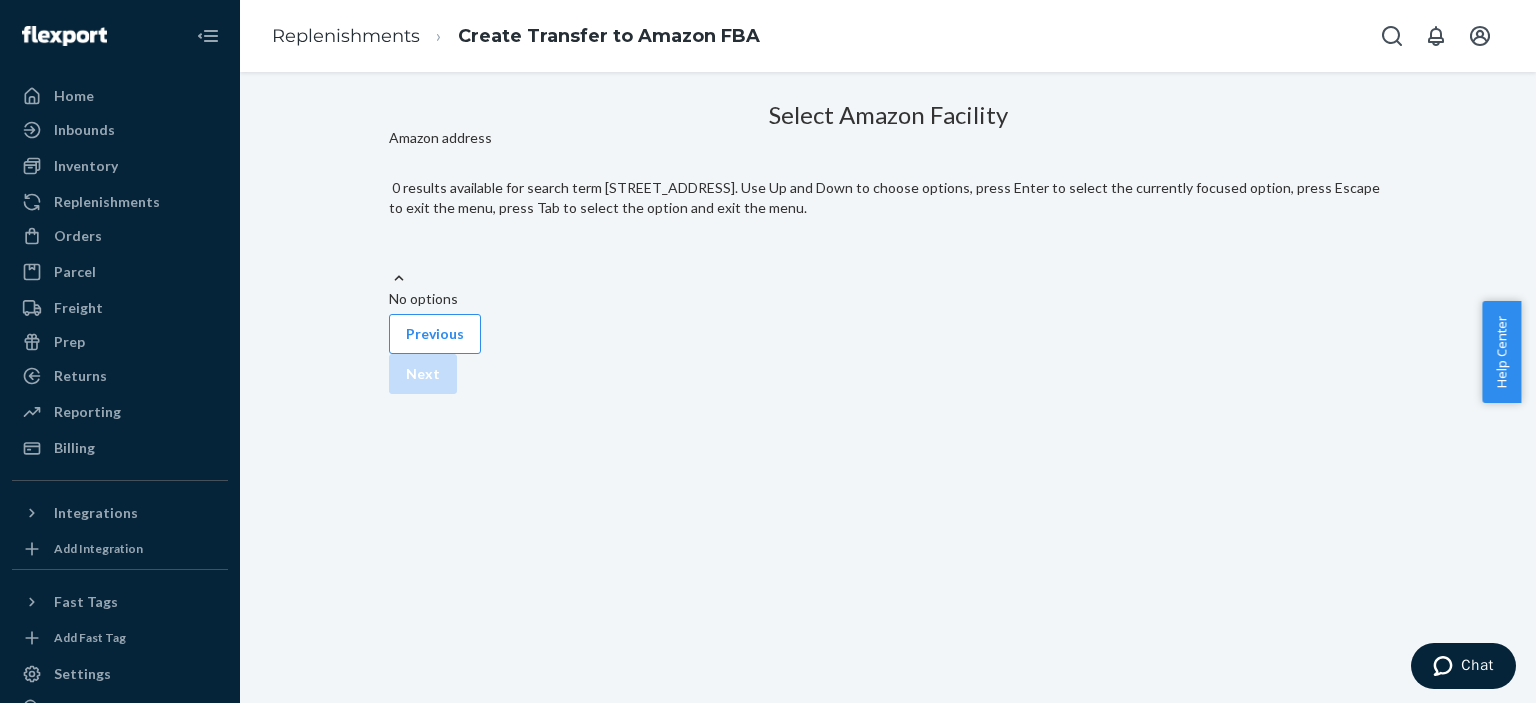 click on "Amazon address       0 results available for search term [STREET_ADDRESS]. Use Up and Down to choose options, press Enter to select the currently focused option, press Escape to exit the menu, press Tab to select the option and exit the menu. [STREET_ADDRESS] No options" at bounding box center (579, 248) 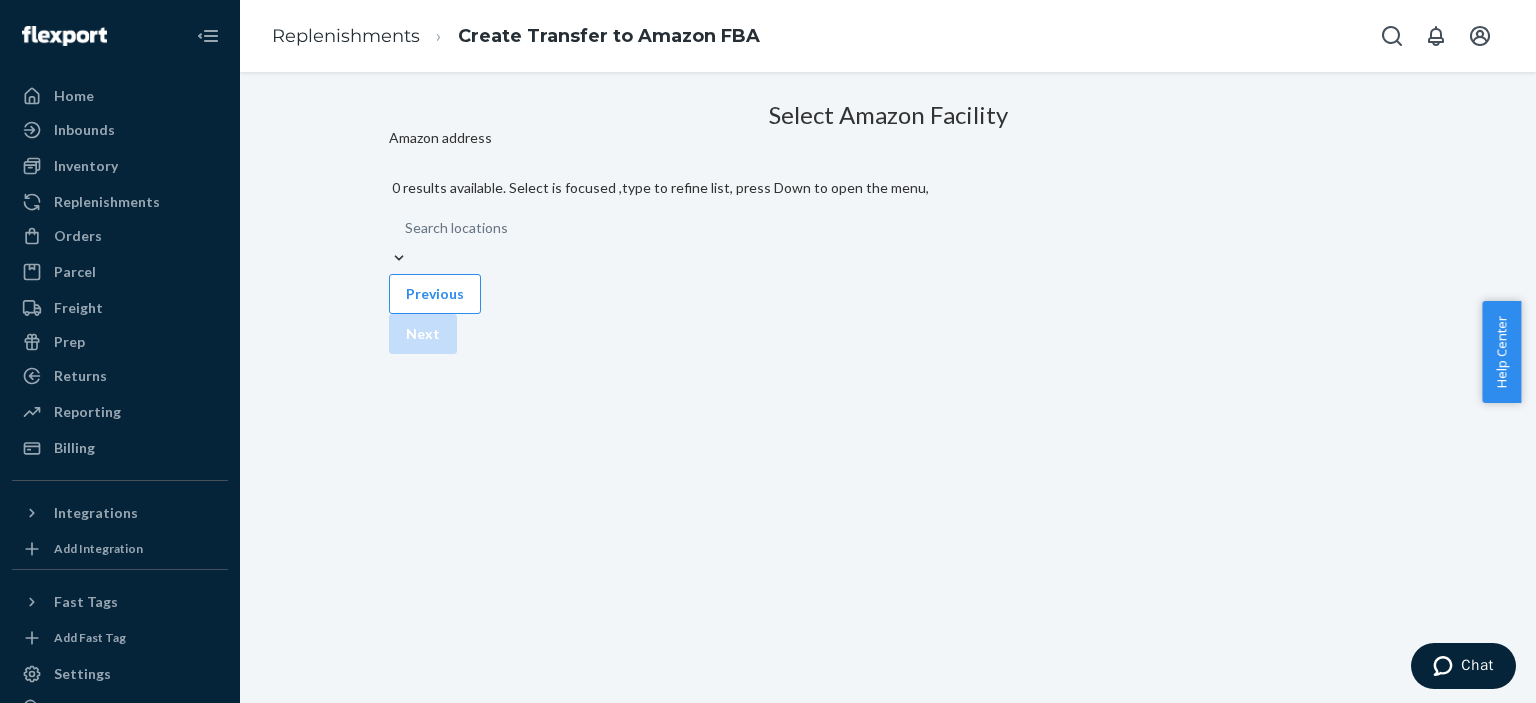 click on "Search locations" at bounding box center [888, 228] 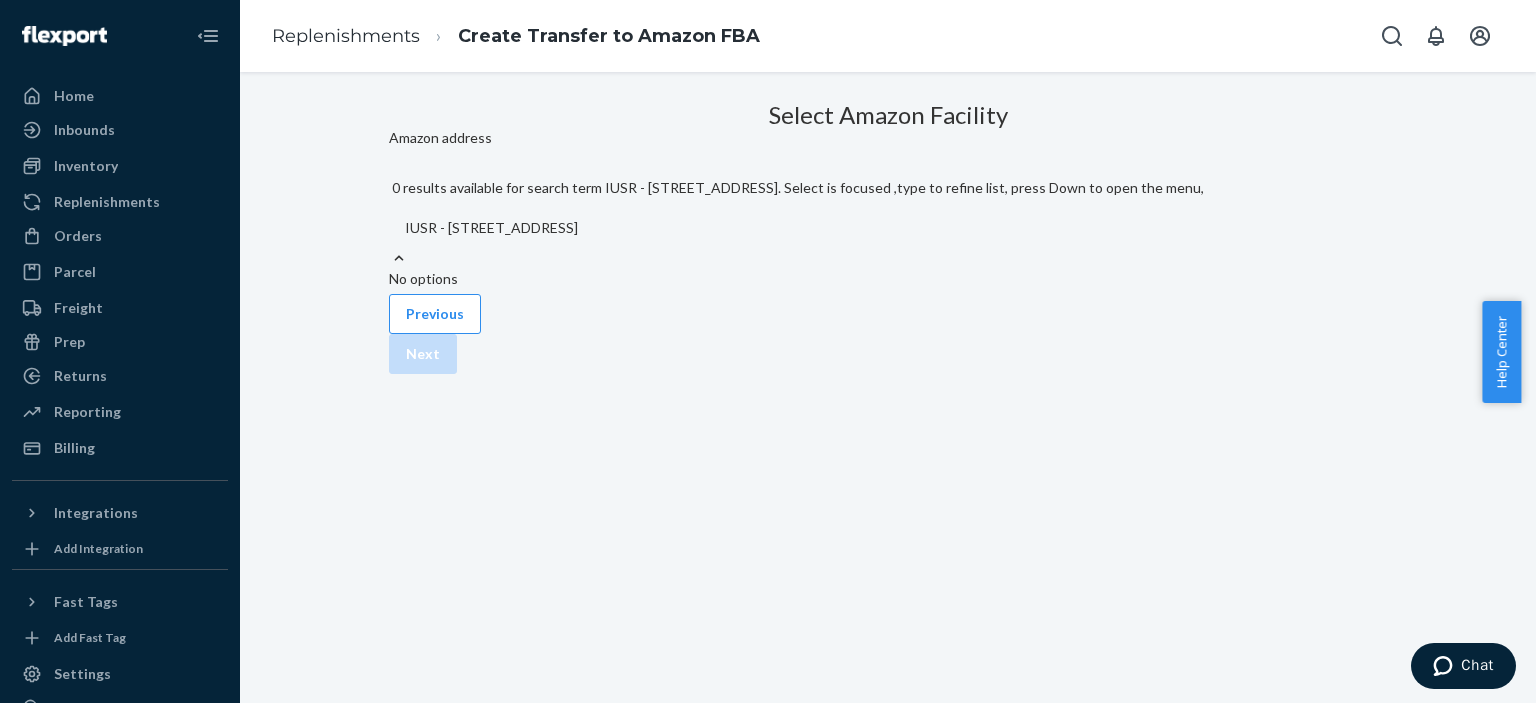 click on "IUSR - [STREET_ADDRESS]" at bounding box center [600, 228] 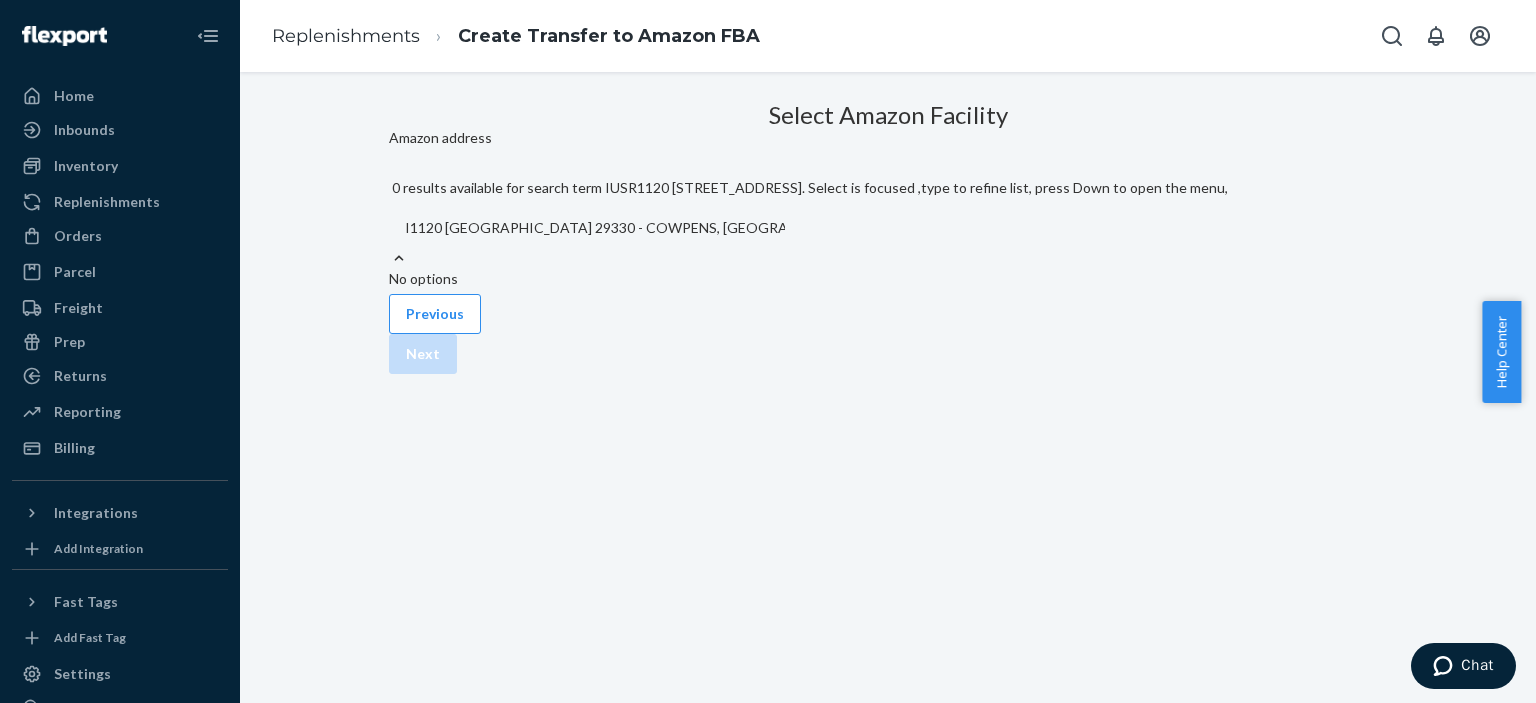 type on "[STREET_ADDRESS]" 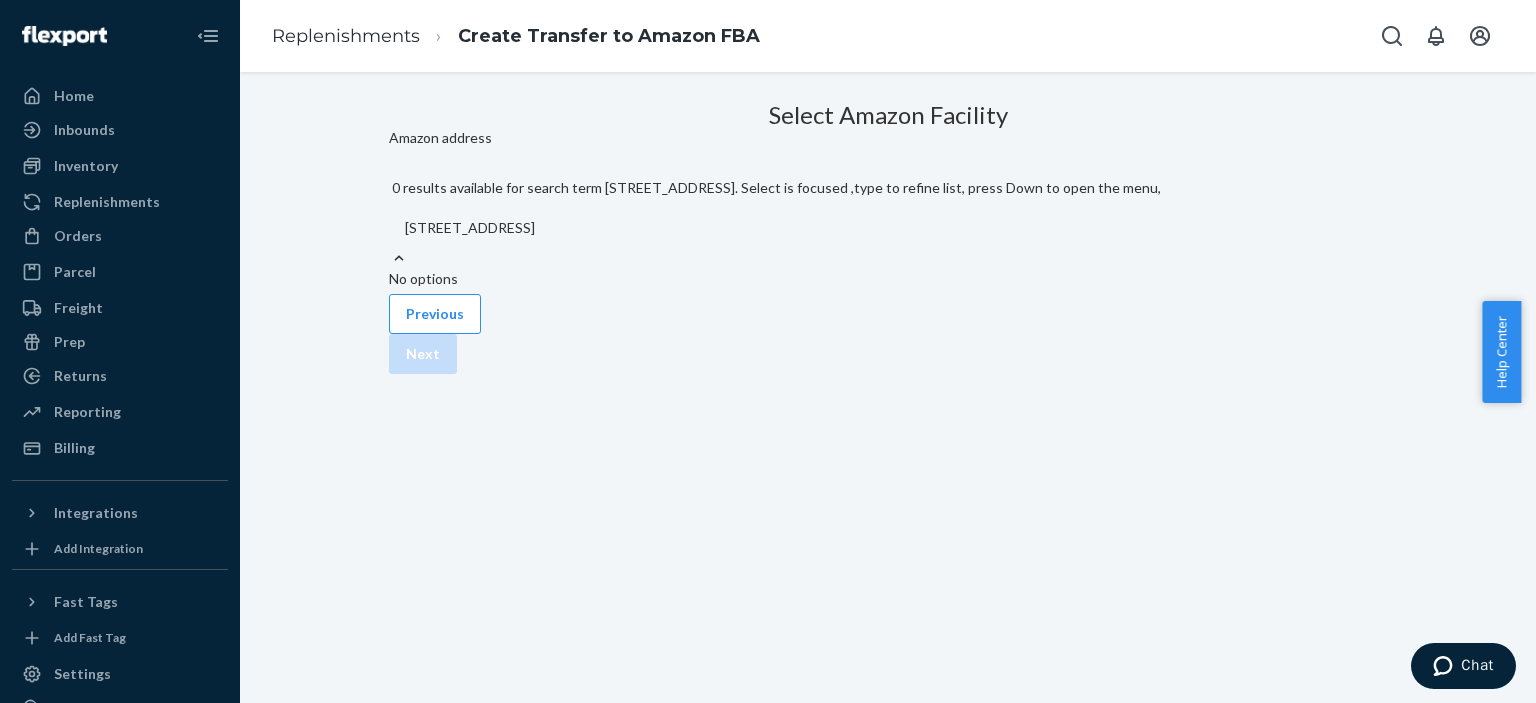 type 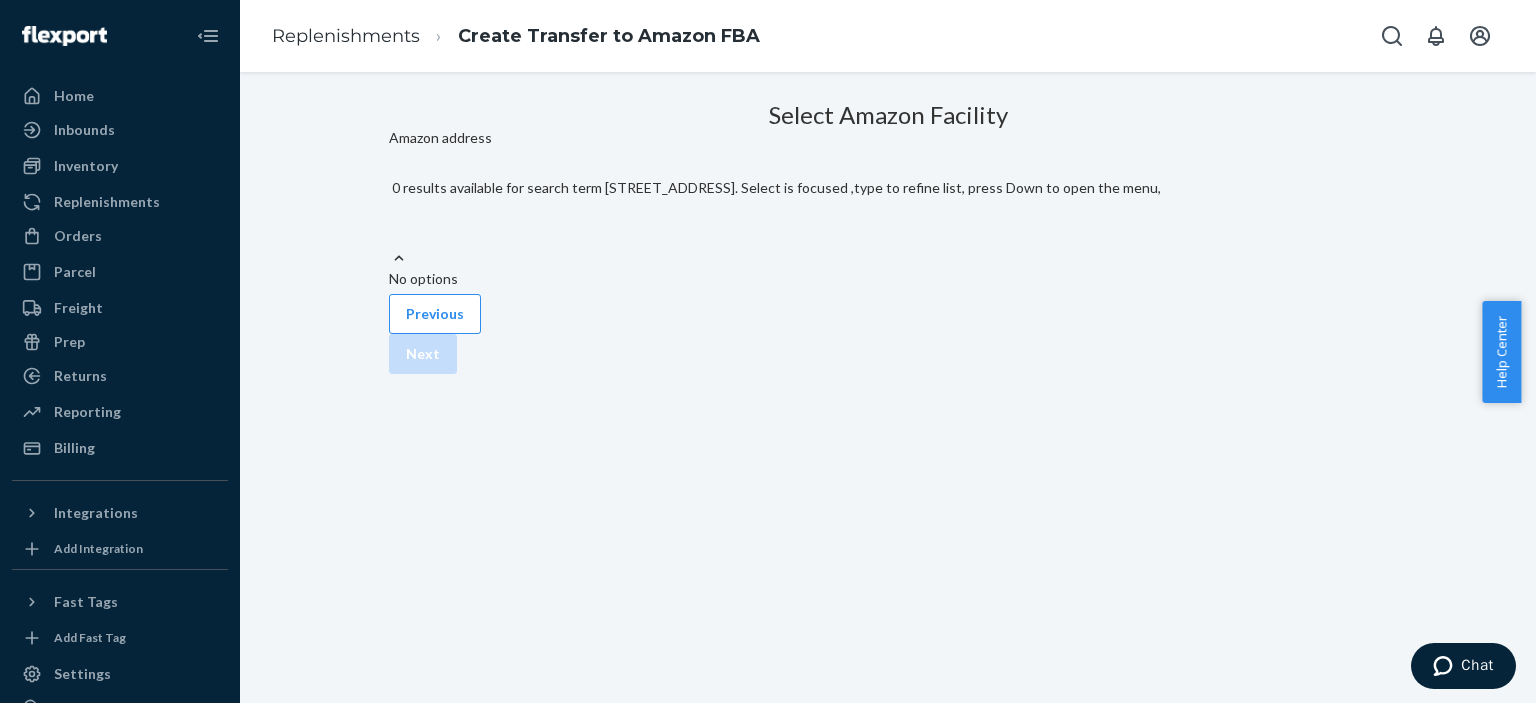 click on "[STREET_ADDRESS]" at bounding box center (888, 228) 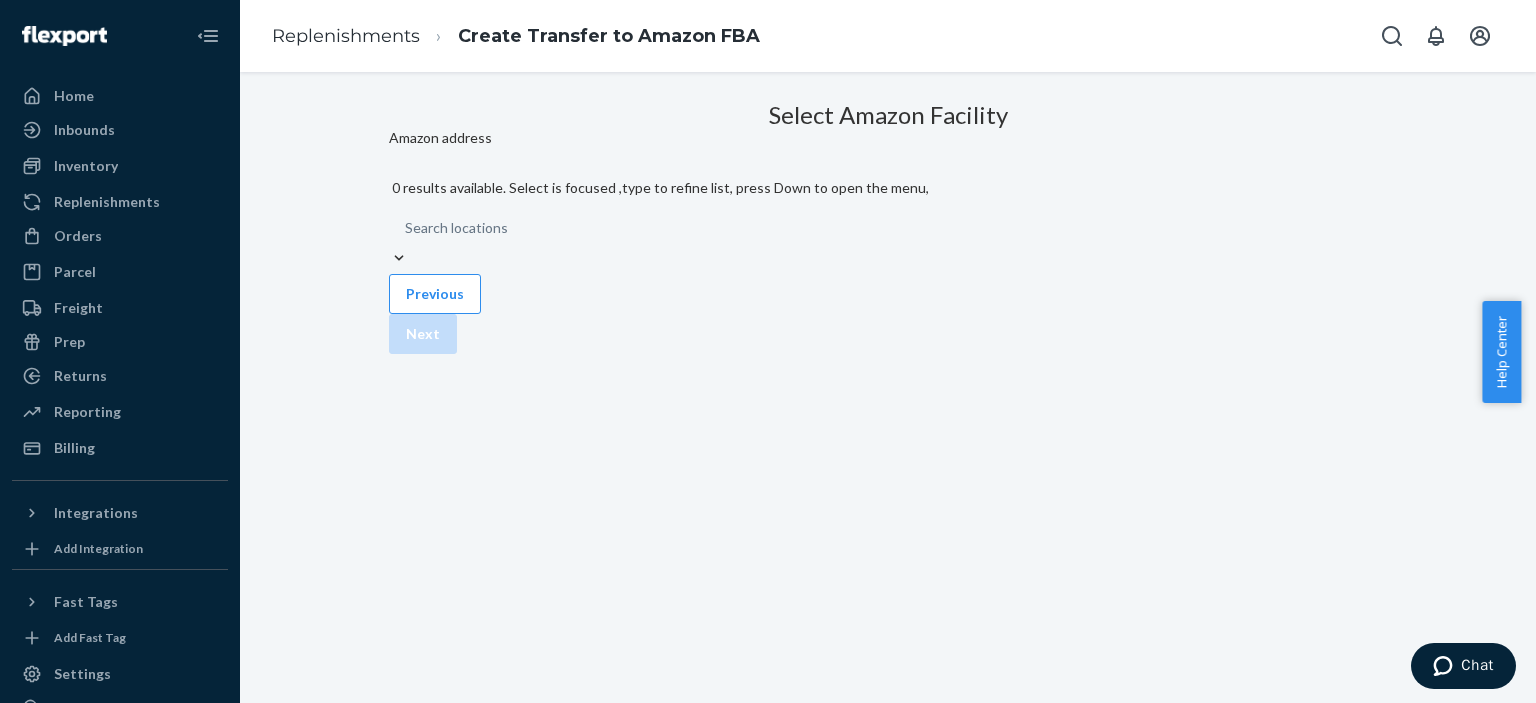 click on "Search locations" at bounding box center (888, 228) 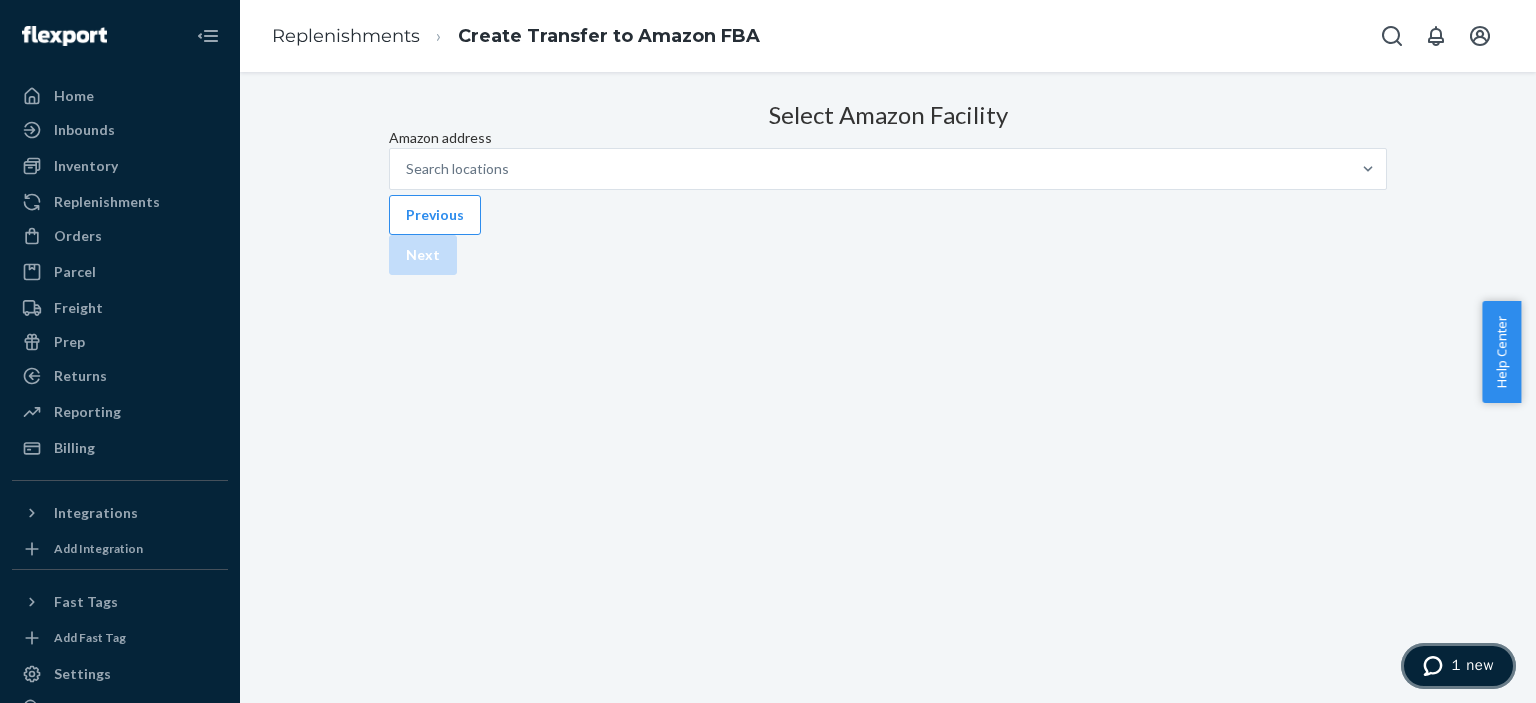click on "1 new" at bounding box center (1472, 665) 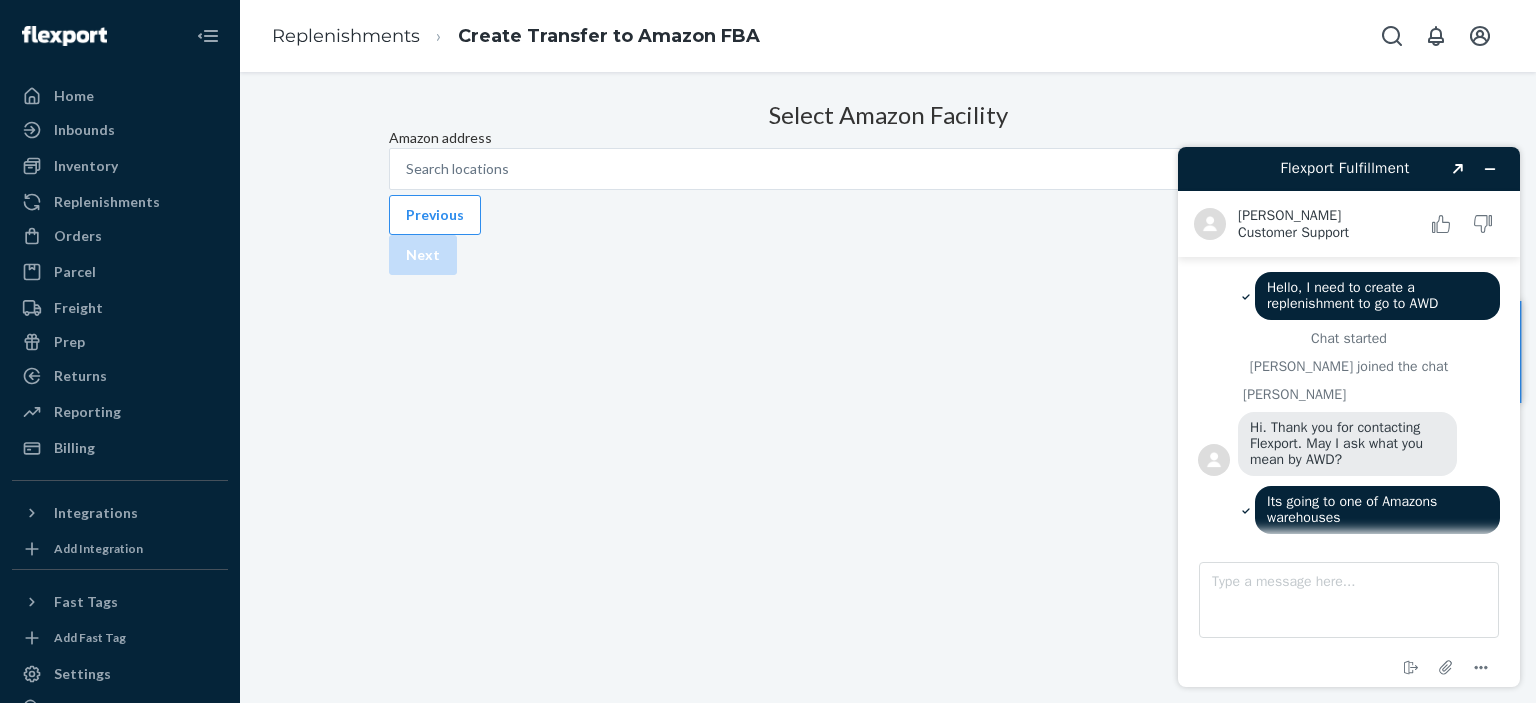 scroll, scrollTop: 0, scrollLeft: 0, axis: both 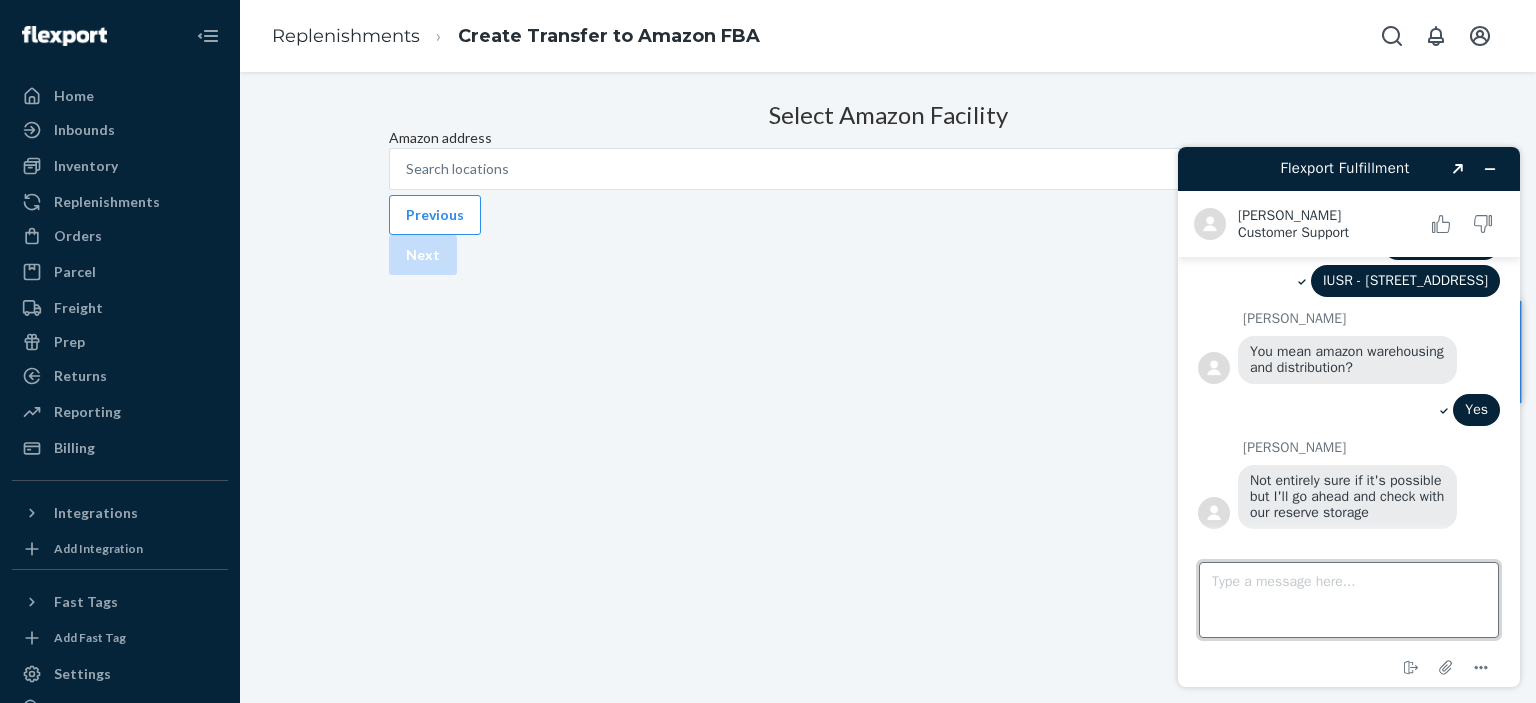 click on "Type a message here..." at bounding box center [1349, 600] 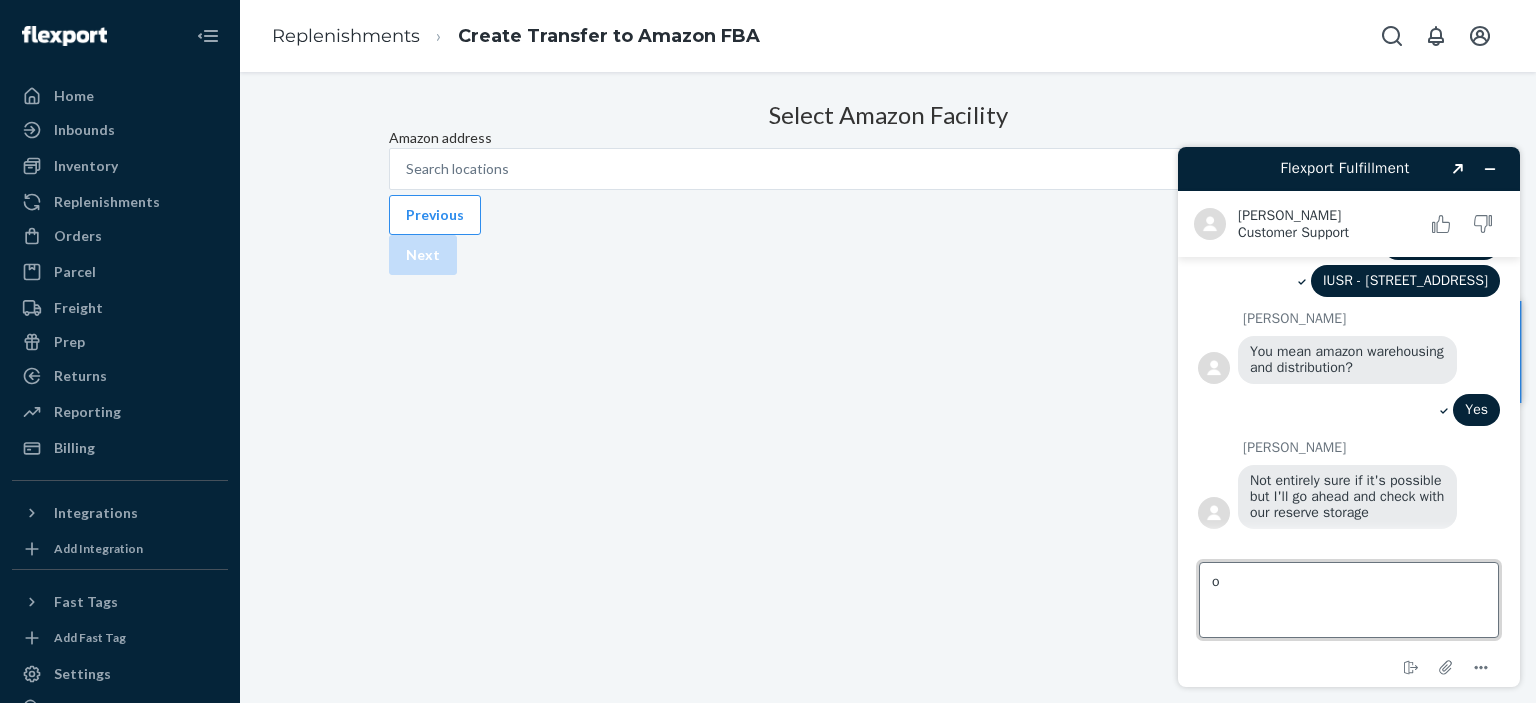 type on "ok" 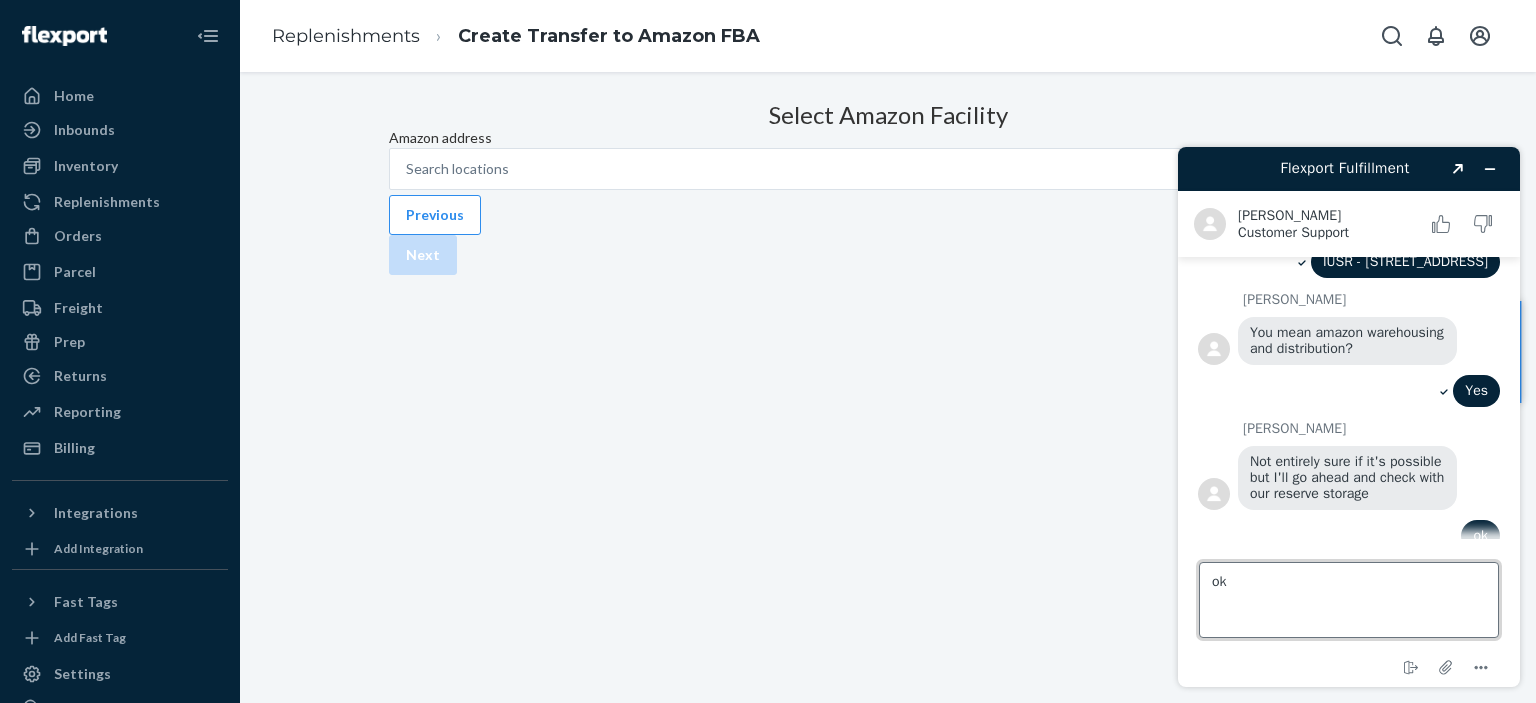 type 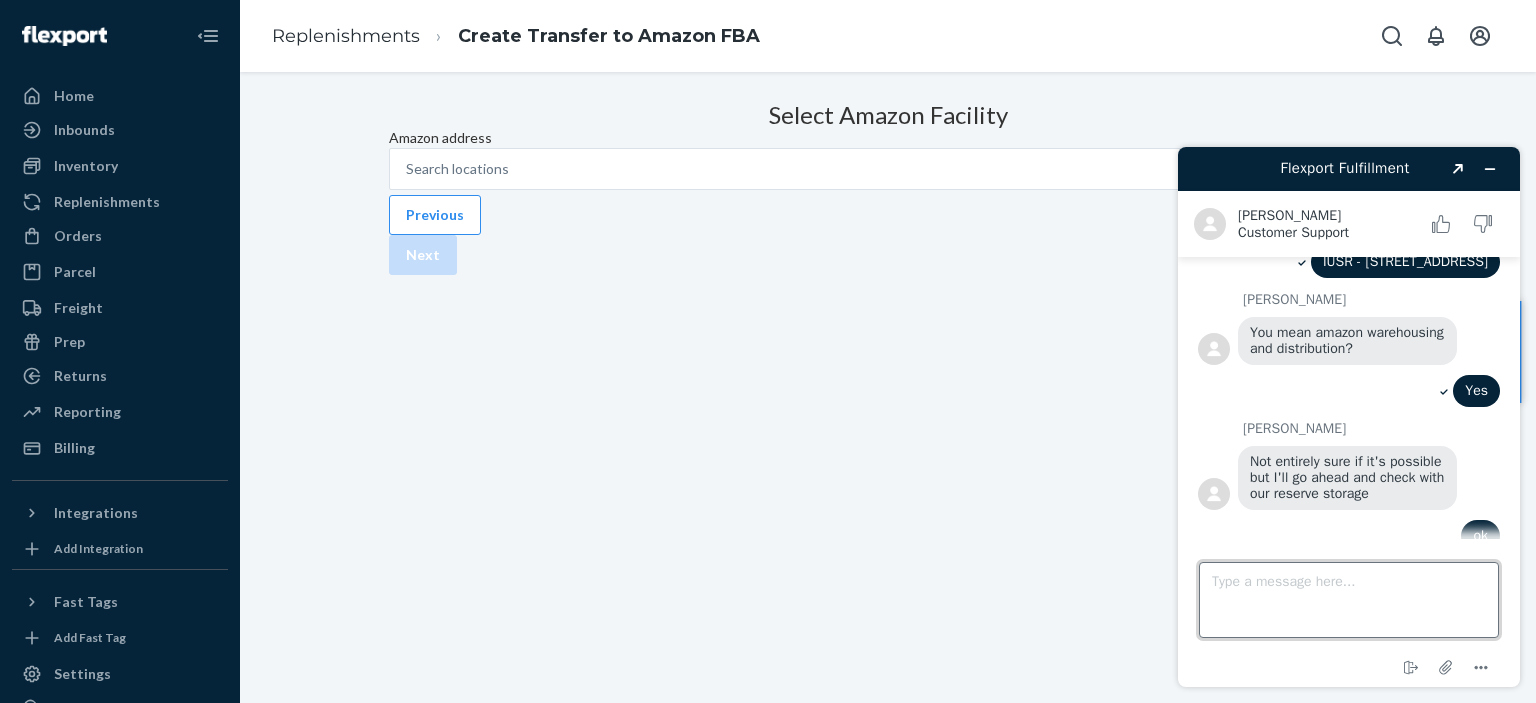 scroll, scrollTop: 372, scrollLeft: 0, axis: vertical 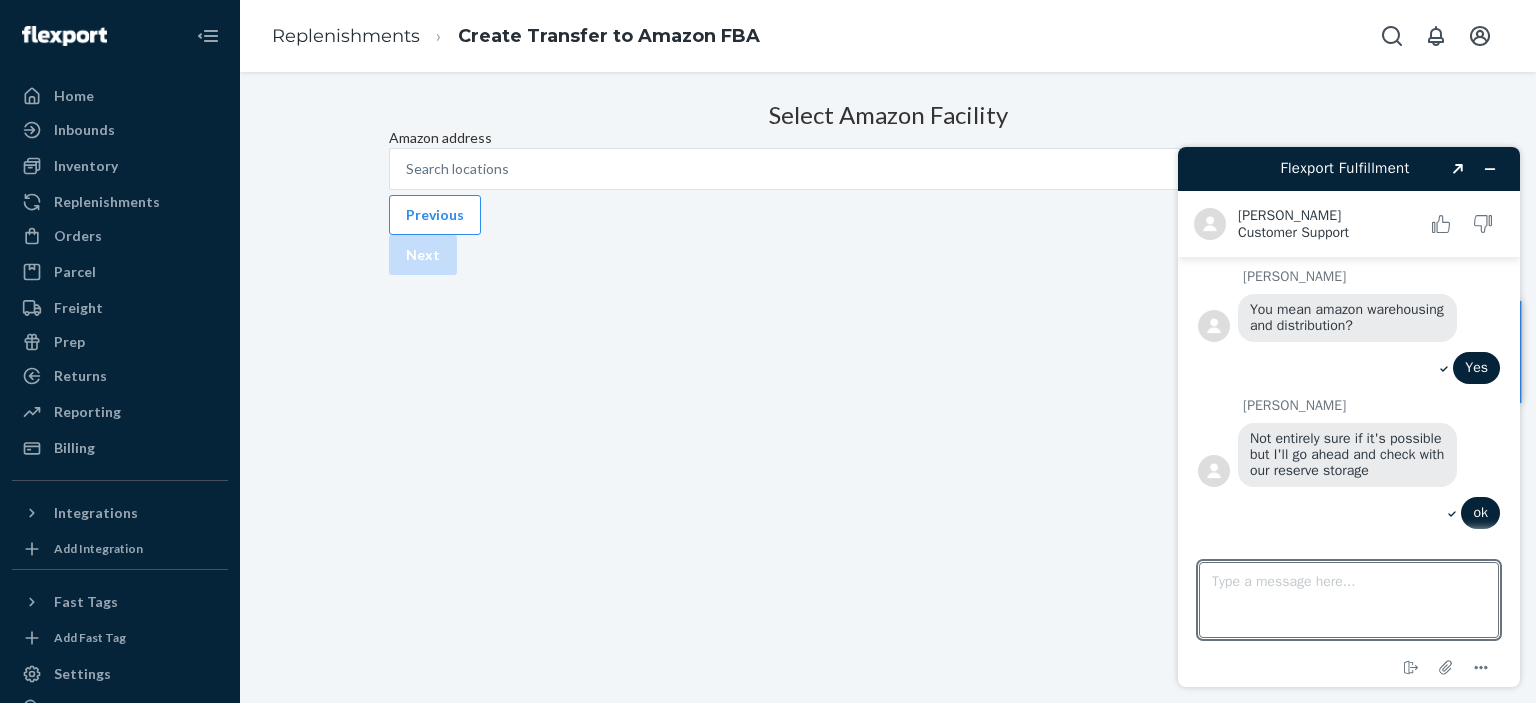 click on "Select Amazon Facility Amazon address Search locations" at bounding box center (888, 142) 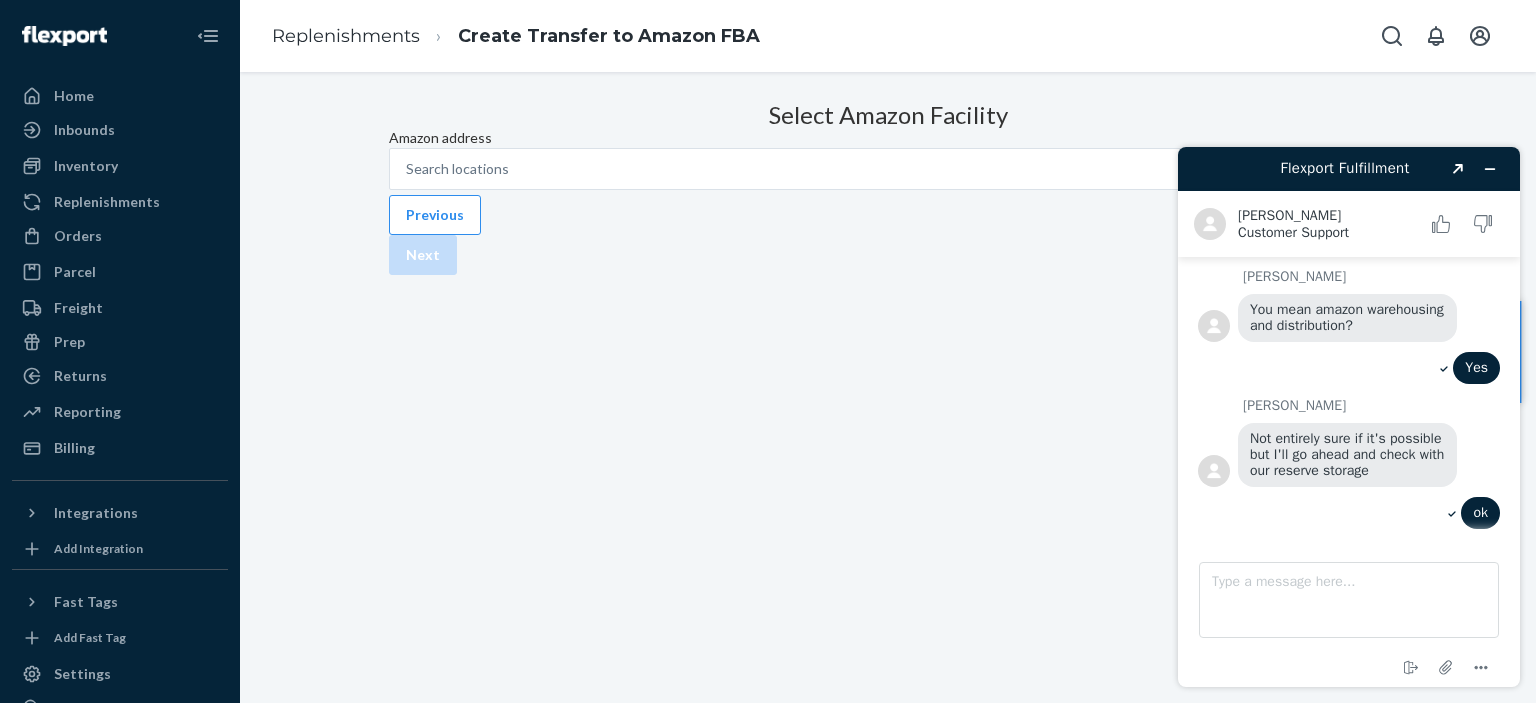 drag, startPoint x: 847, startPoint y: 318, endPoint x: 792, endPoint y: 131, distance: 194.9205 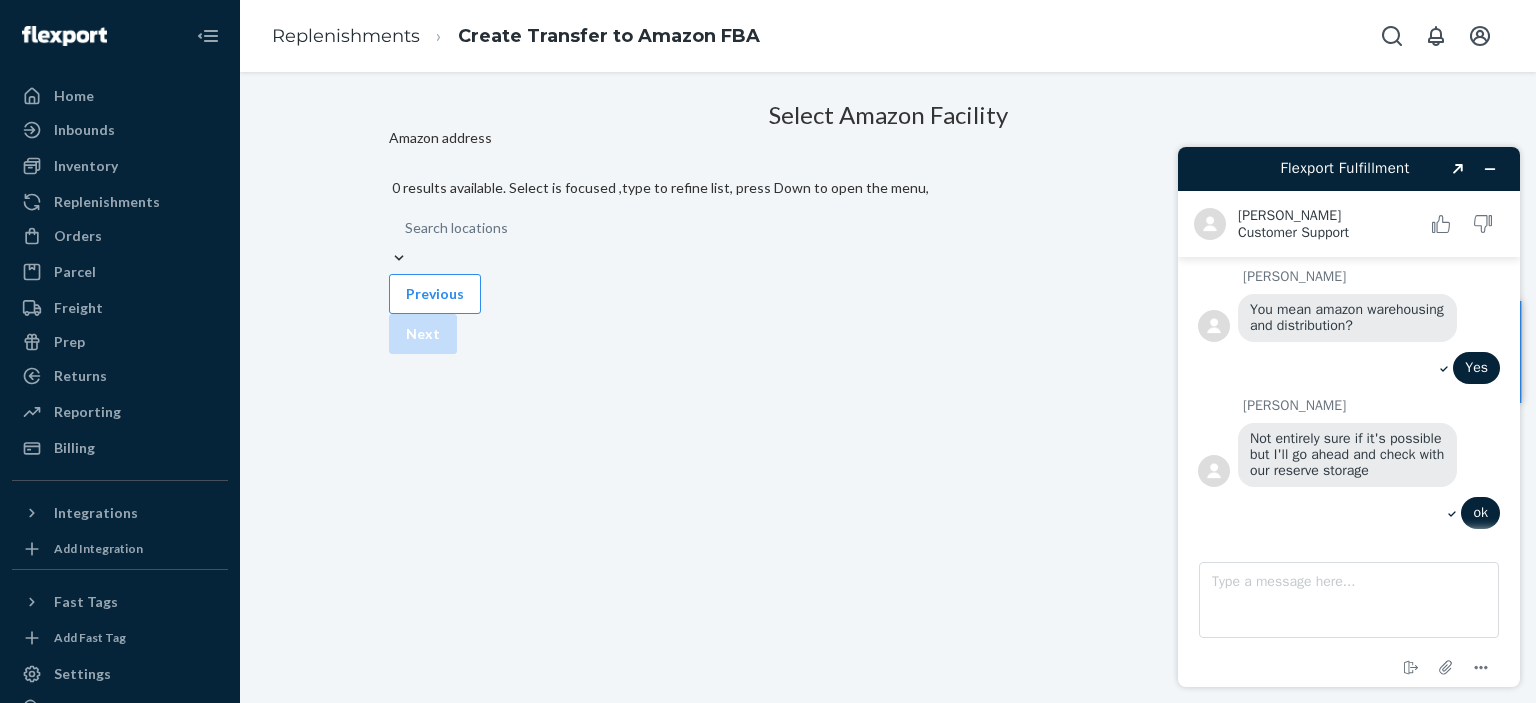 drag, startPoint x: 721, startPoint y: 106, endPoint x: 586, endPoint y: 109, distance: 135.03333 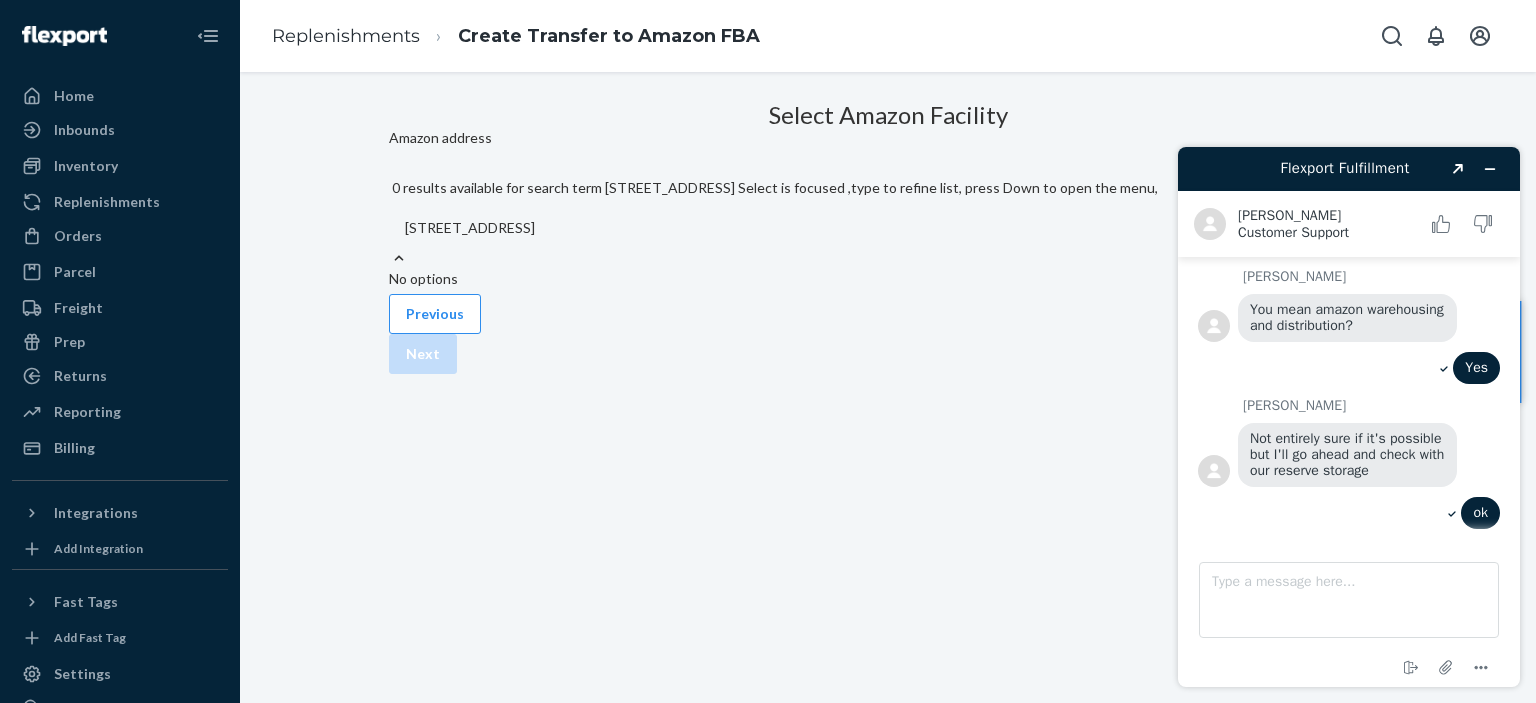 type on "[STREET_ADDRESS]" 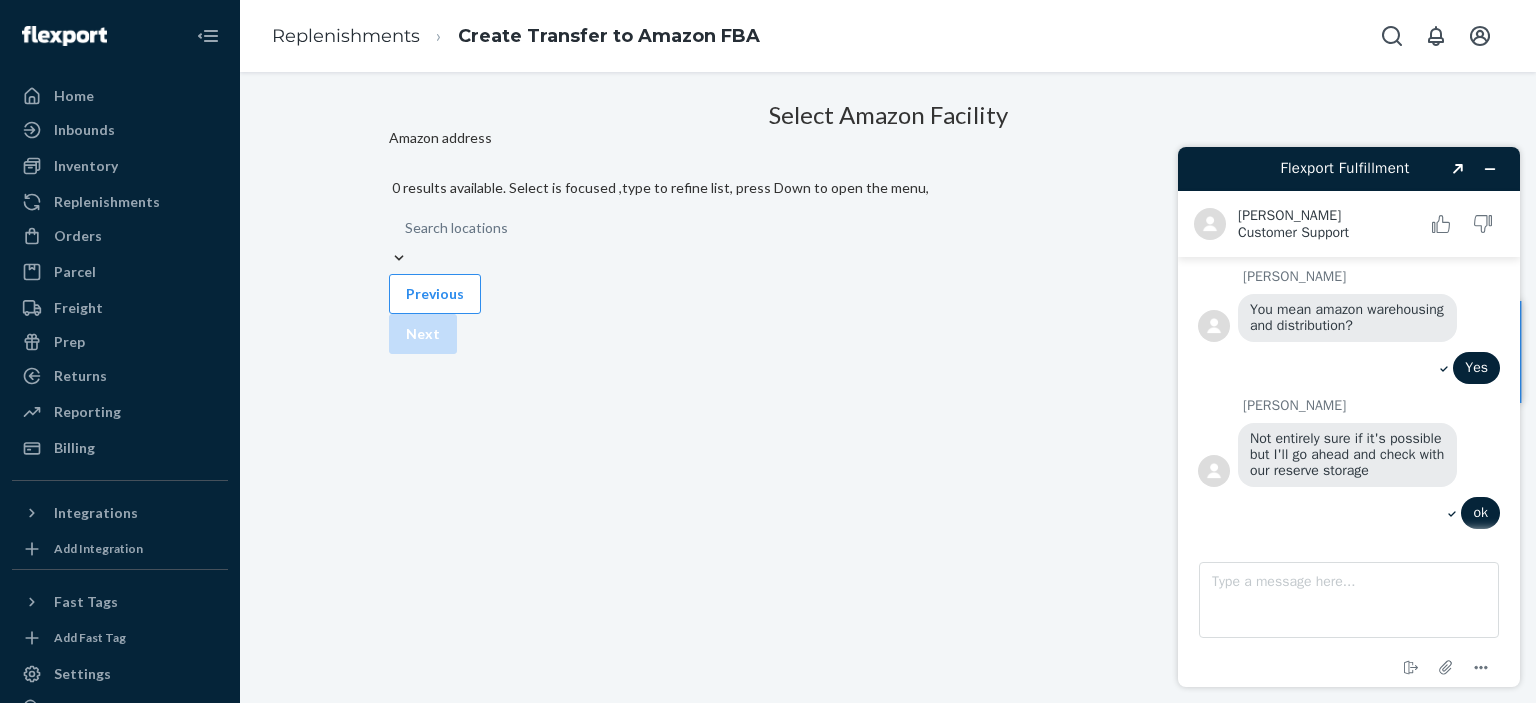 click on "Search locations" at bounding box center [888, 228] 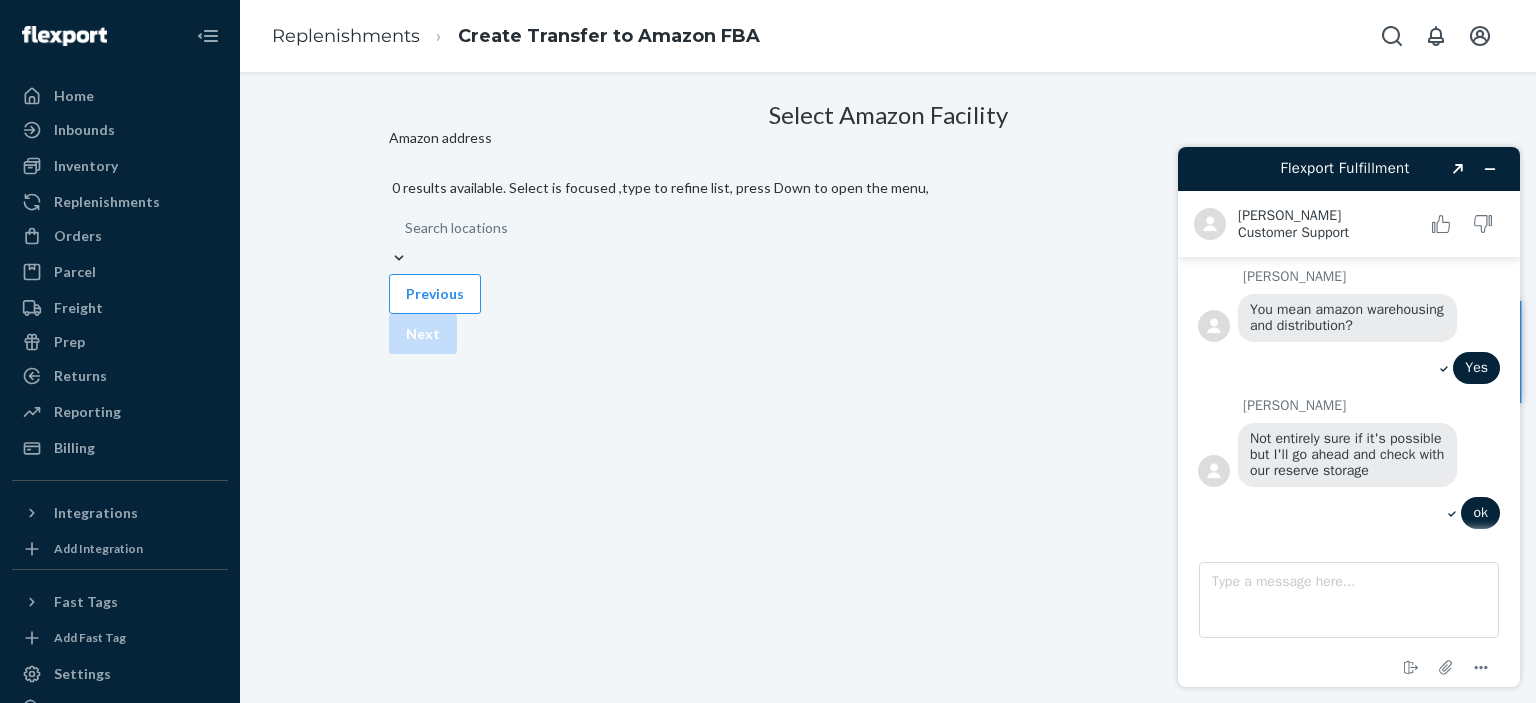 paste on "[STREET_ADDRESS]" 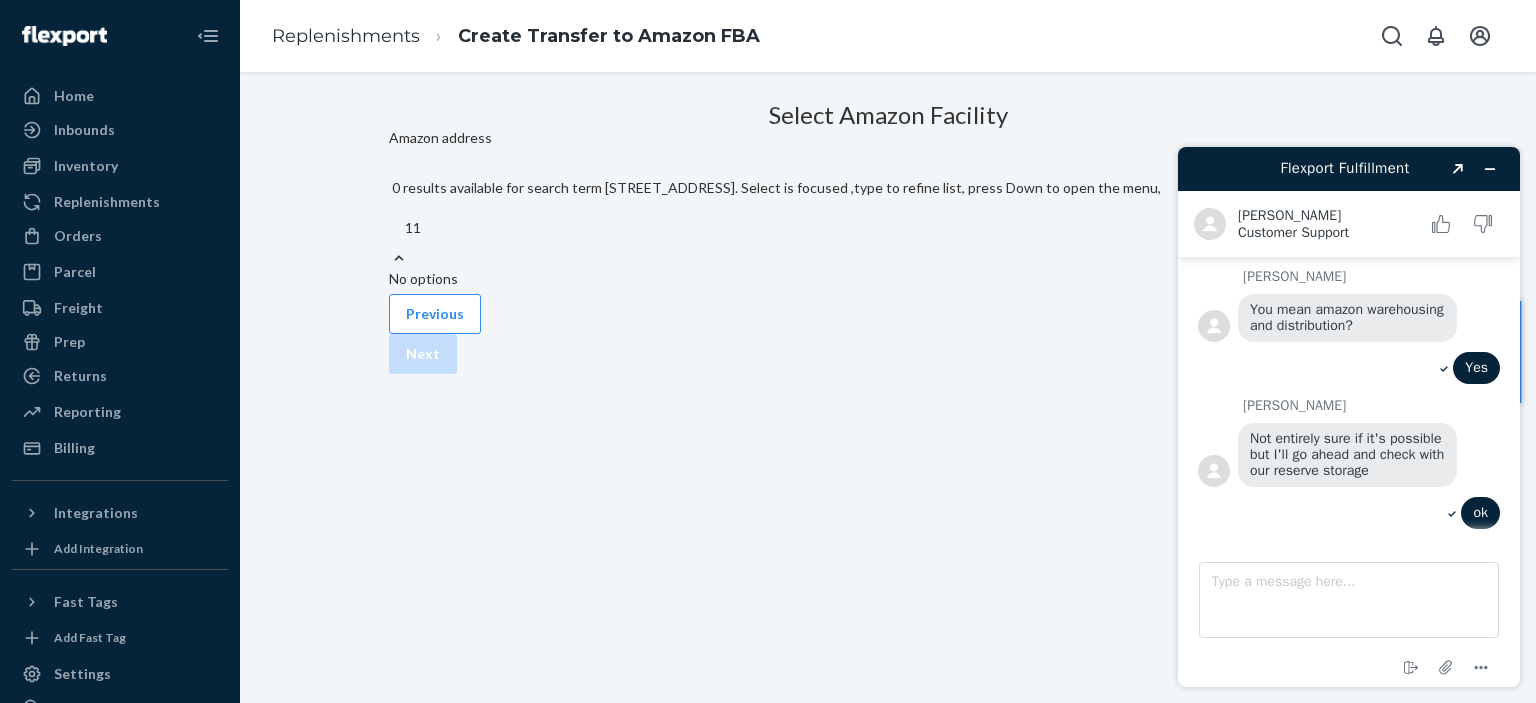 type on "1" 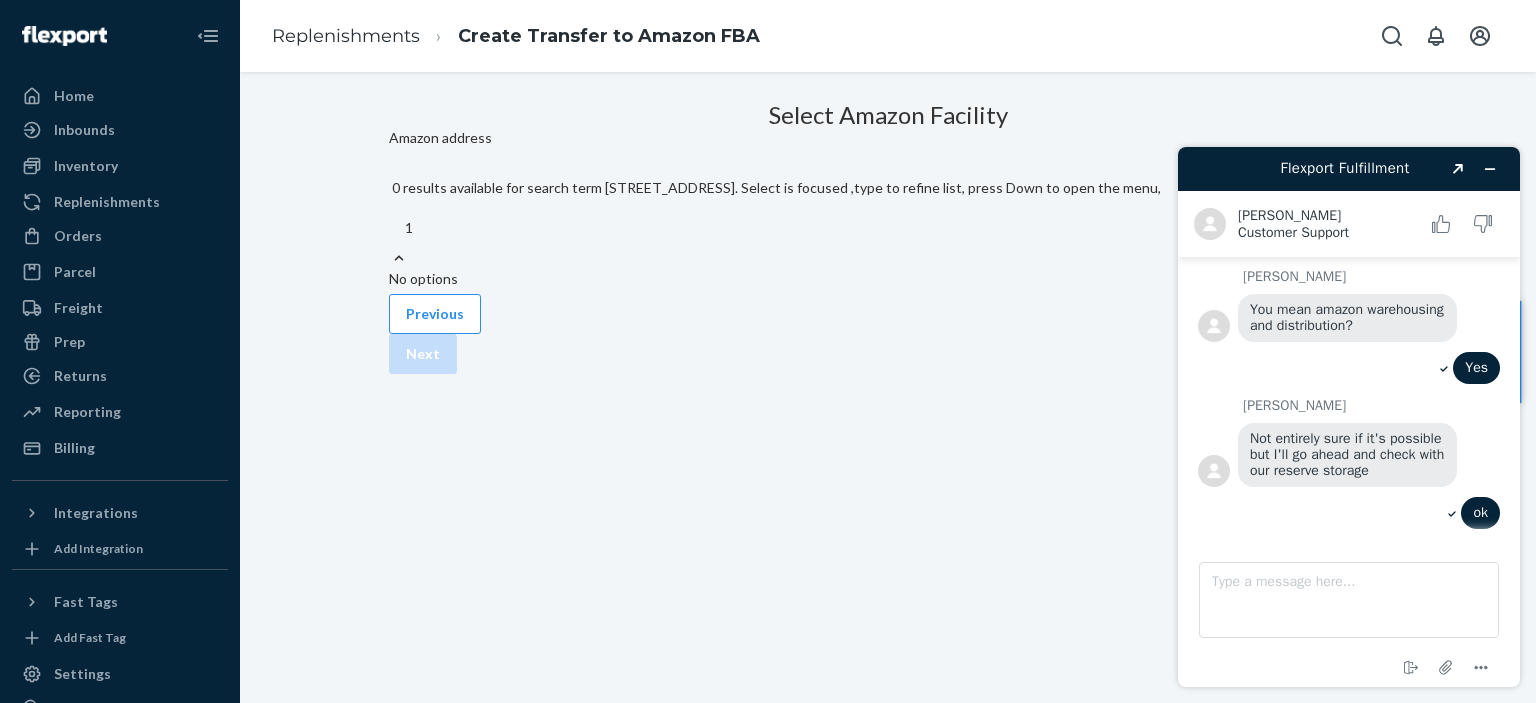 type 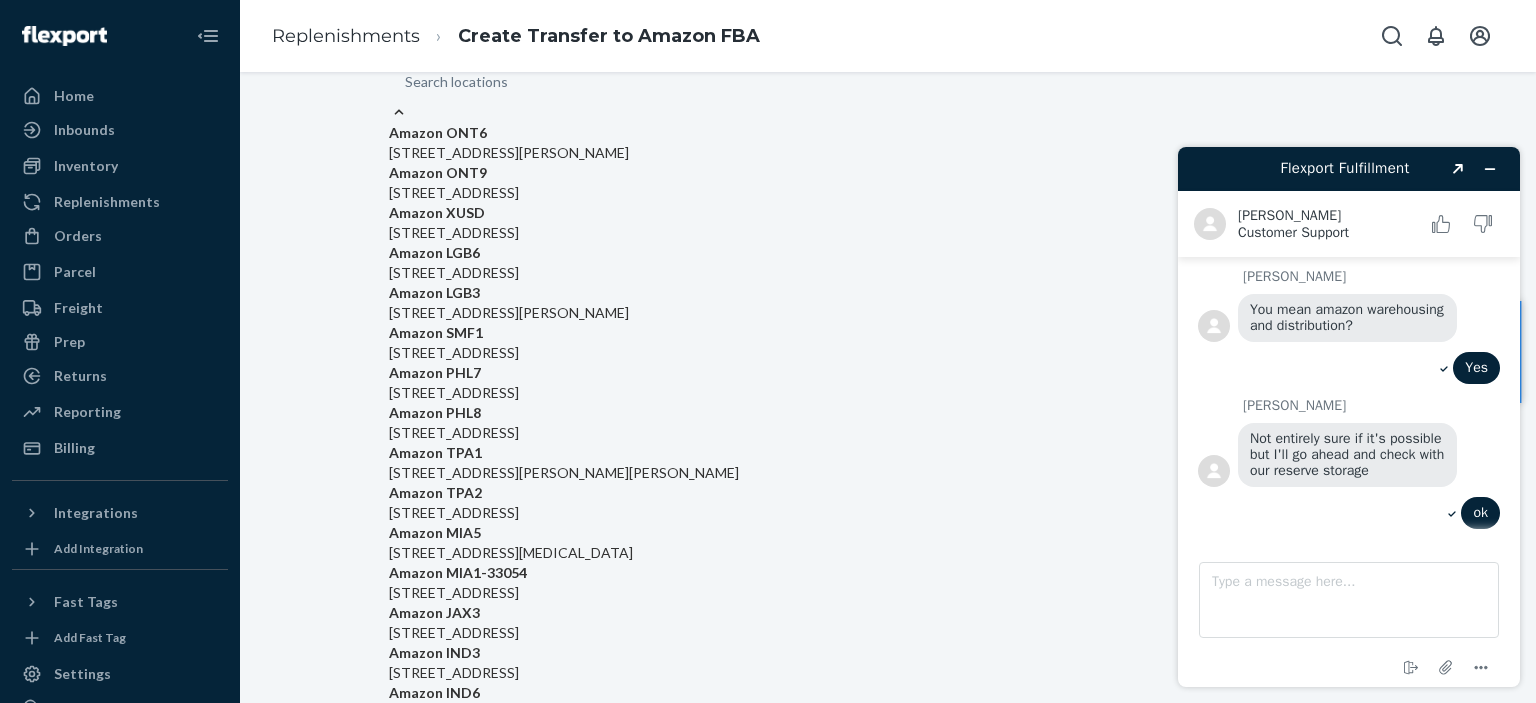 click on "Amazon ONT6 [STREET_ADDRESS][PERSON_NAME]" at bounding box center (888, 143) 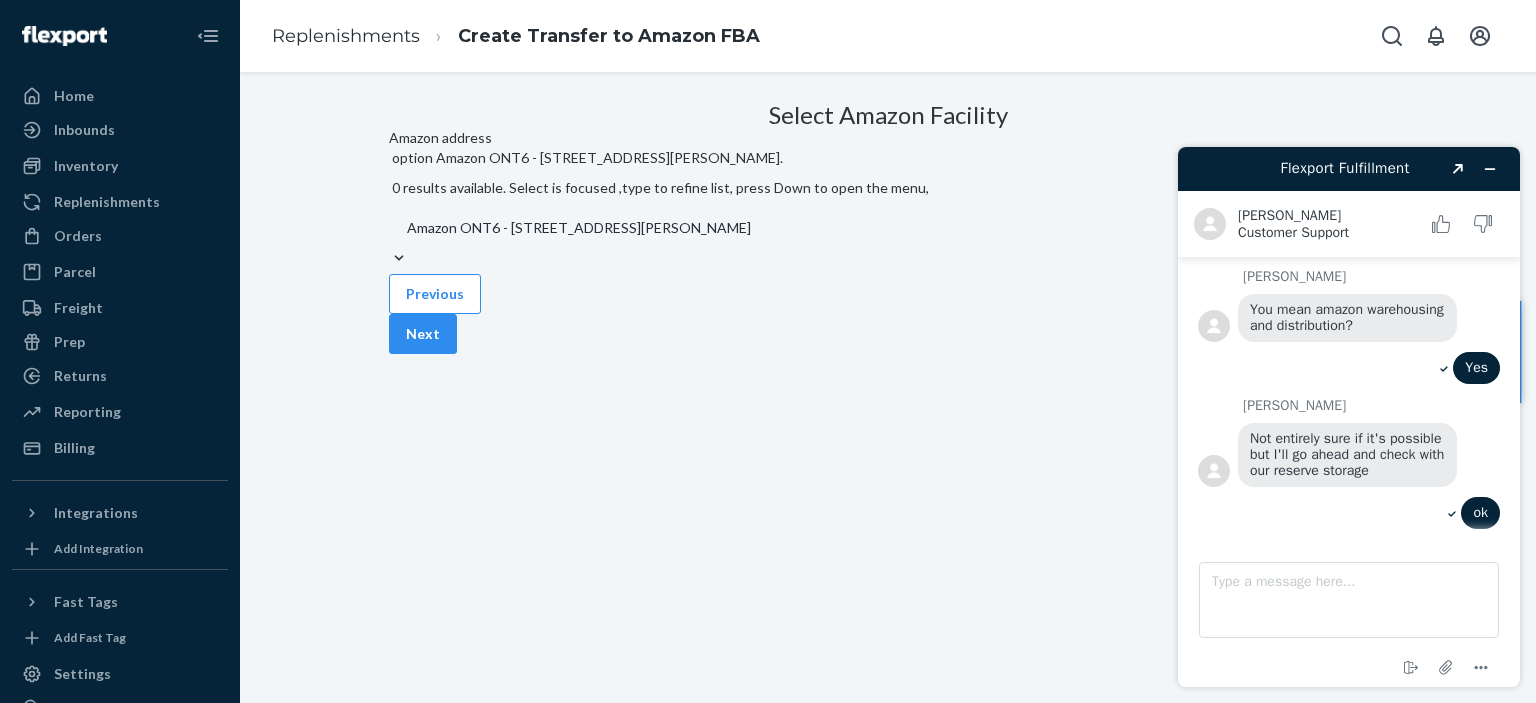 click on "Amazon ONT6 - [STREET_ADDRESS][PERSON_NAME]" at bounding box center [888, 228] 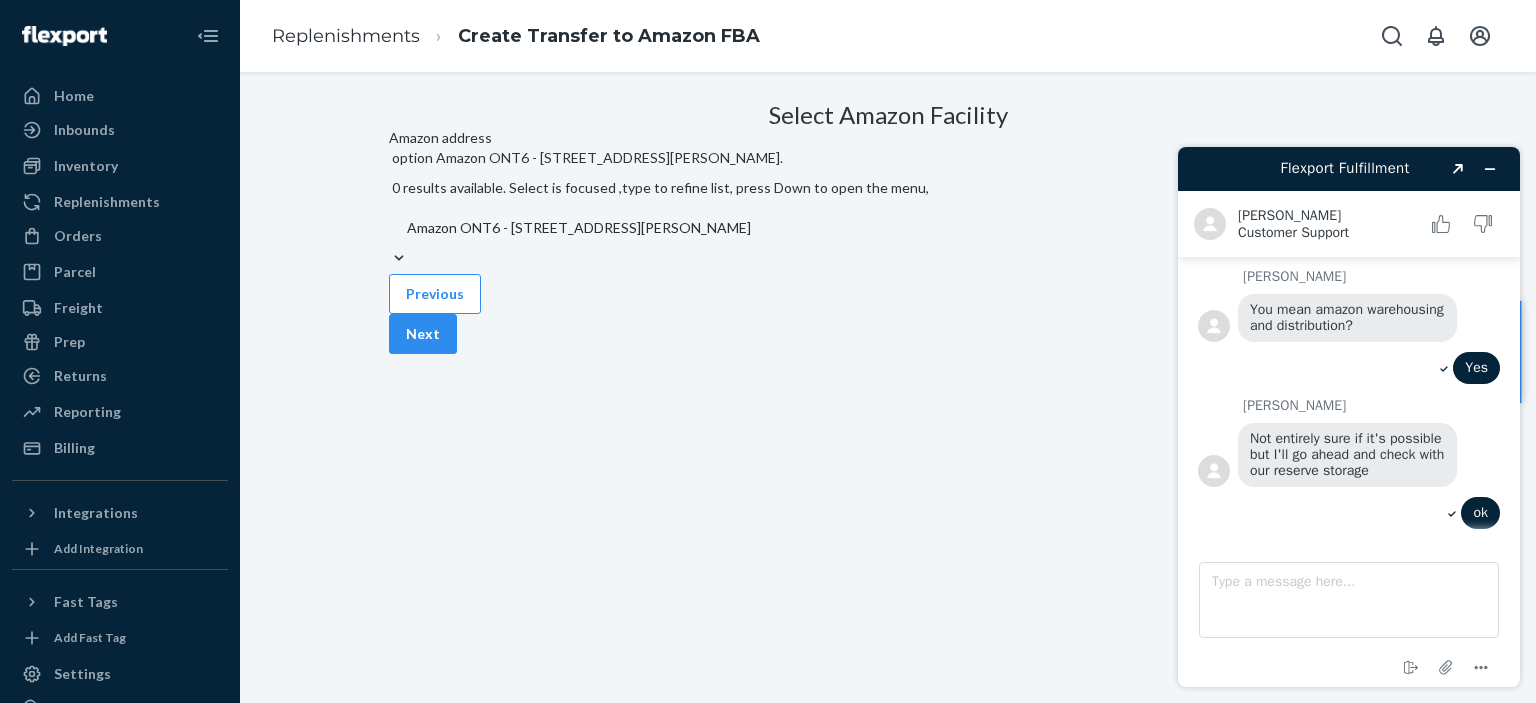 click on "Amazon ONT6 - [STREET_ADDRESS][PERSON_NAME]" at bounding box center (888, 228) 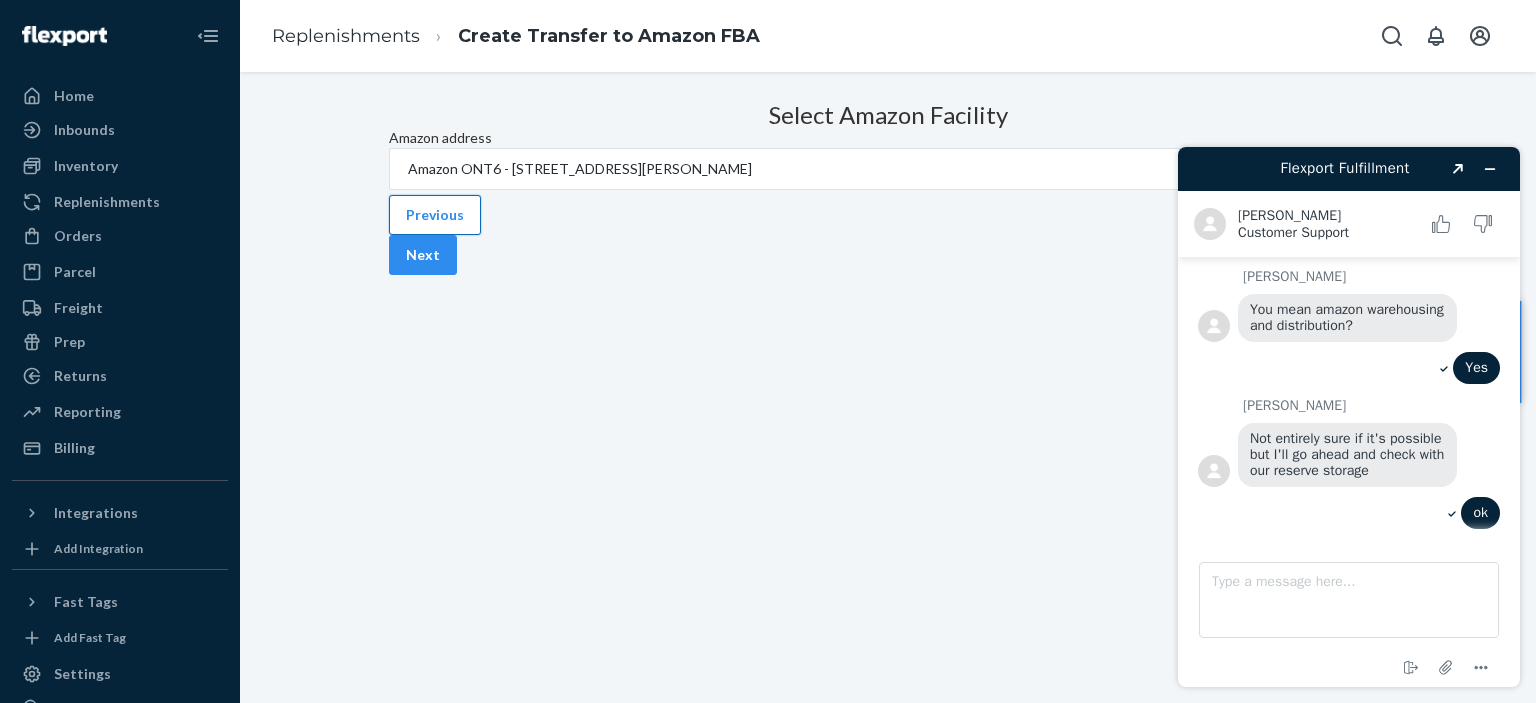 click on "Previous" at bounding box center [435, 215] 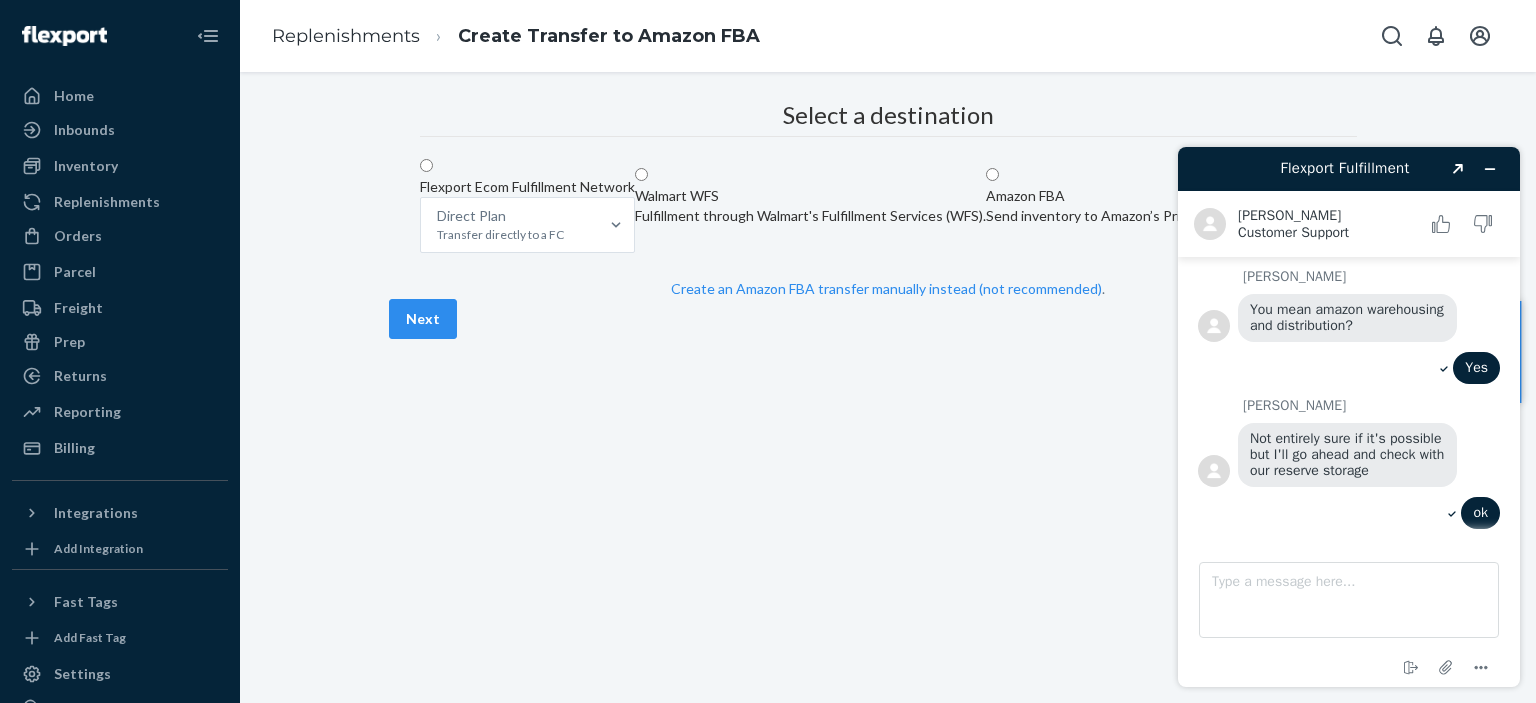 click on "Amazon FBA Send inventory to Amazon’s Prime-ready fulfillment centers" at bounding box center [1171, 196] 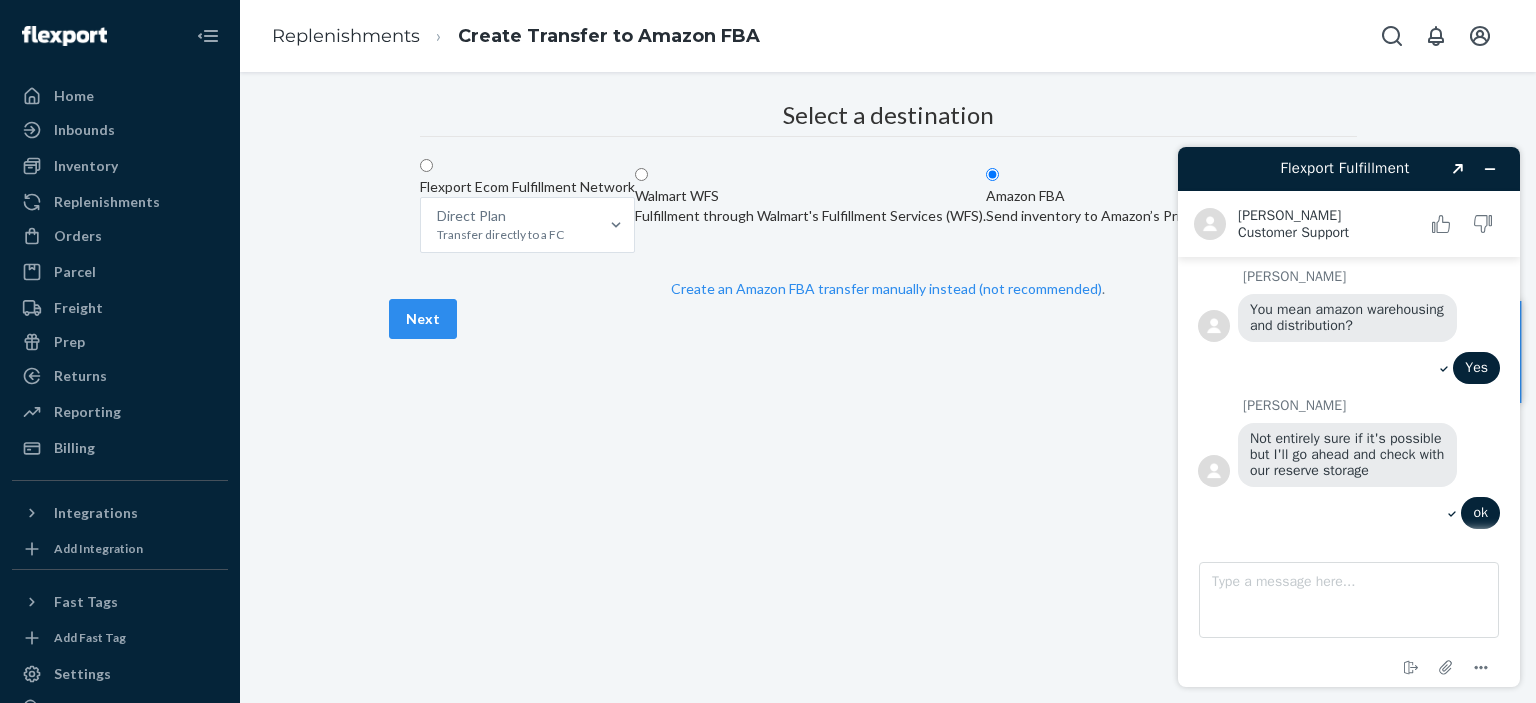 radio on "true" 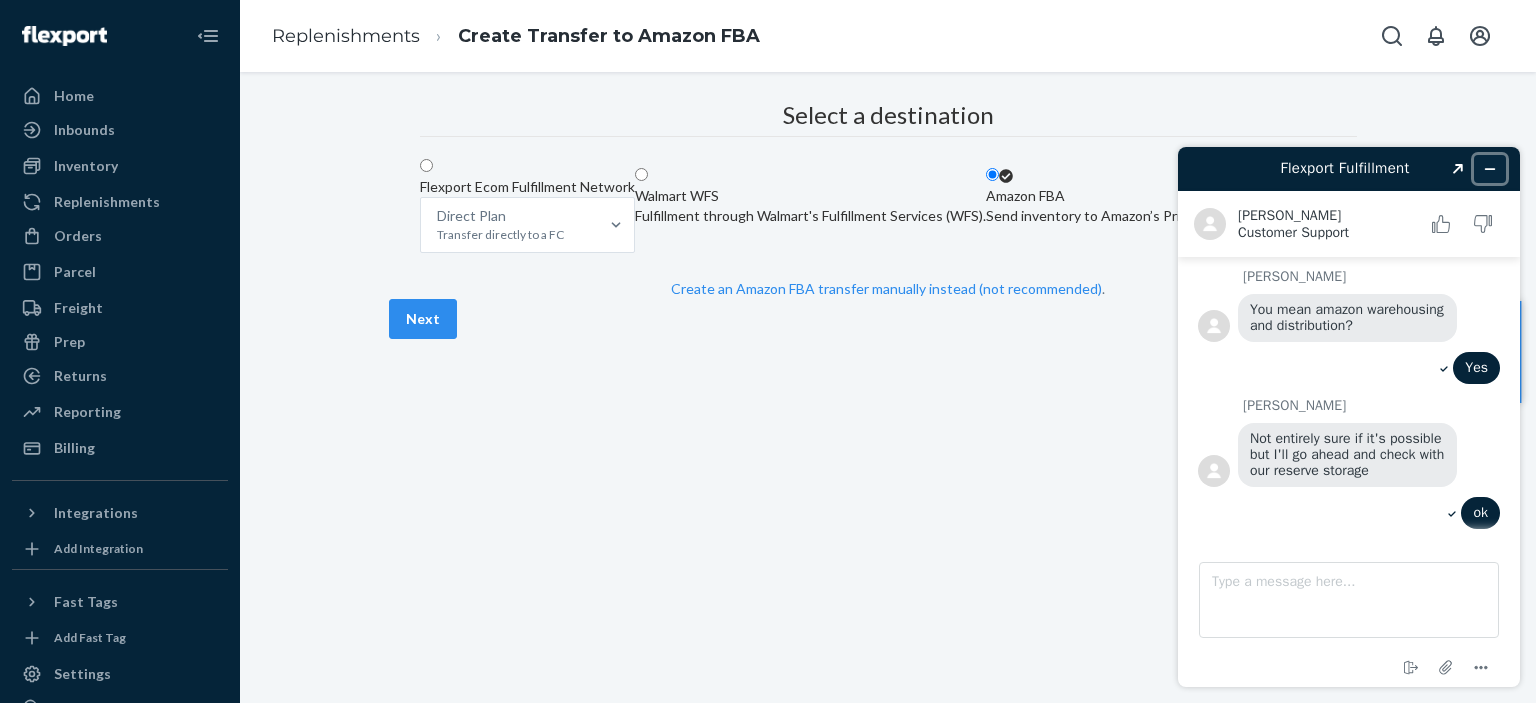 click 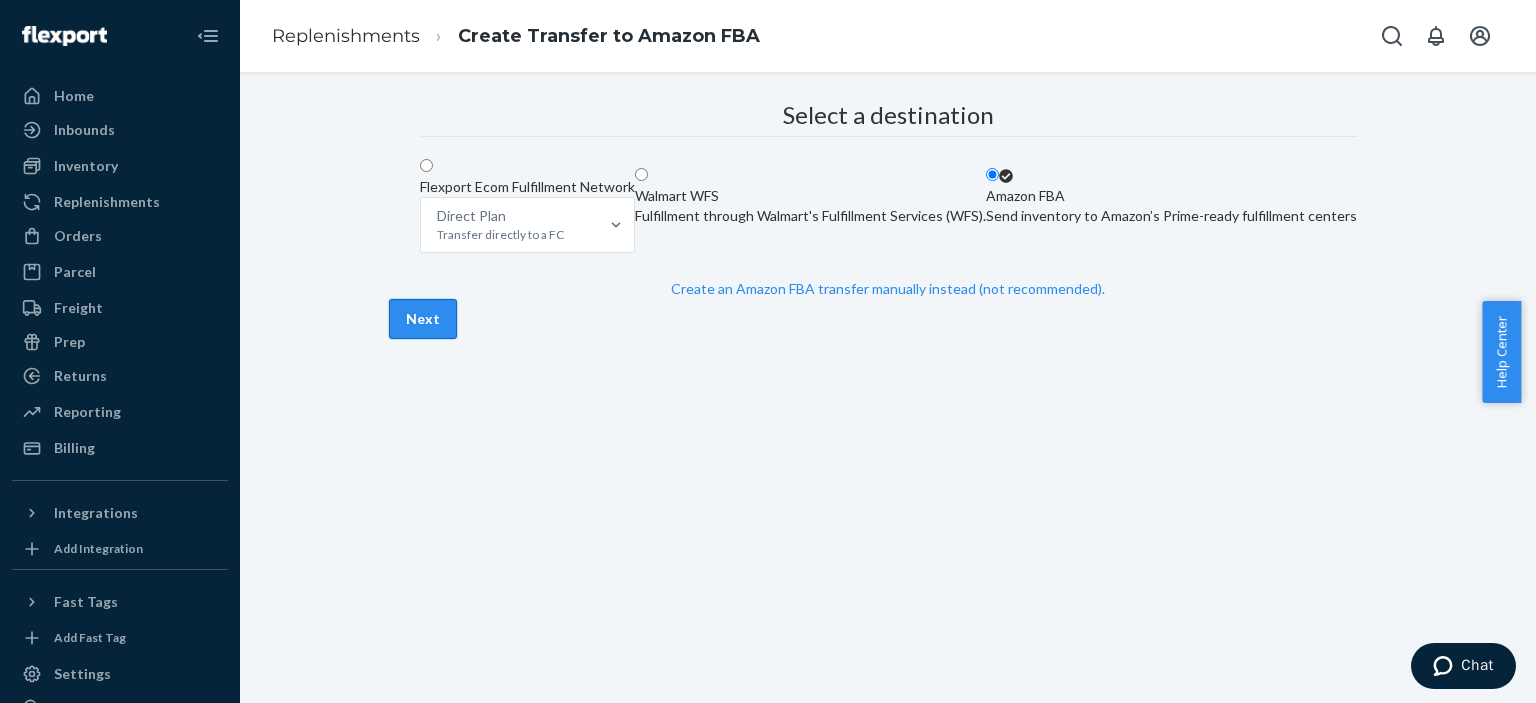 click on "Next" at bounding box center [423, 319] 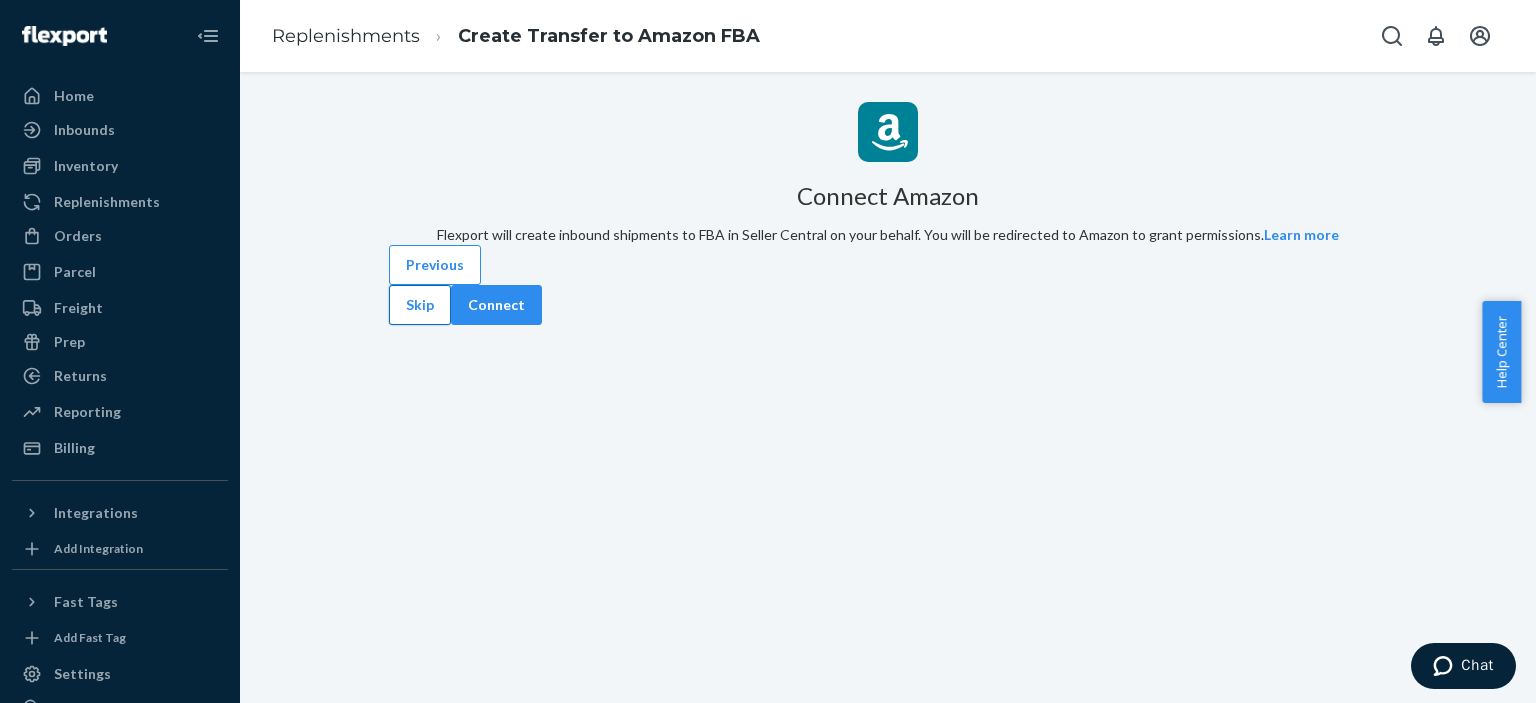 click on "Skip" at bounding box center [420, 305] 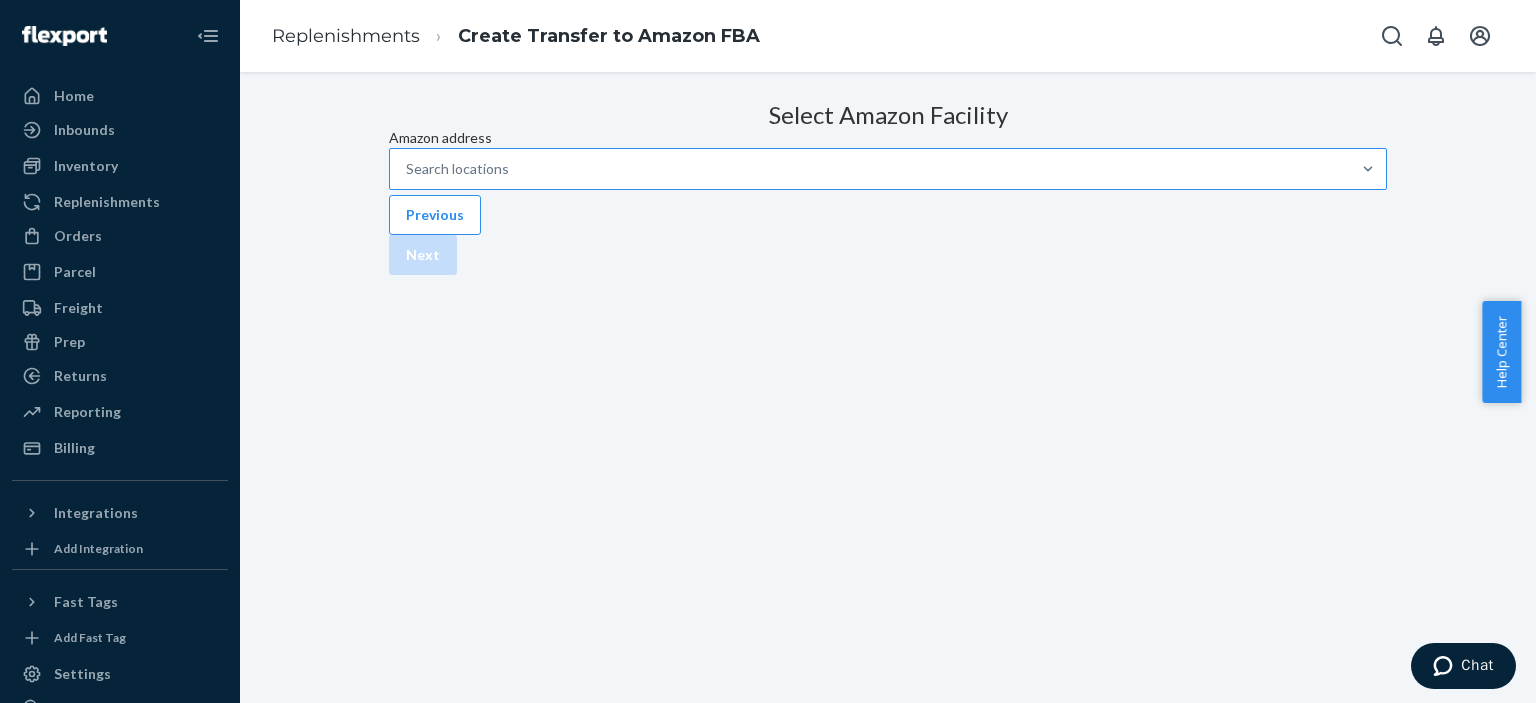 click on "Search locations" at bounding box center [870, 169] 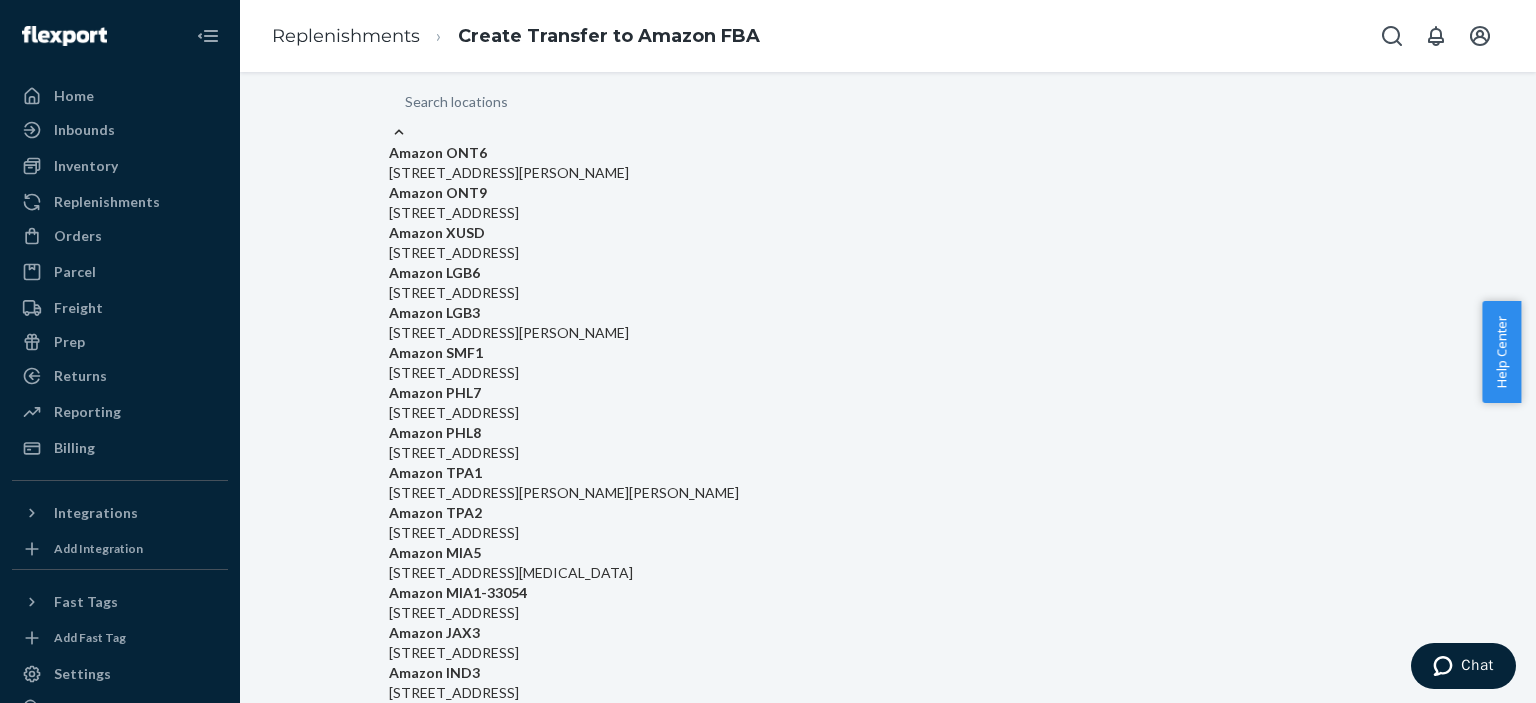 paste on "[STREET_ADDRESS]" 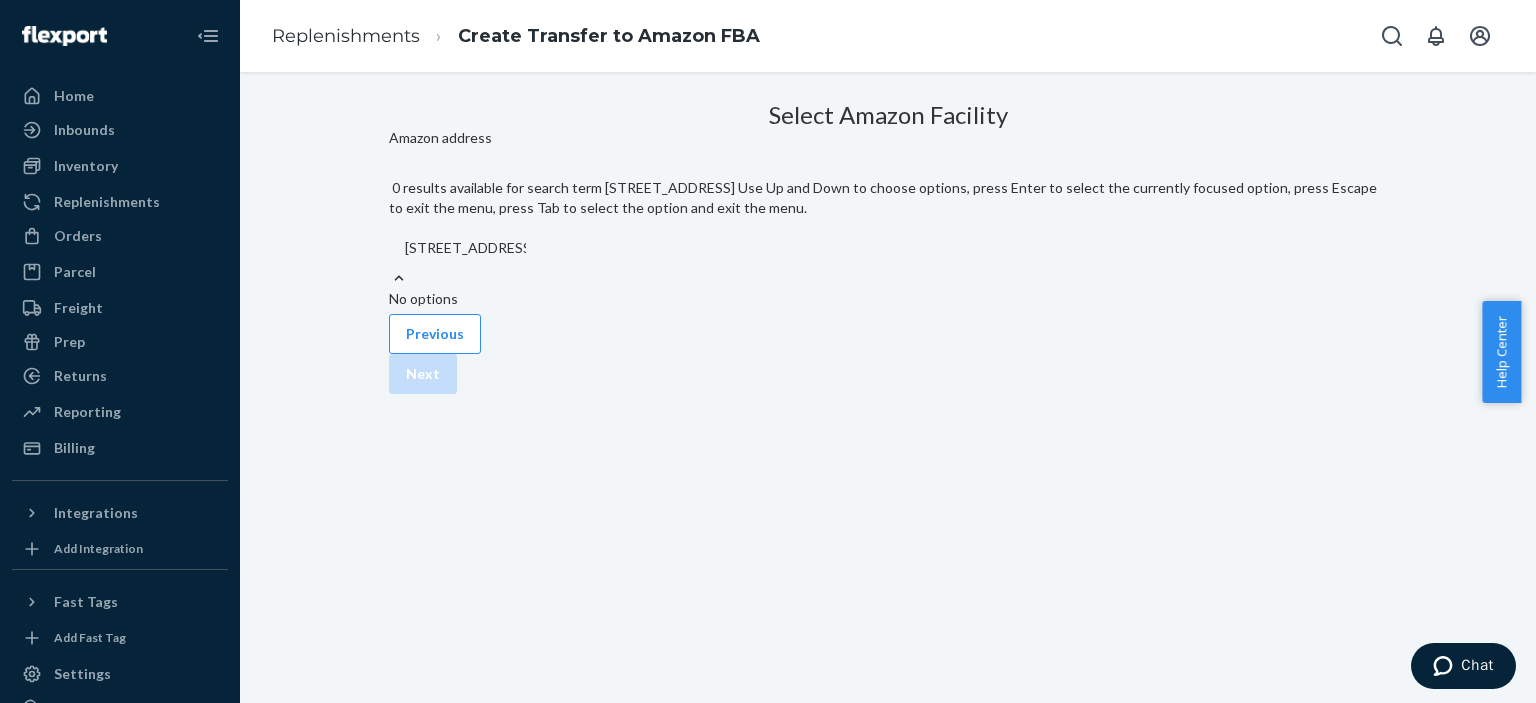 type on "[STREET_ADDRESS]" 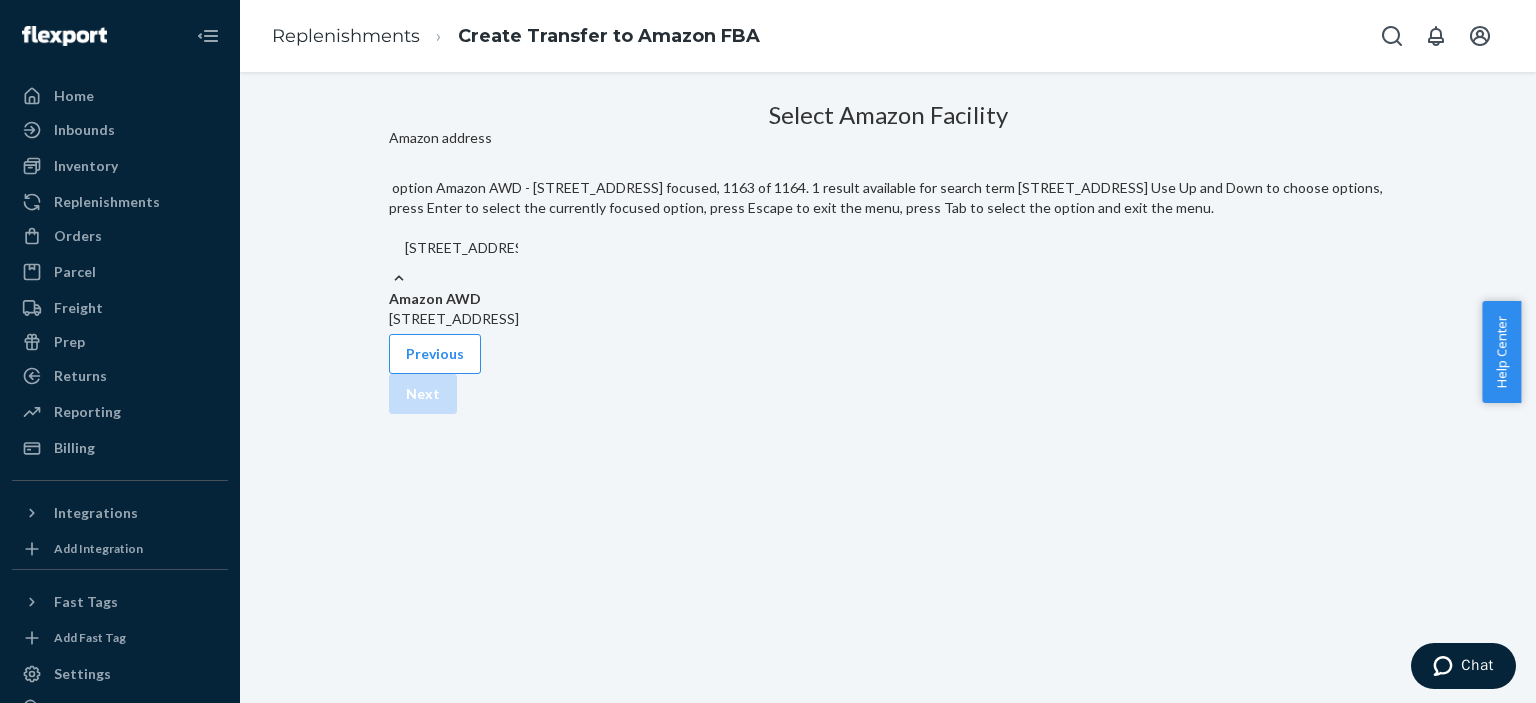 click on "[STREET_ADDRESS]" at bounding box center (888, 319) 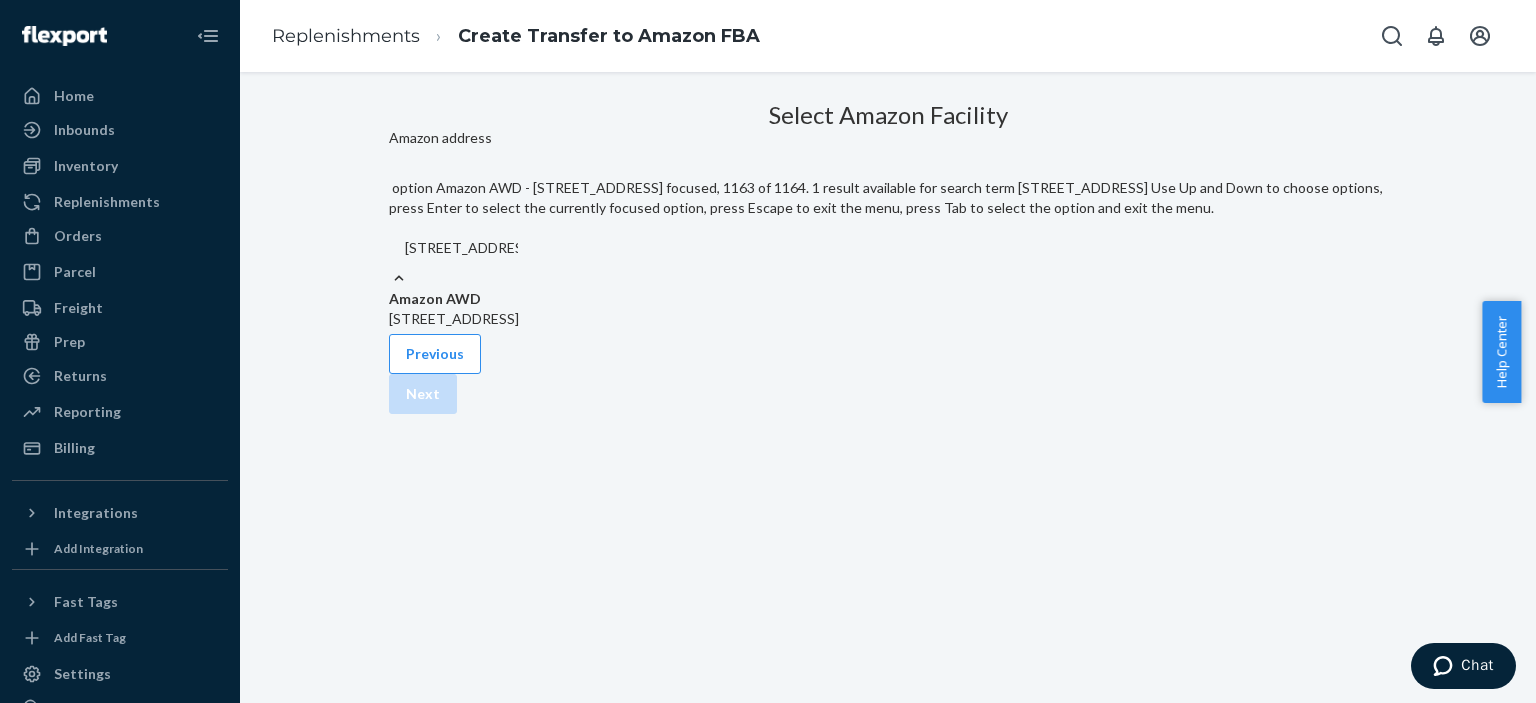 click on "[STREET_ADDRESS]" at bounding box center (461, 248) 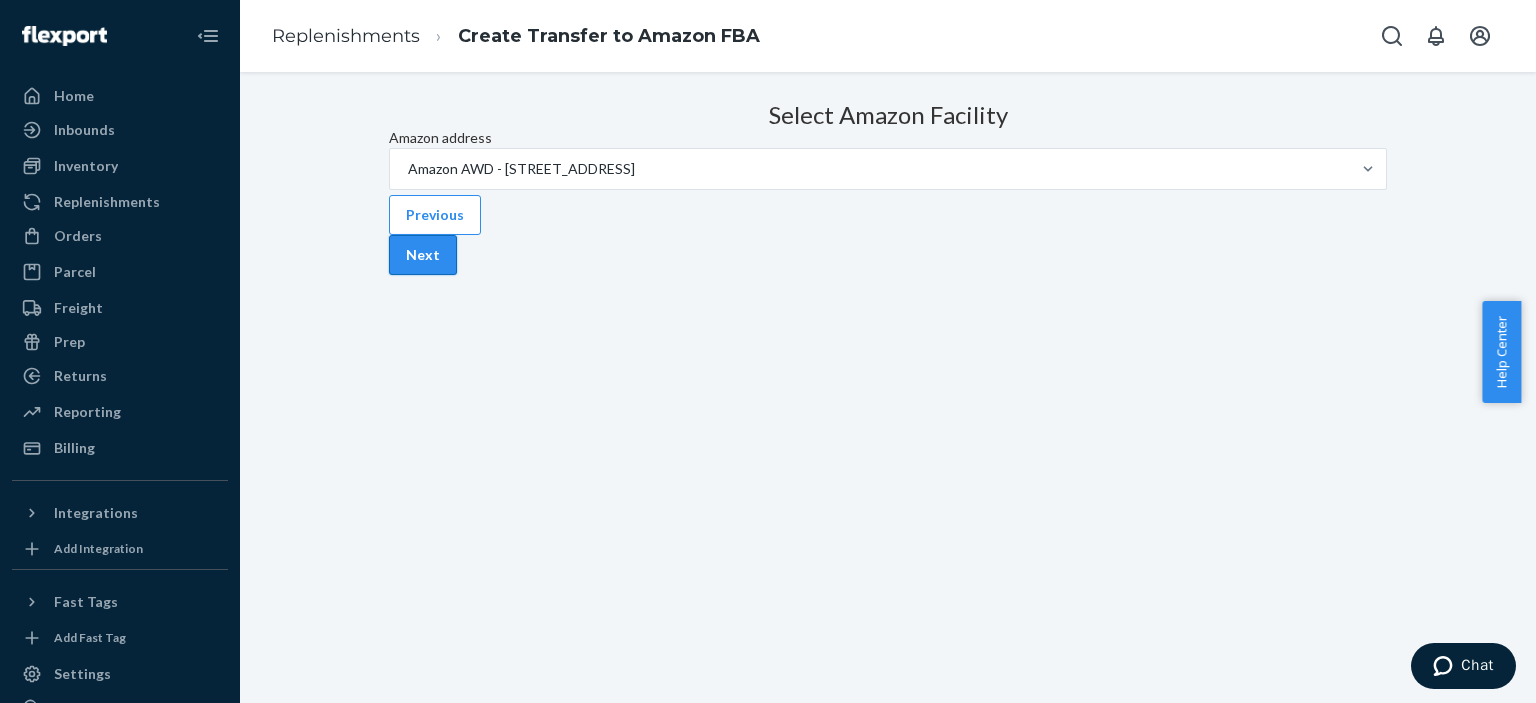 click on "Next" at bounding box center [423, 255] 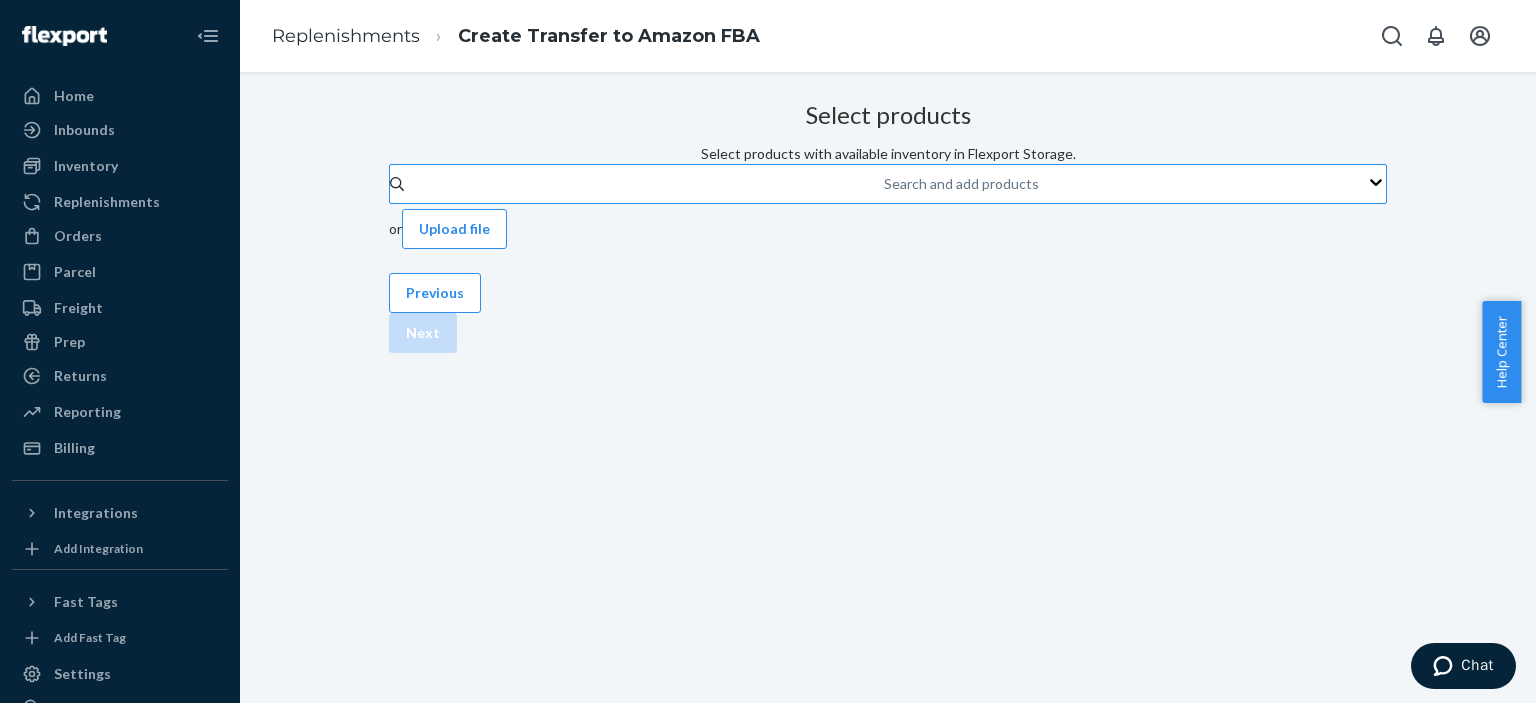 click on "Search and add products" at bounding box center [885, 184] 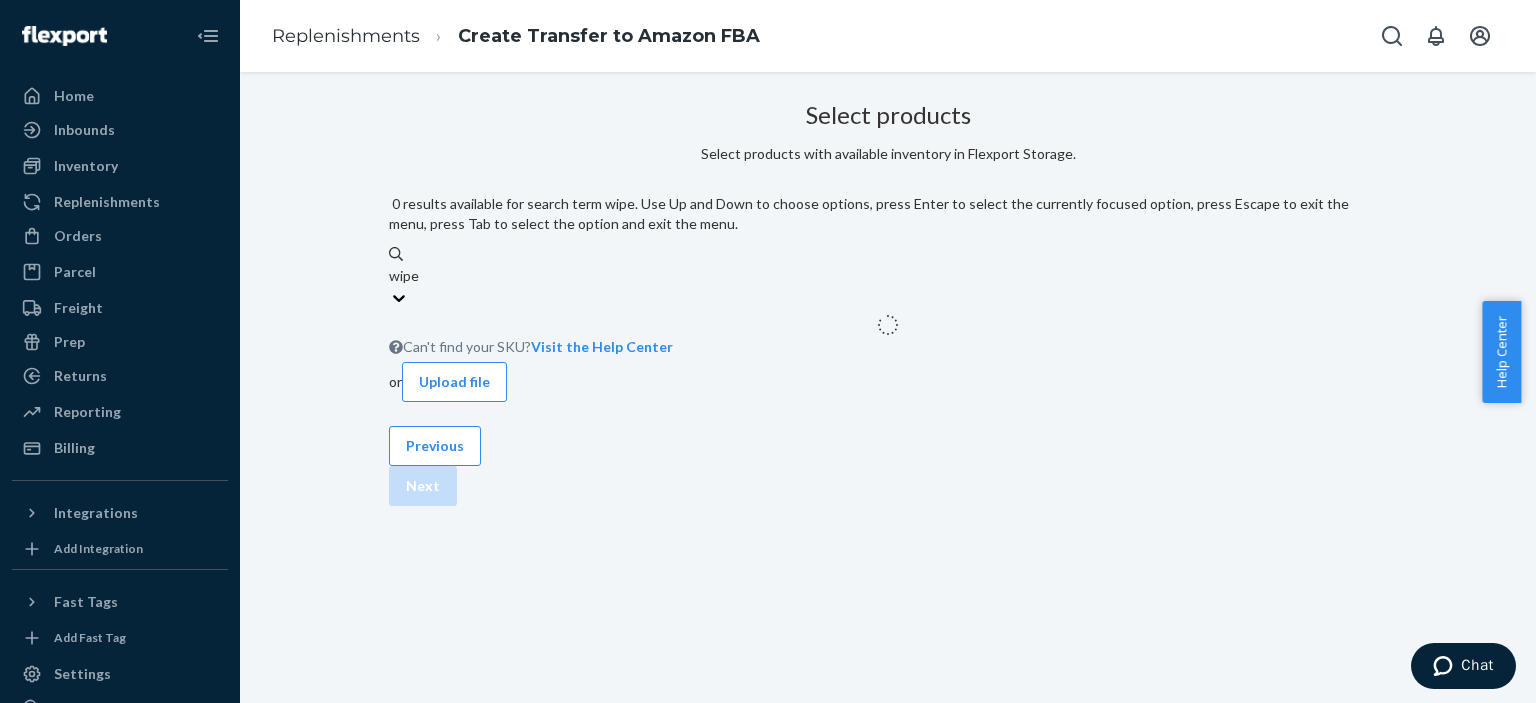 type on "wipe" 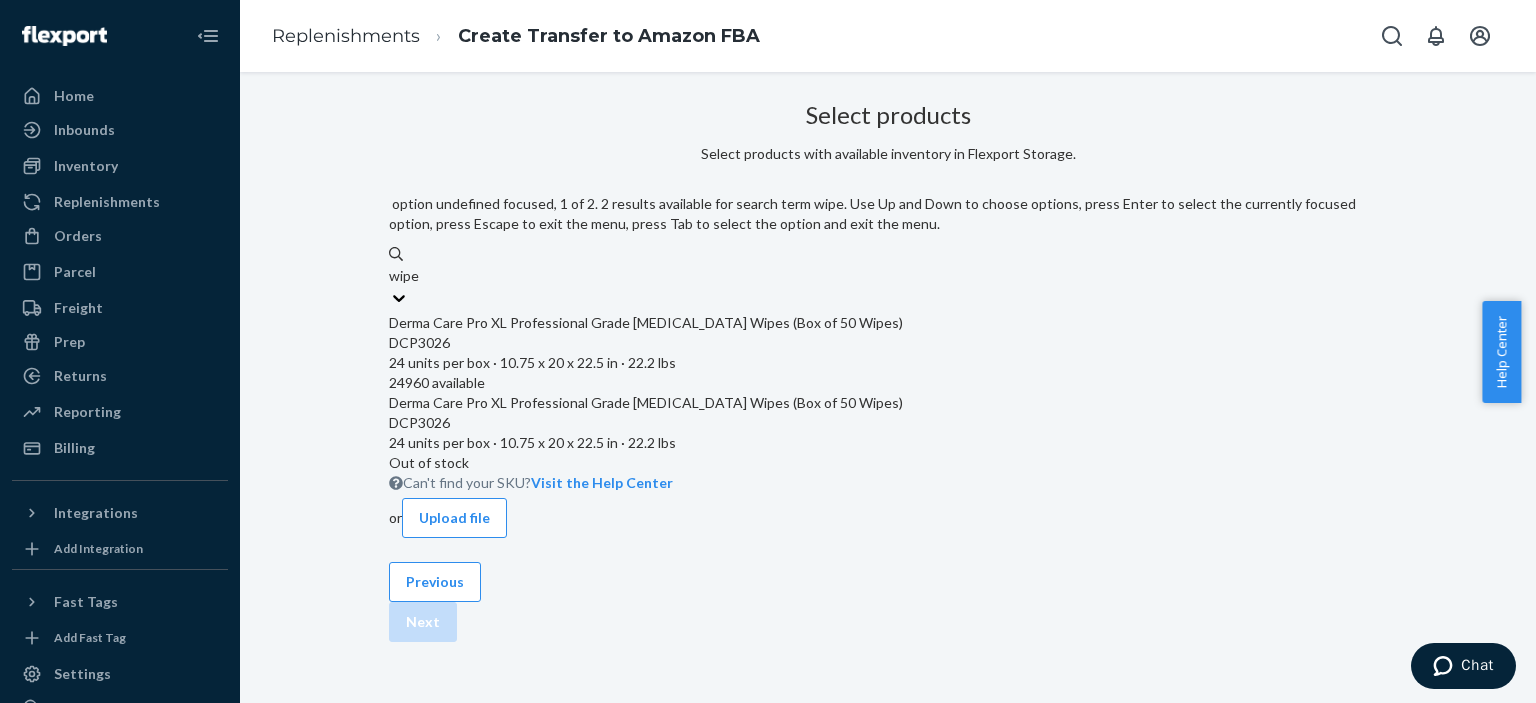 click on "DCP3026" at bounding box center (888, 343) 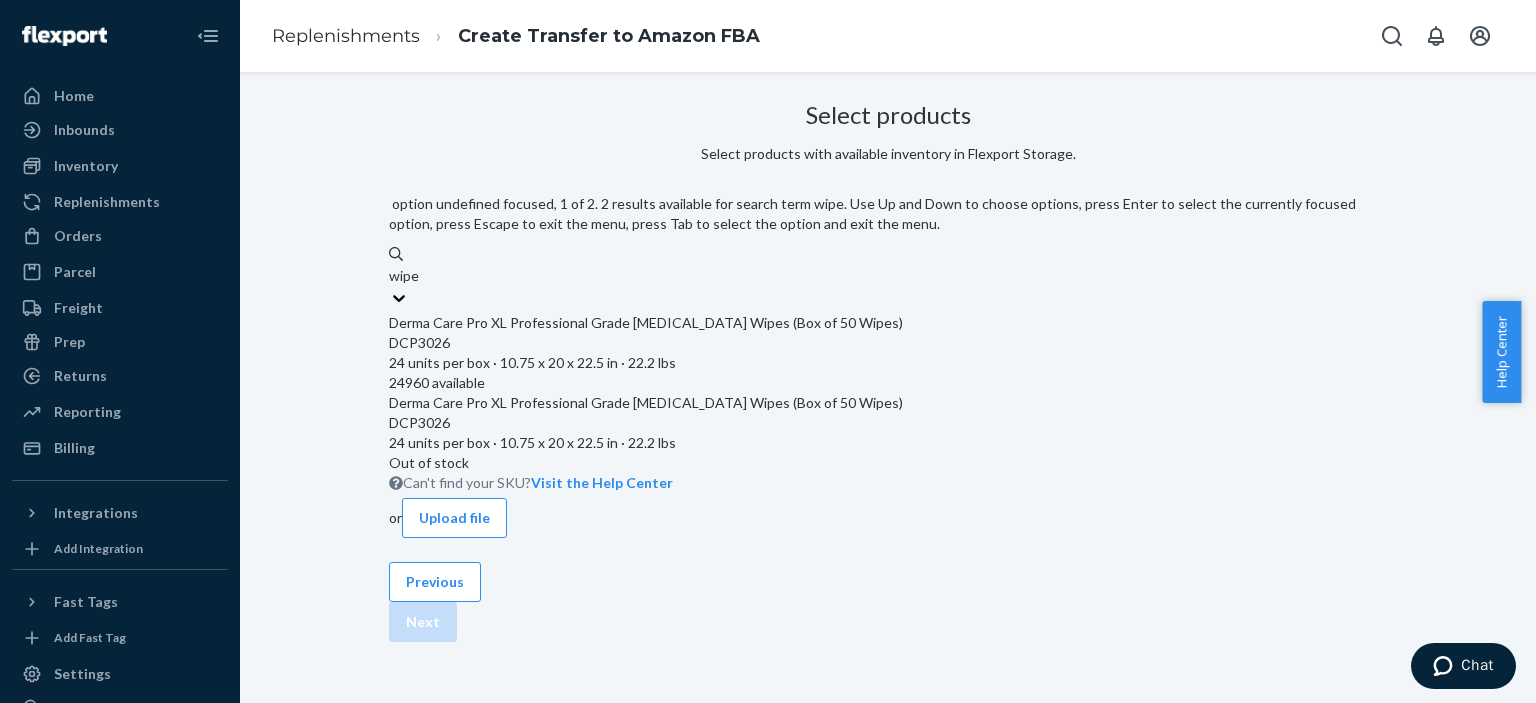 click on "wipe" at bounding box center (404, 276) 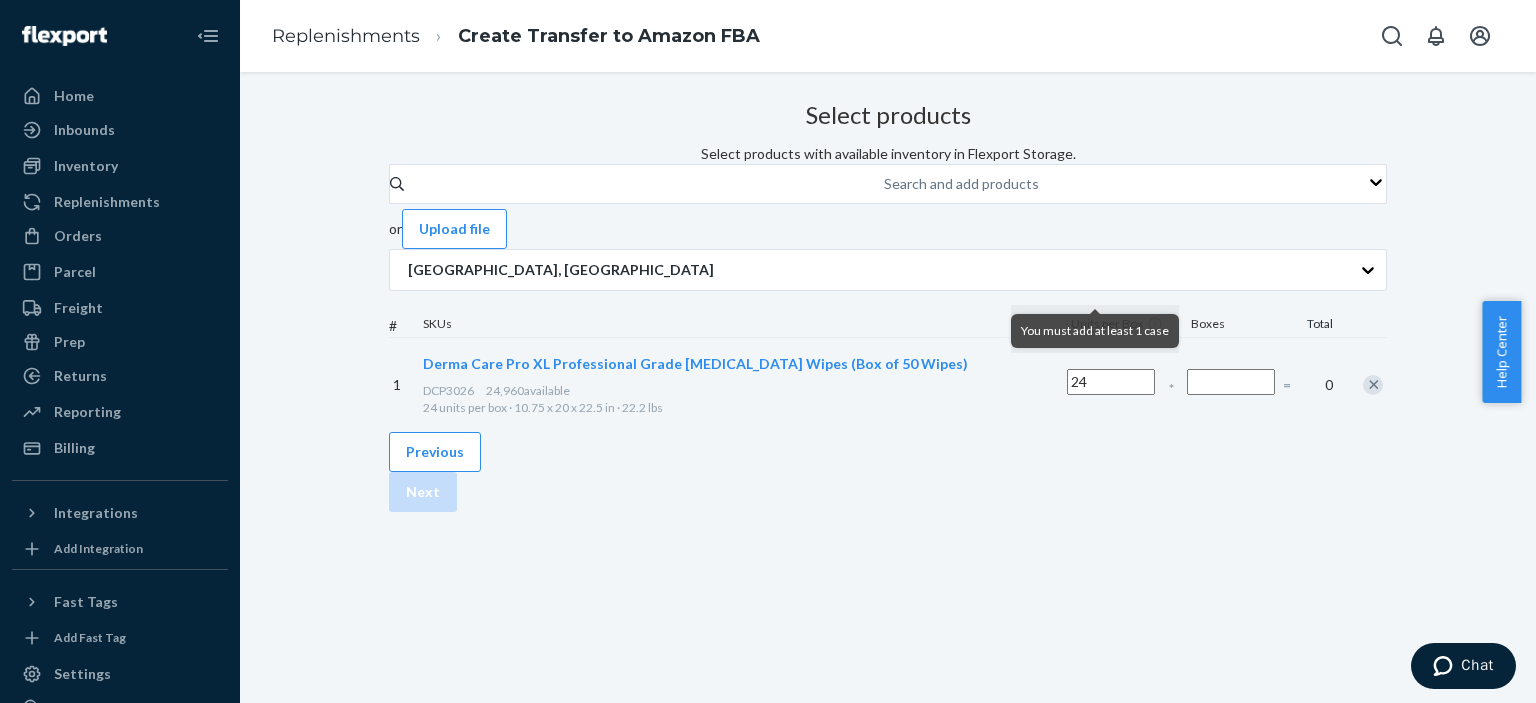 click at bounding box center (1231, 382) 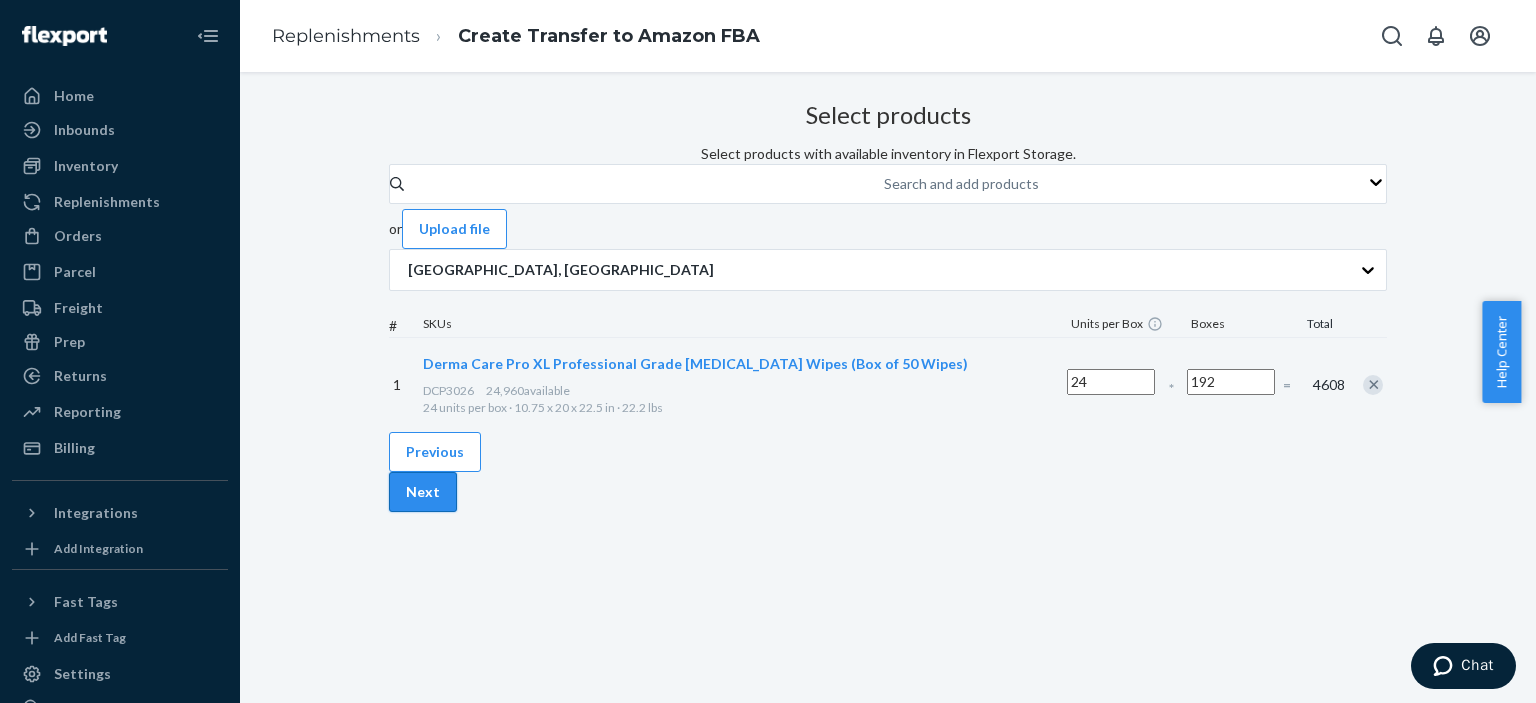 type on "192" 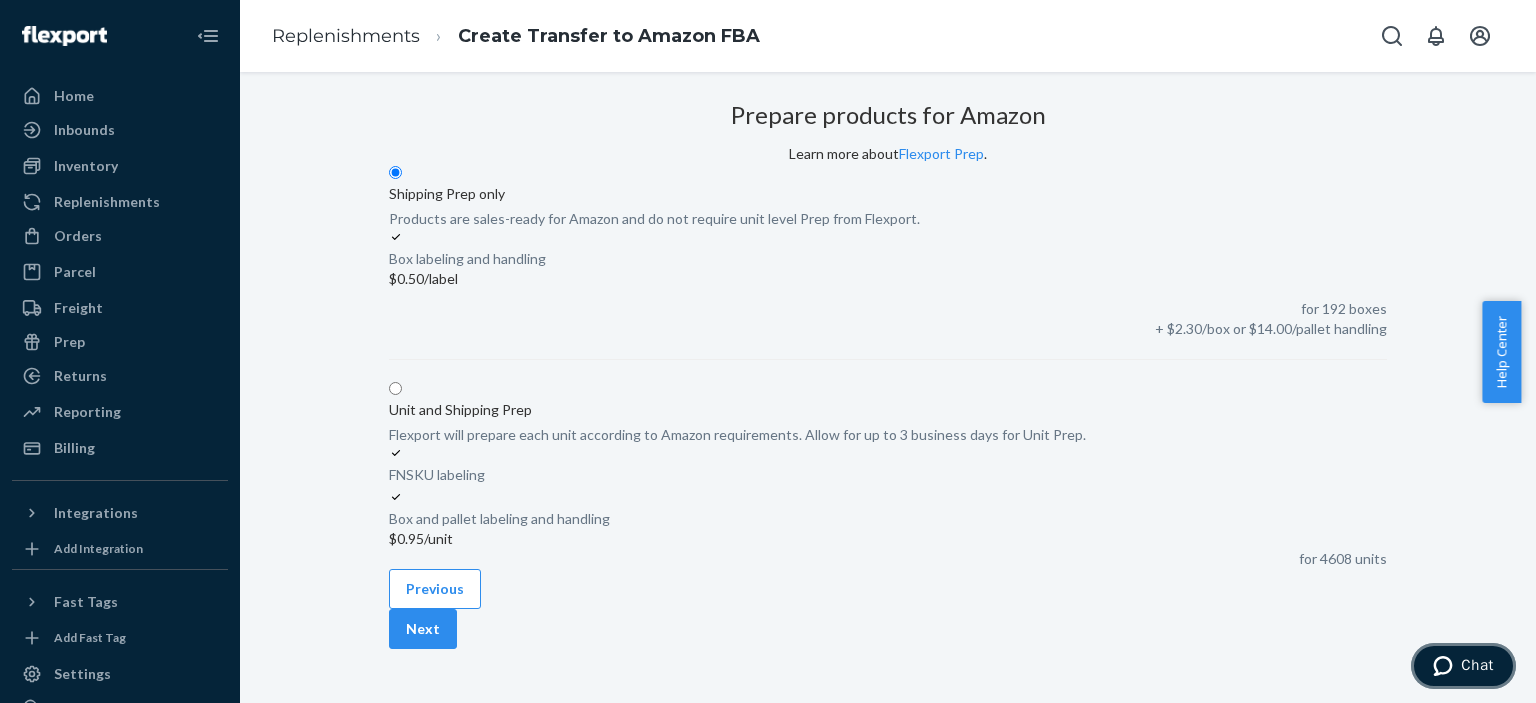 click on "Chat" at bounding box center (1477, 665) 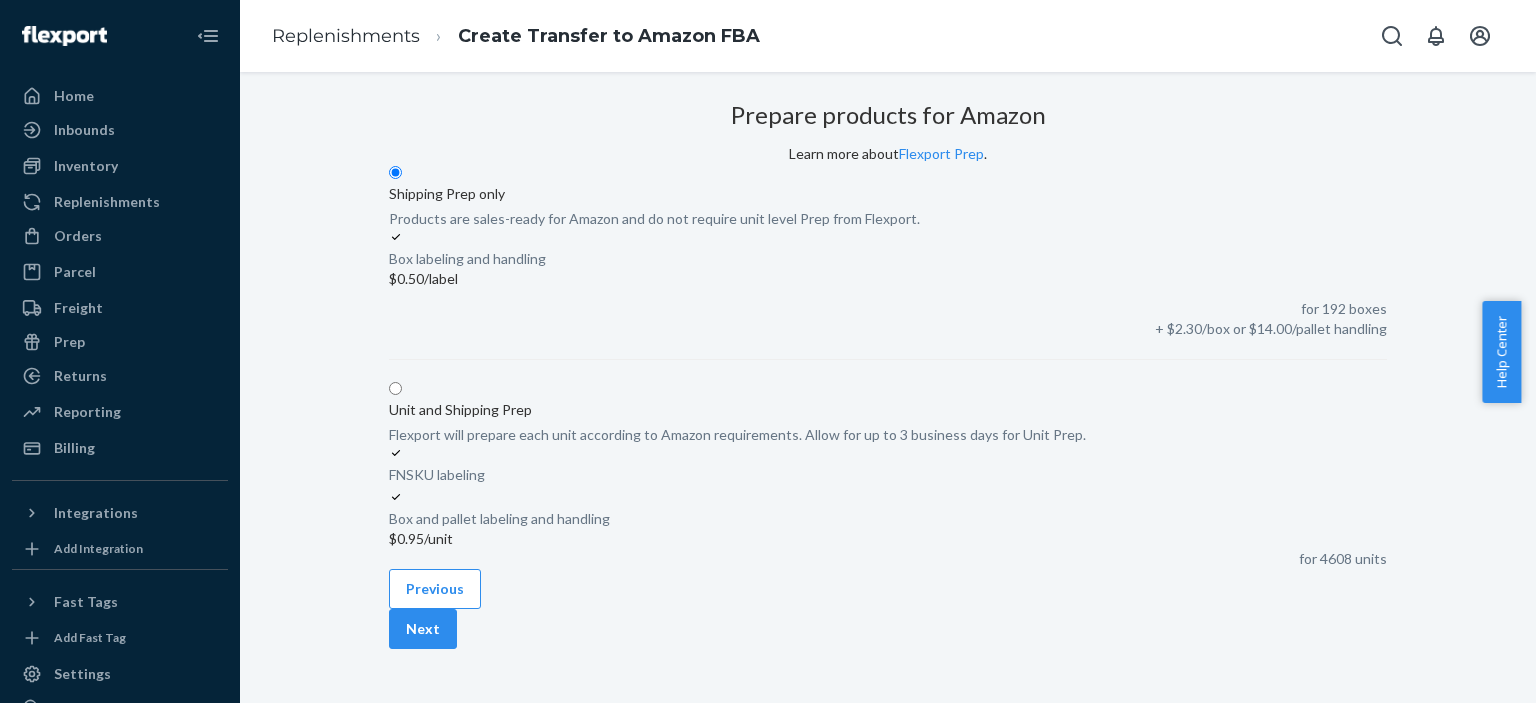scroll, scrollTop: 0, scrollLeft: 0, axis: both 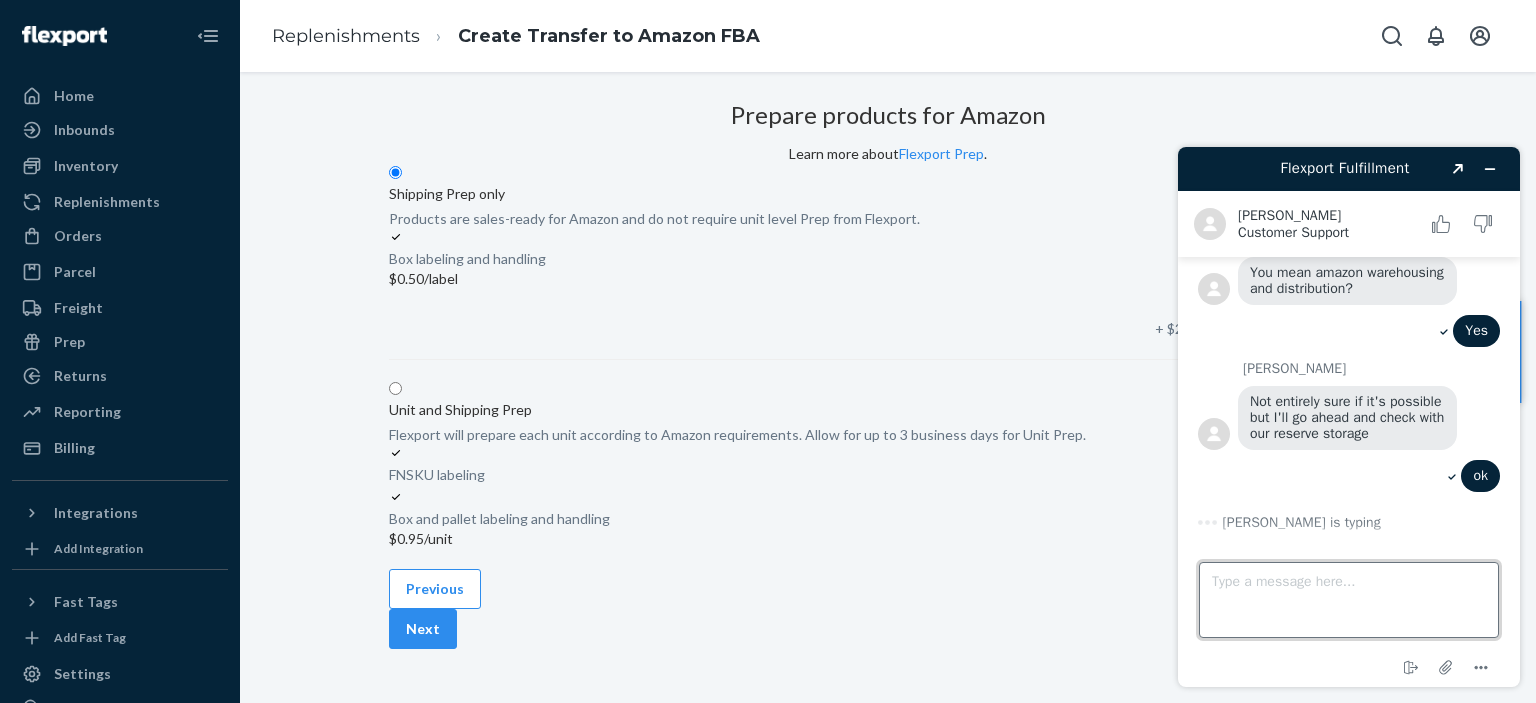 click on "Type a message here..." at bounding box center (1349, 600) 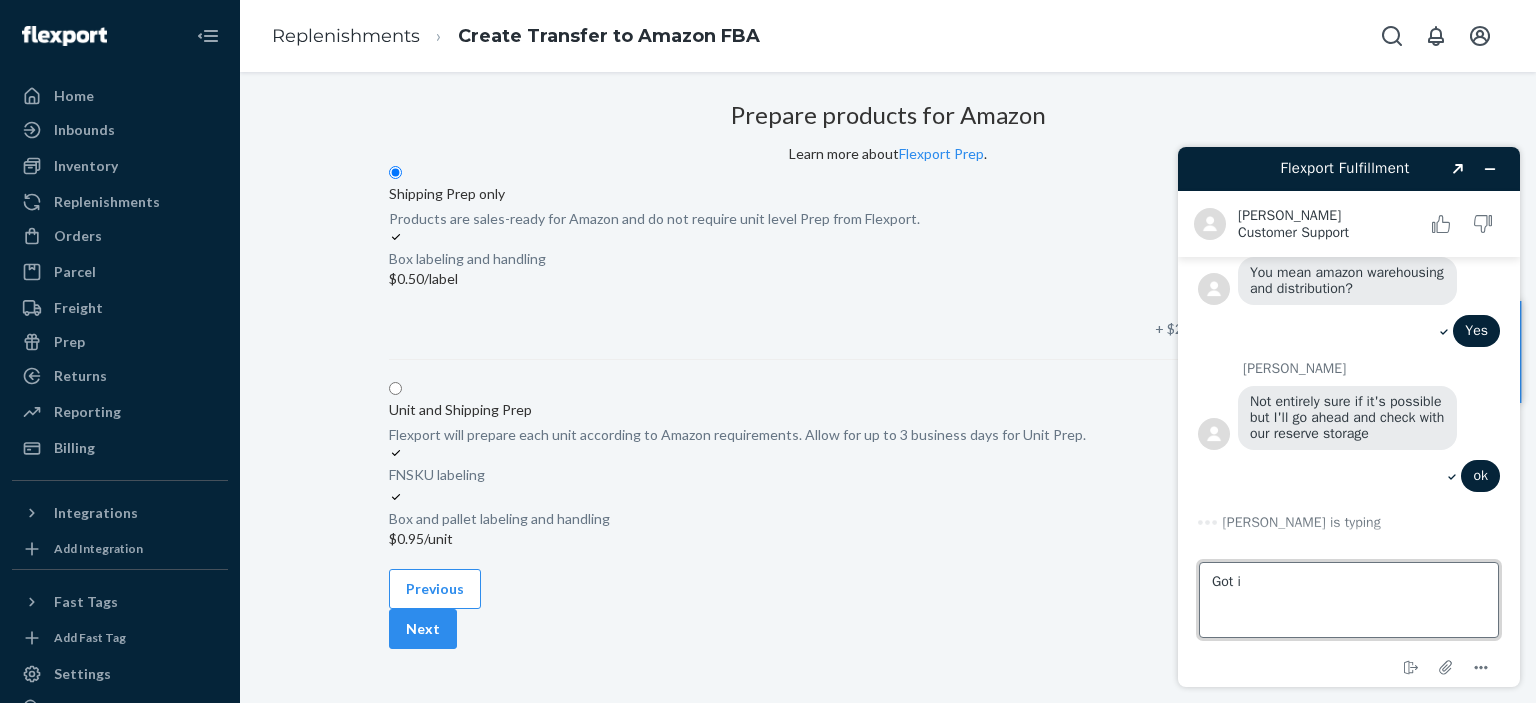 type on "Got it" 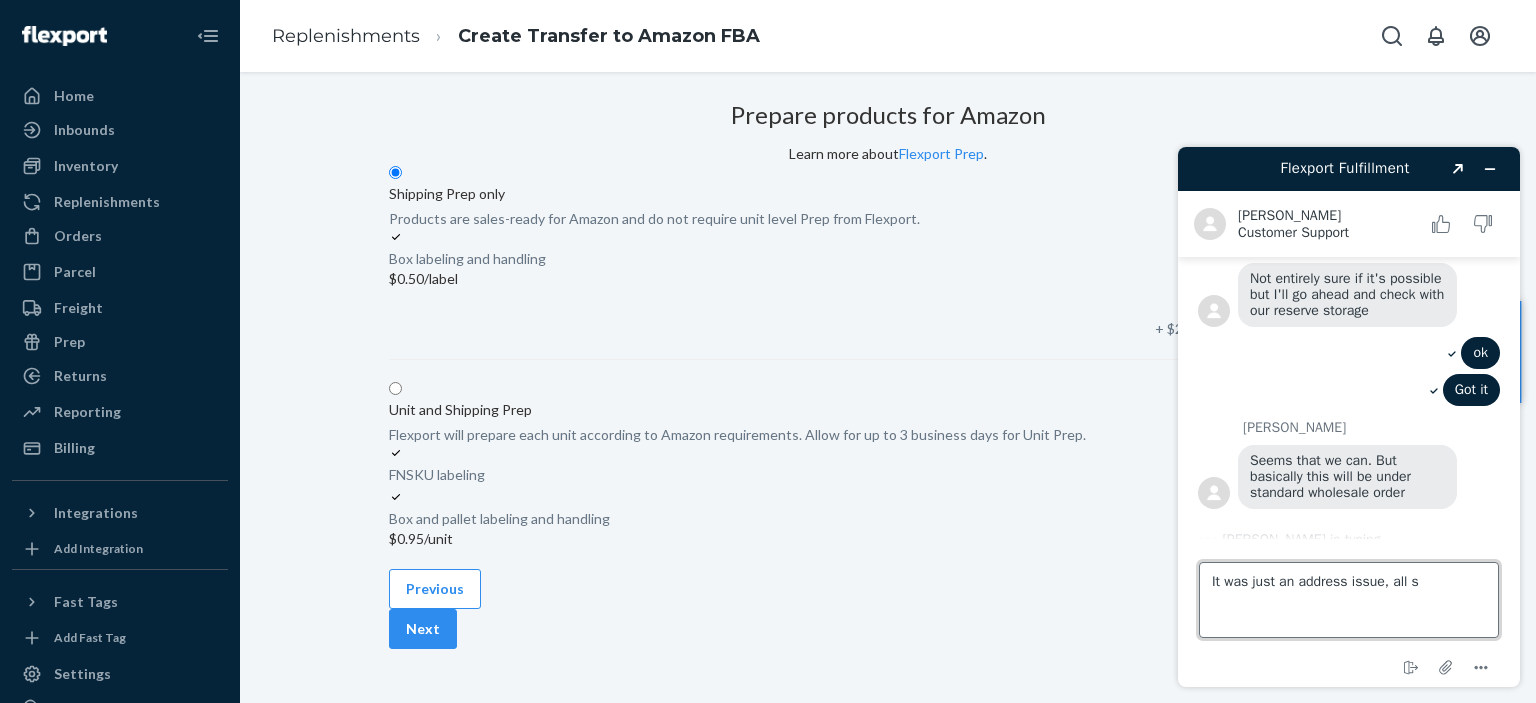 scroll, scrollTop: 518, scrollLeft: 0, axis: vertical 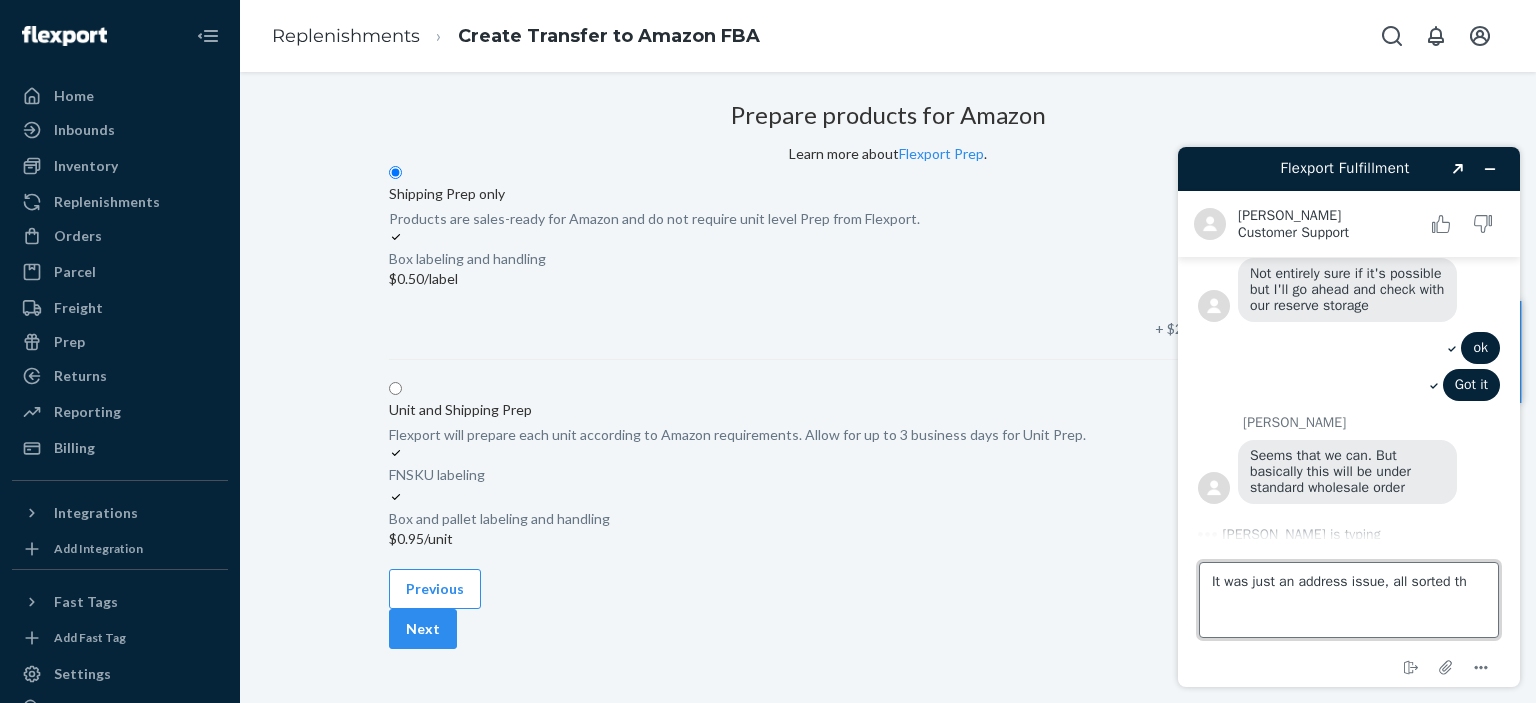 type on "It was just an address issue, all sorted thx" 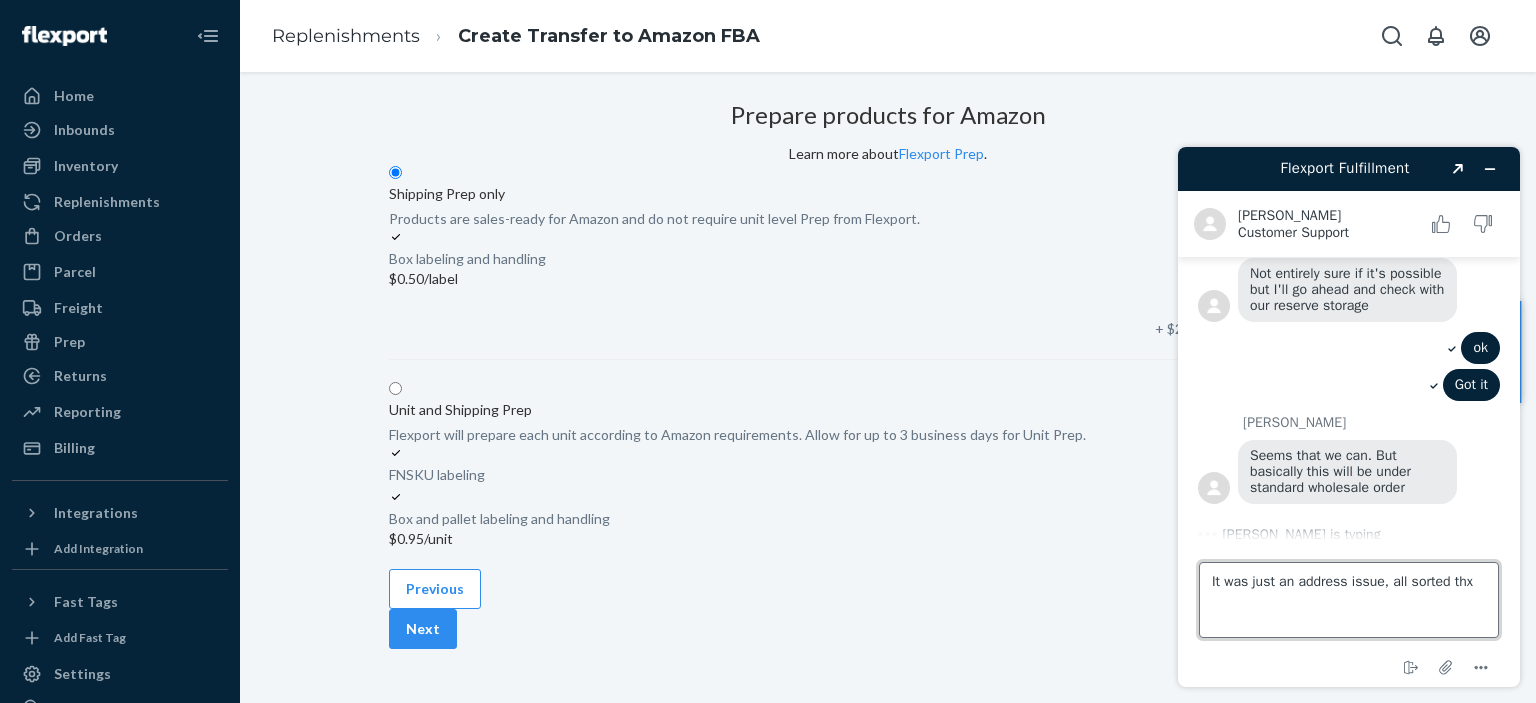 type 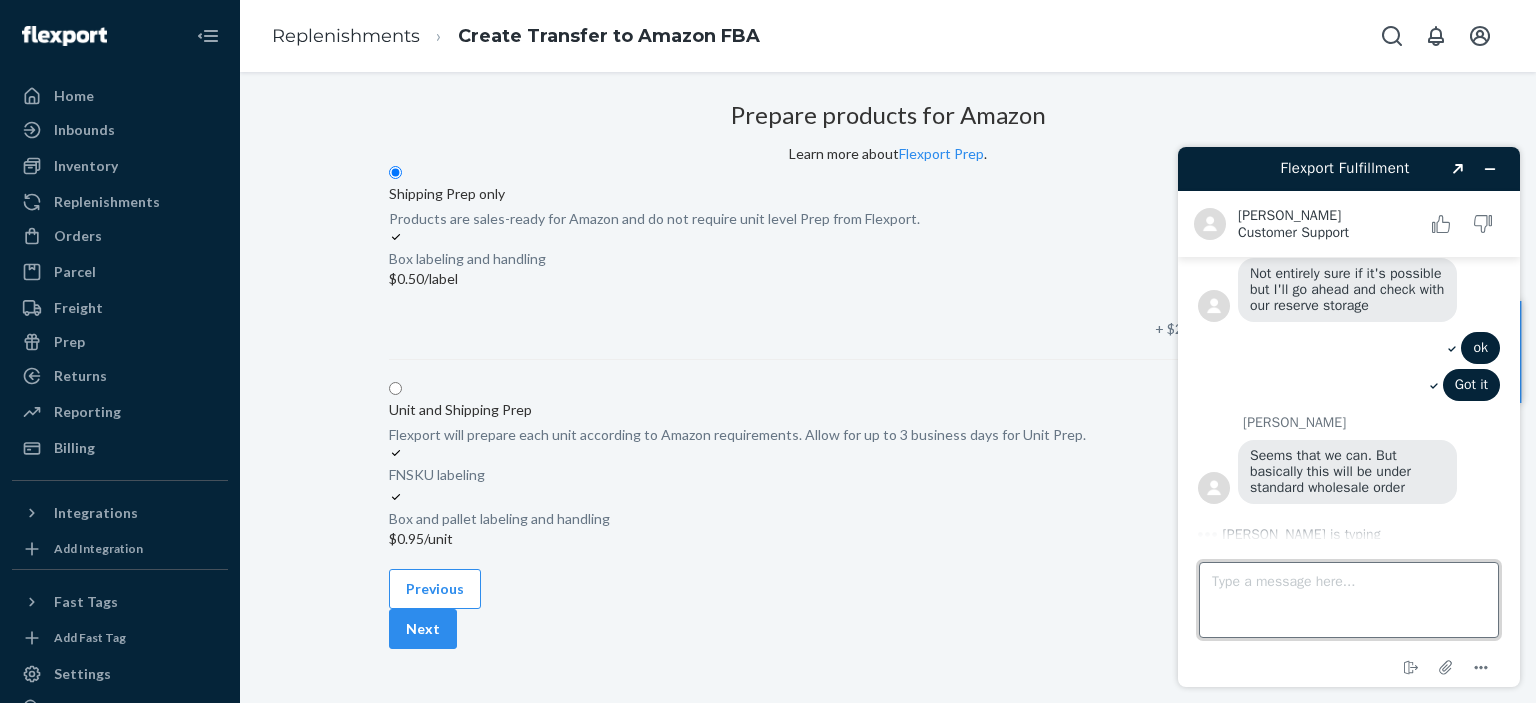 scroll, scrollTop: 610, scrollLeft: 0, axis: vertical 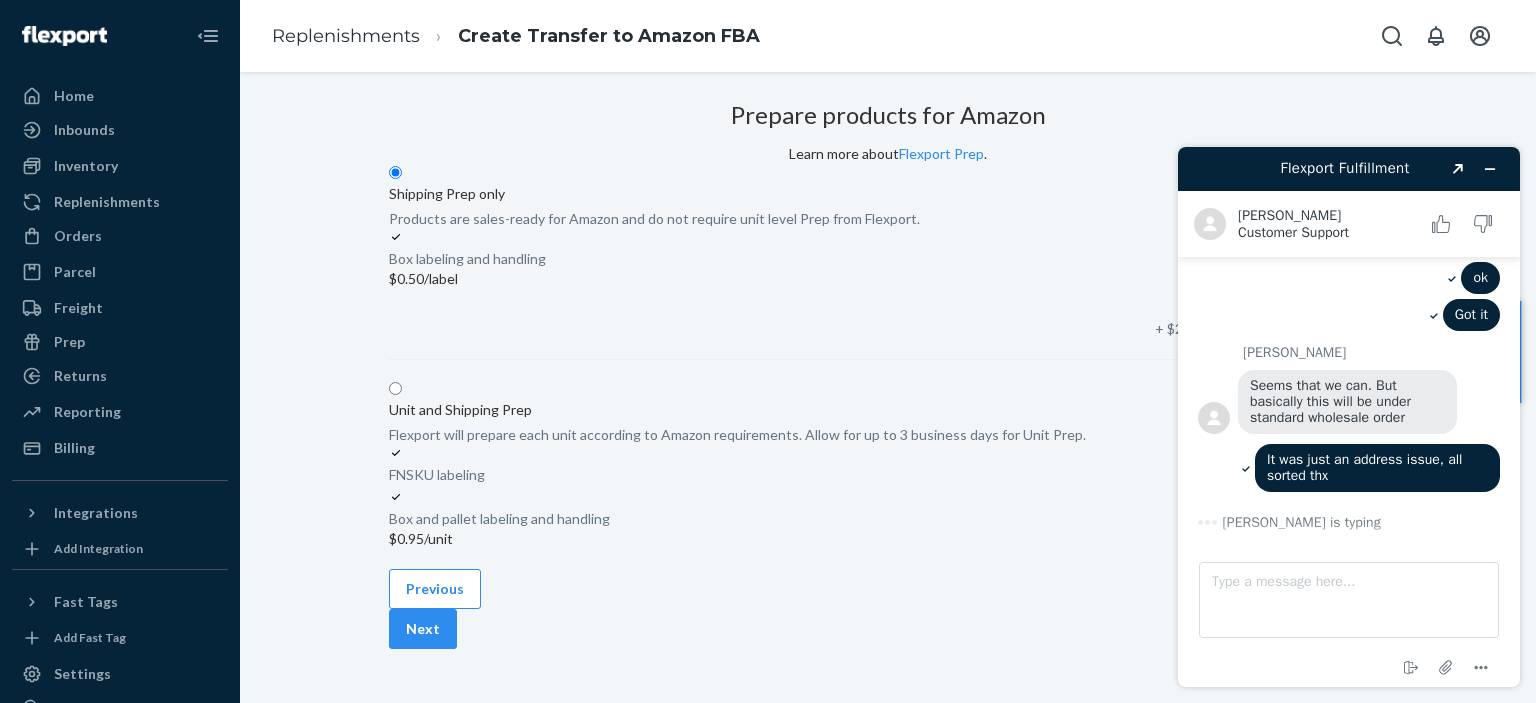 click on "Prepare products for Amazon Learn more about  Flexport Prep . Shipping Prep only Products are sales-ready for Amazon and do not require unit level Prep from Flexport.  Box labeling and handling $0.50/label for 192 boxes + $2.30/box or $14.00/pallet handling Unit and Shipping Prep Flexport will prepare each unit according to Amazon requirements. Allow for up to 3 business days for Unit Prep.  FNSKU labeling Box and pallet labeling and handling $0.95 /unit for 4608 units" at bounding box center [888, 331] 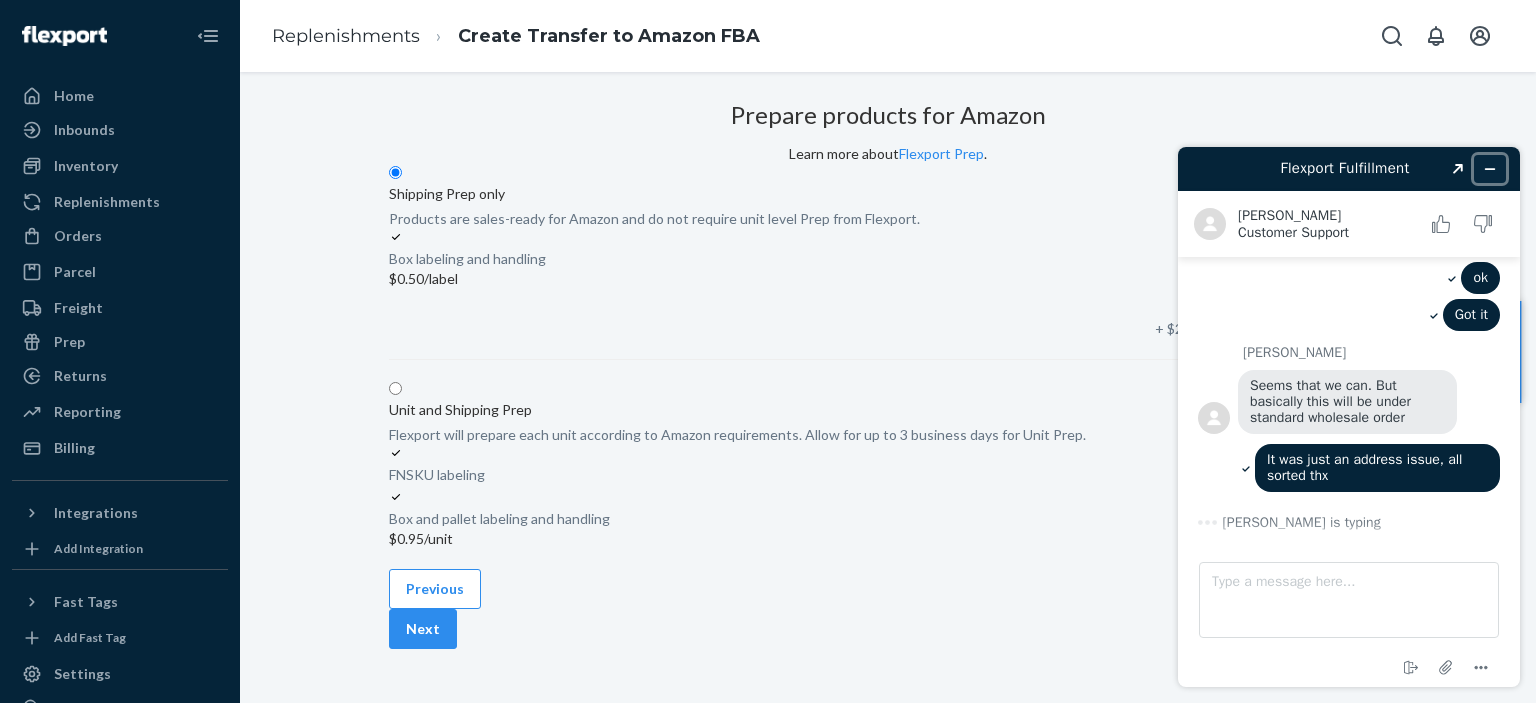 click 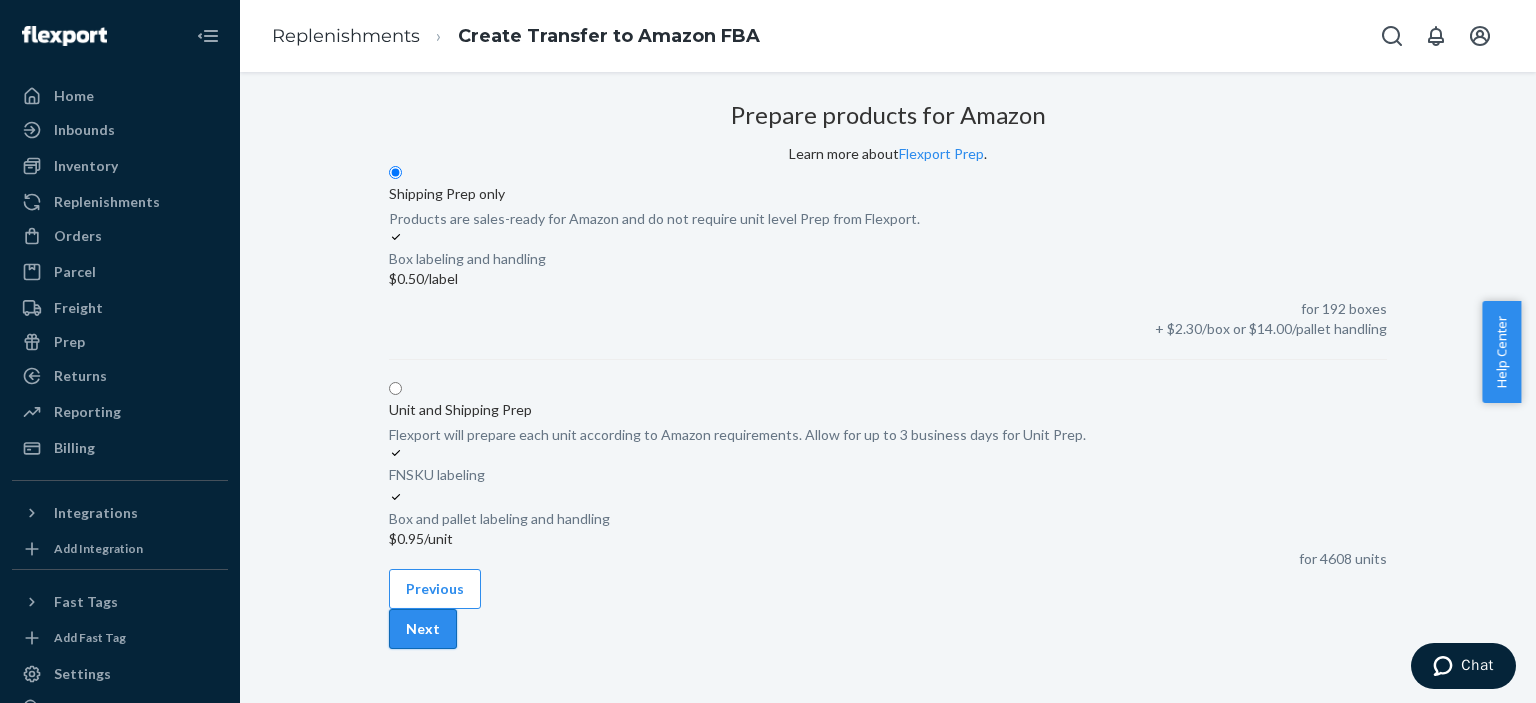 click on "Next" at bounding box center (423, 629) 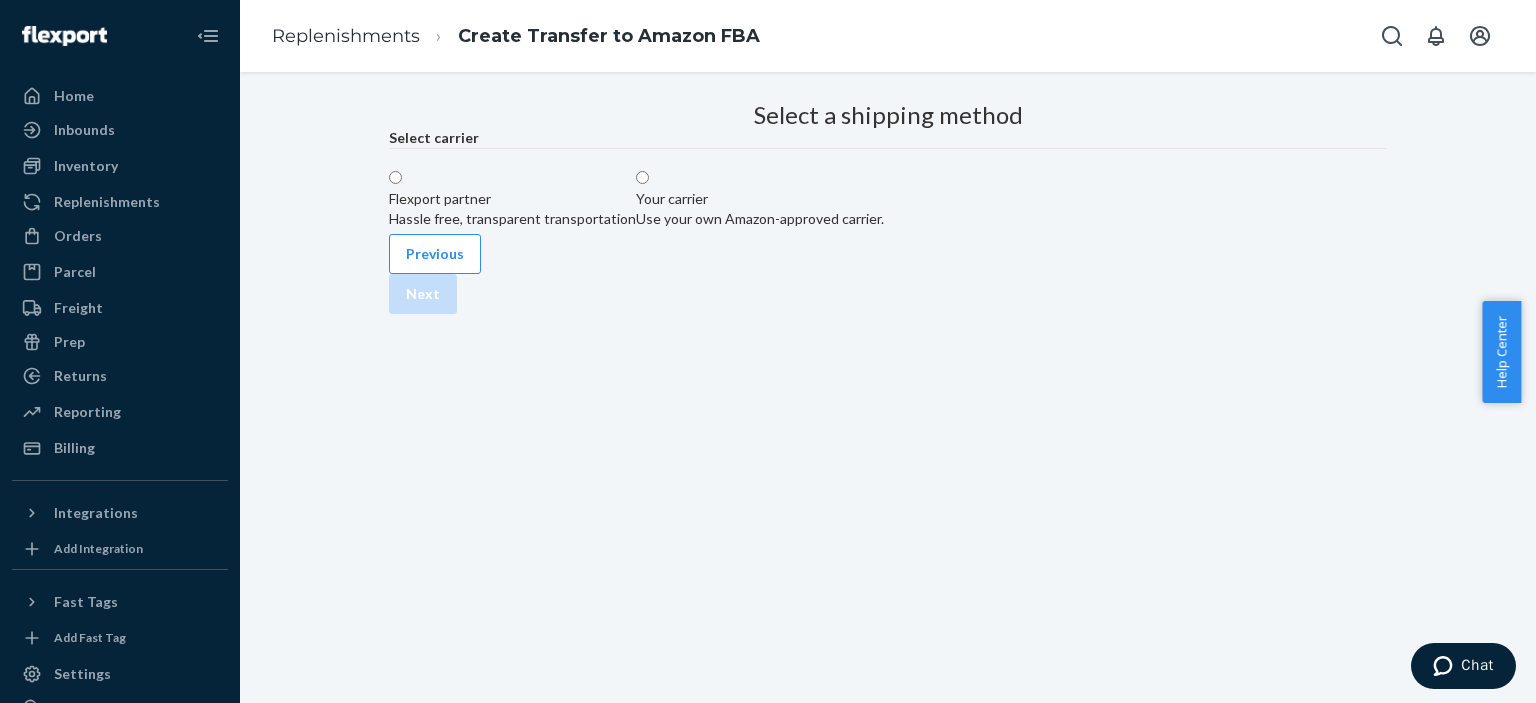 click at bounding box center (649, 178) 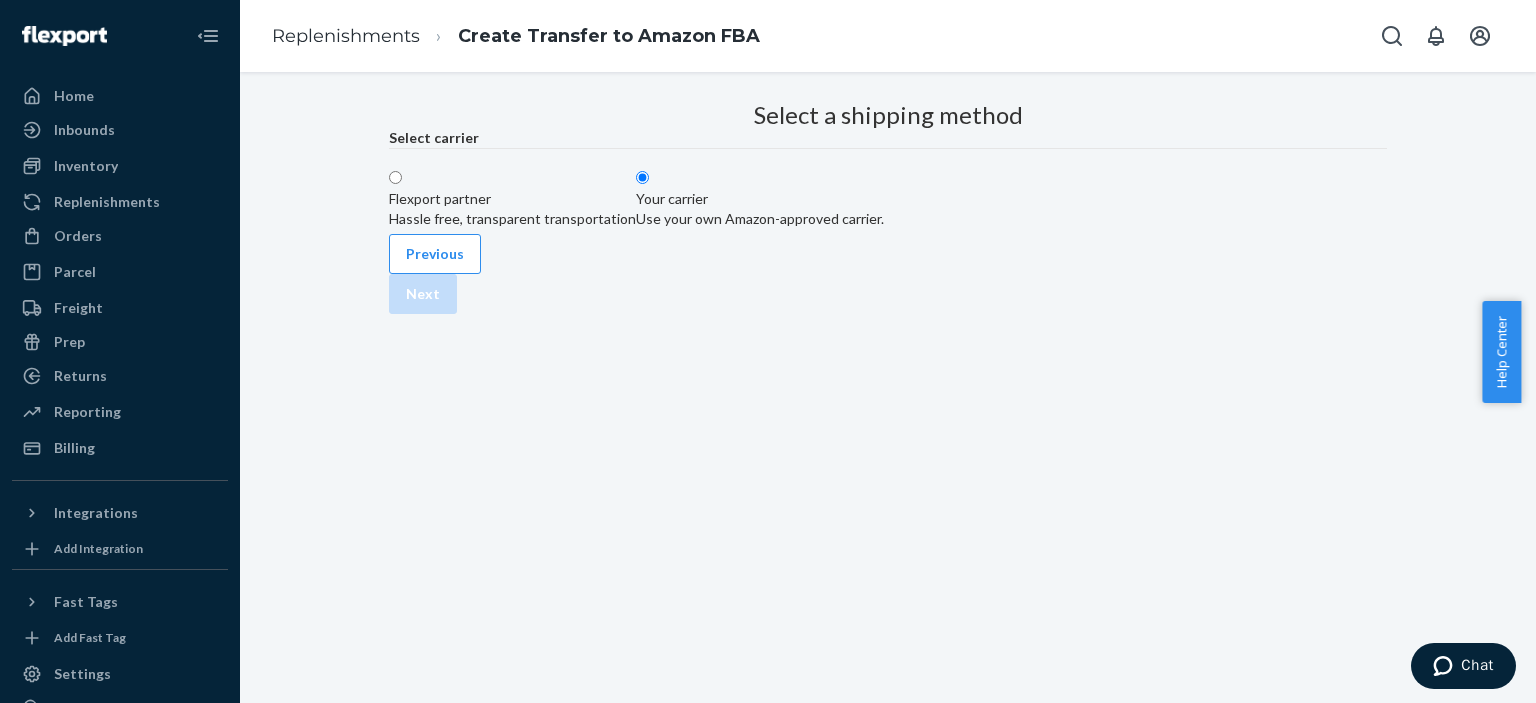 radio on "true" 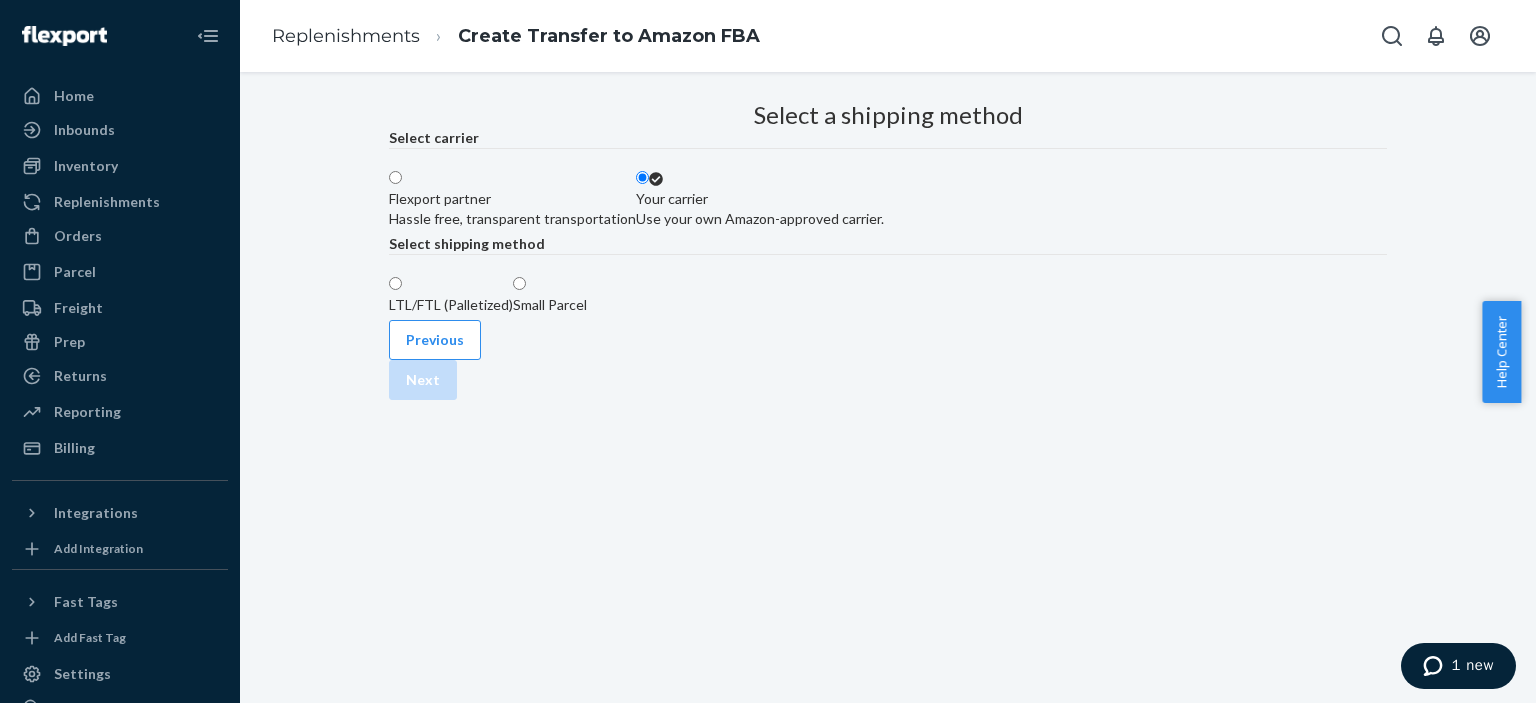 click at bounding box center (402, 284) 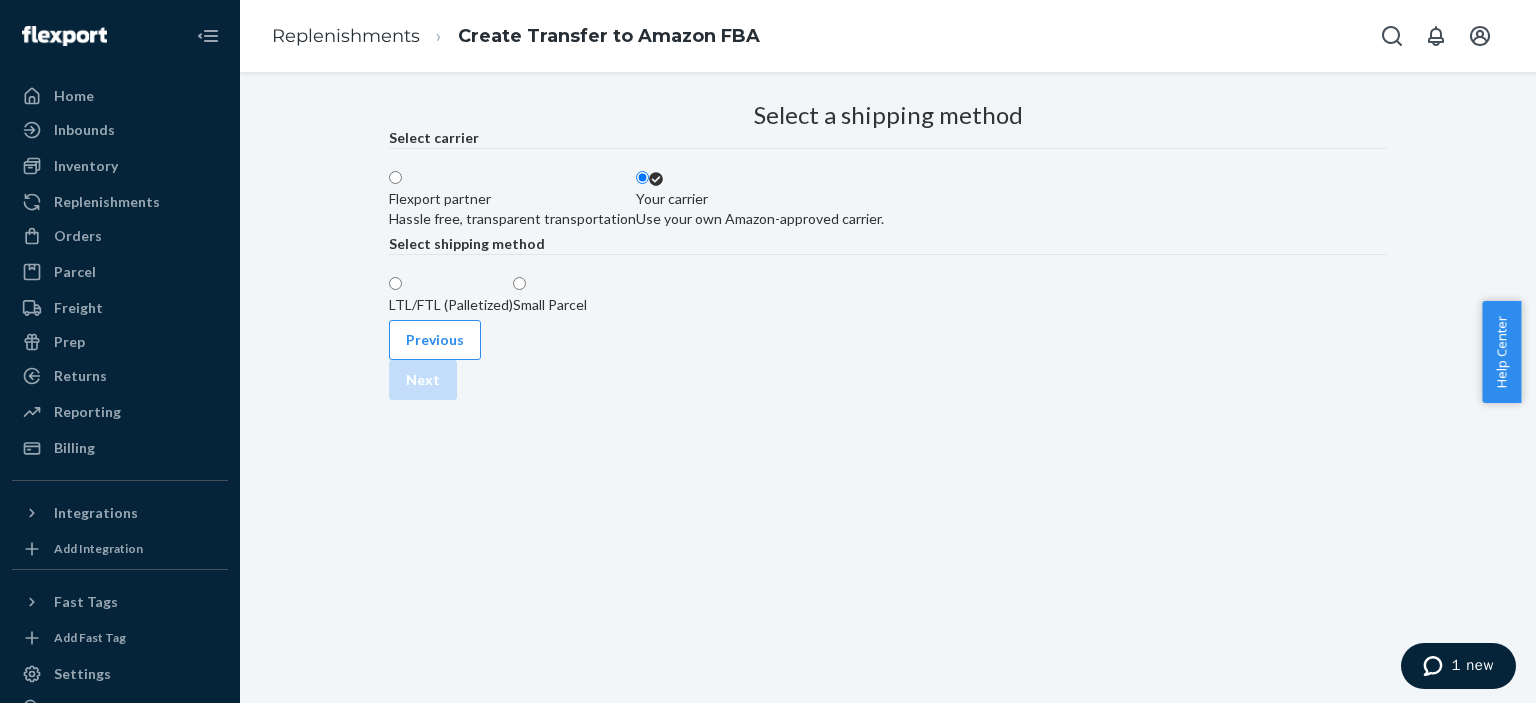 click on "LTL/FTL (Palletized)" at bounding box center (395, 283) 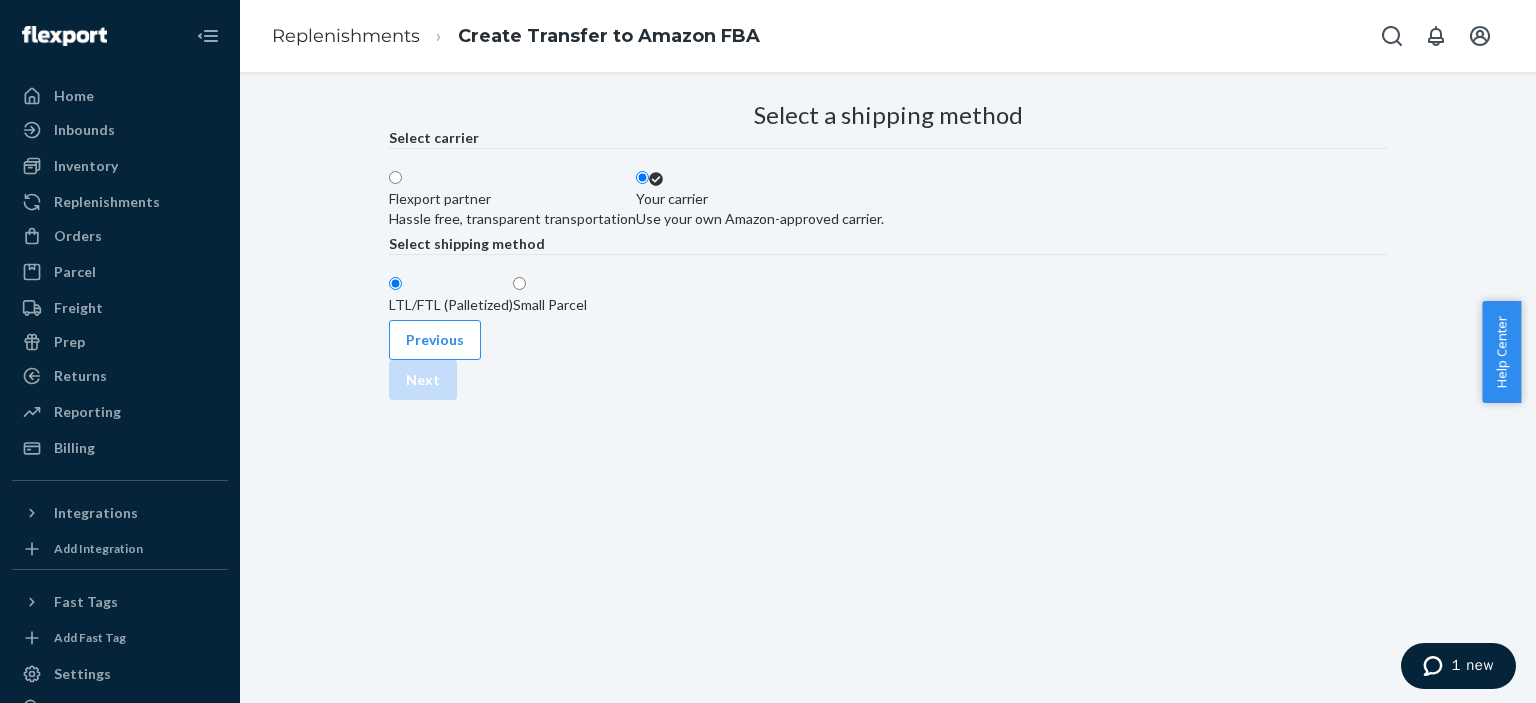 radio on "true" 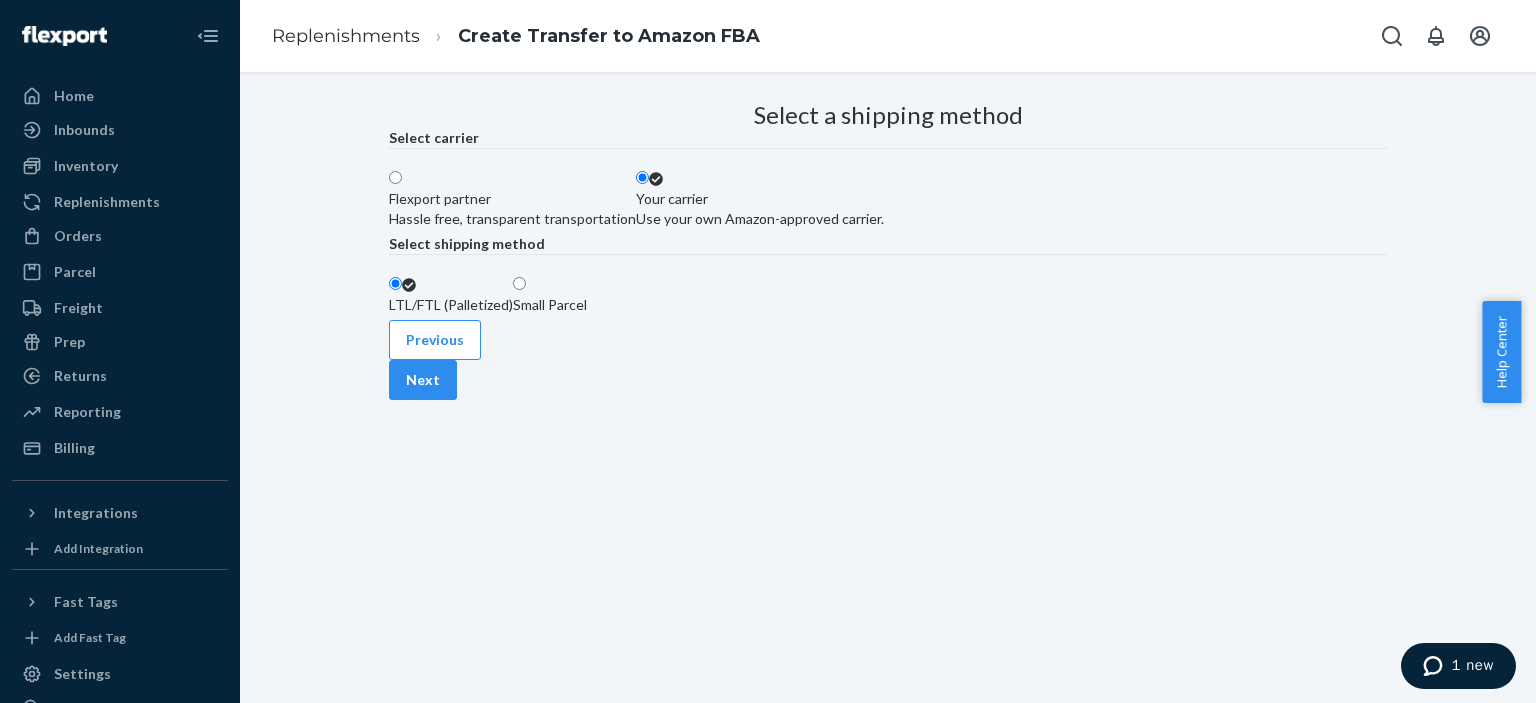 scroll, scrollTop: 146, scrollLeft: 0, axis: vertical 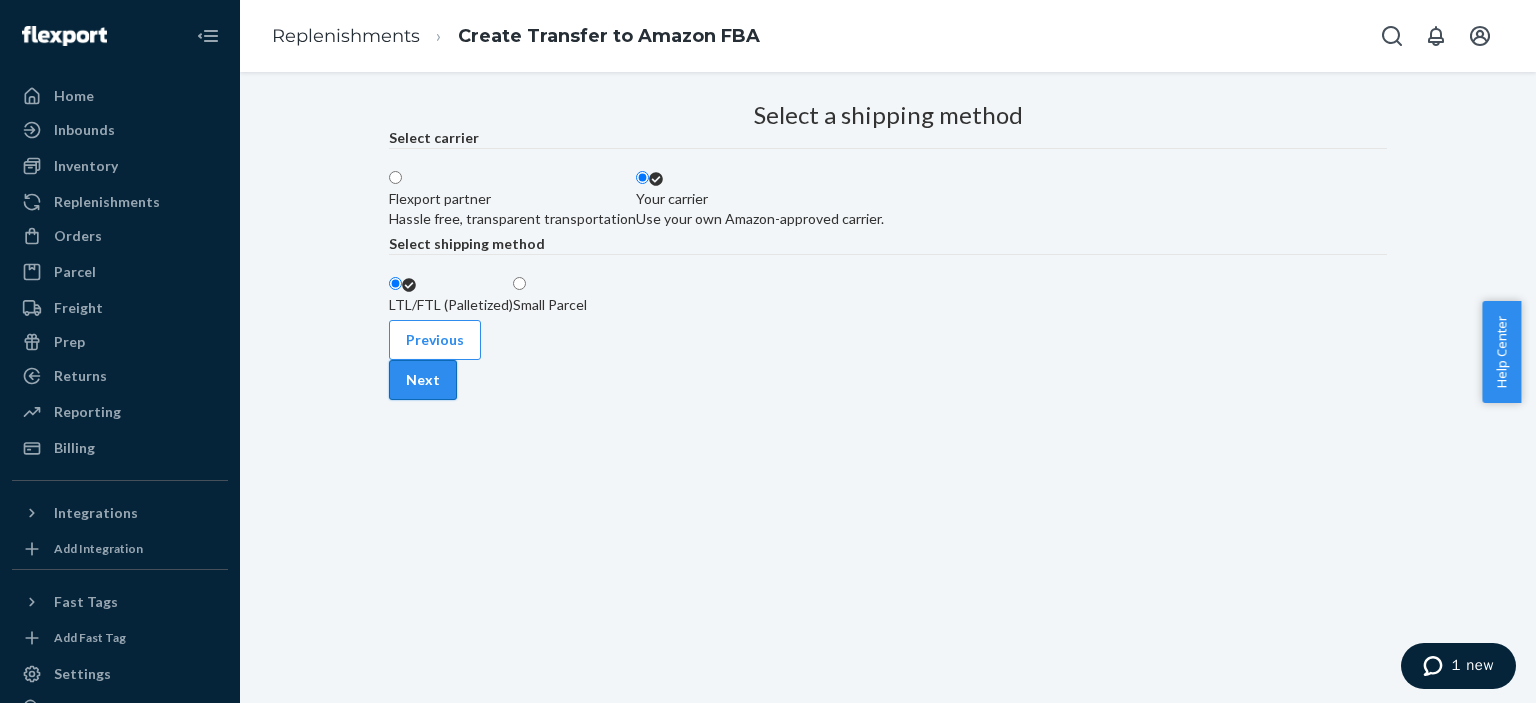click on "Next" at bounding box center [423, 380] 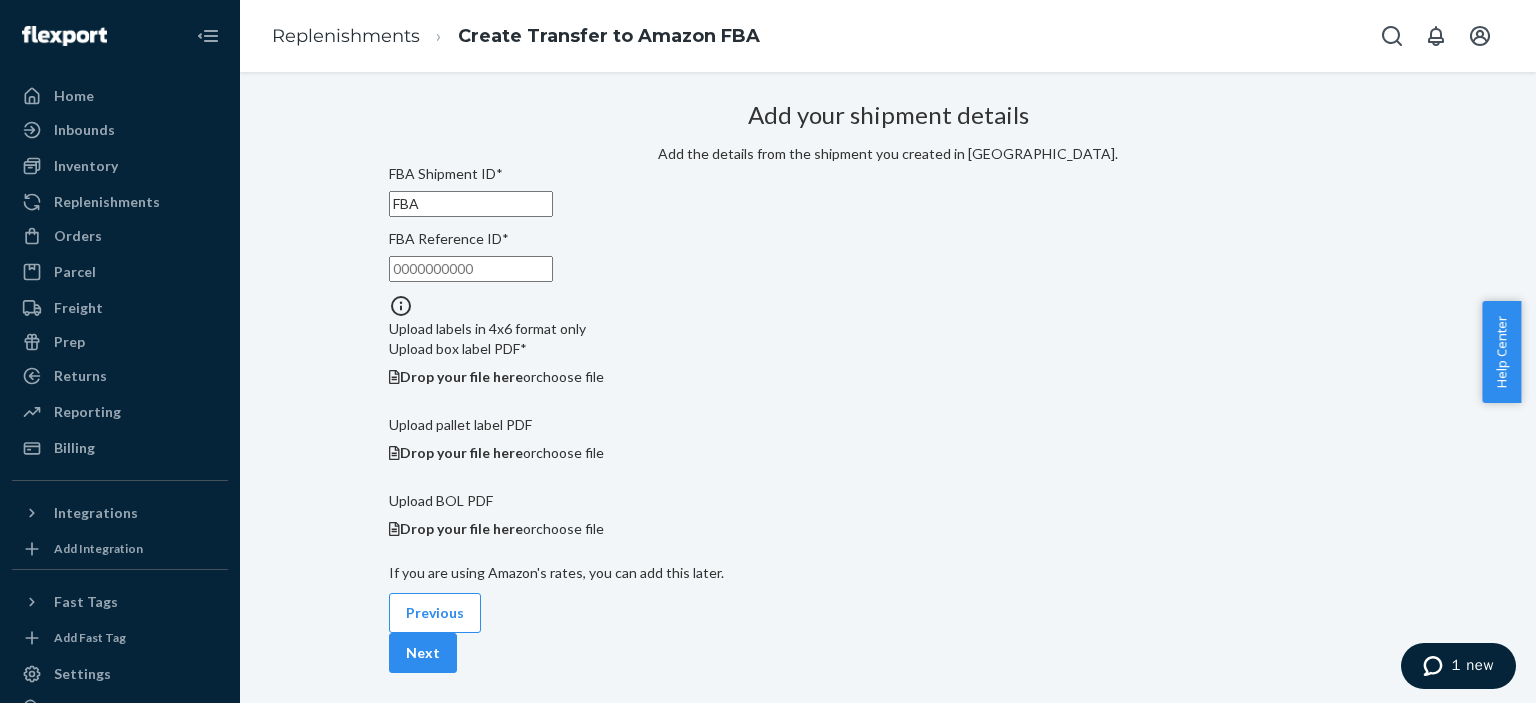 click on "FBA Reference ID  *" at bounding box center [471, 269] 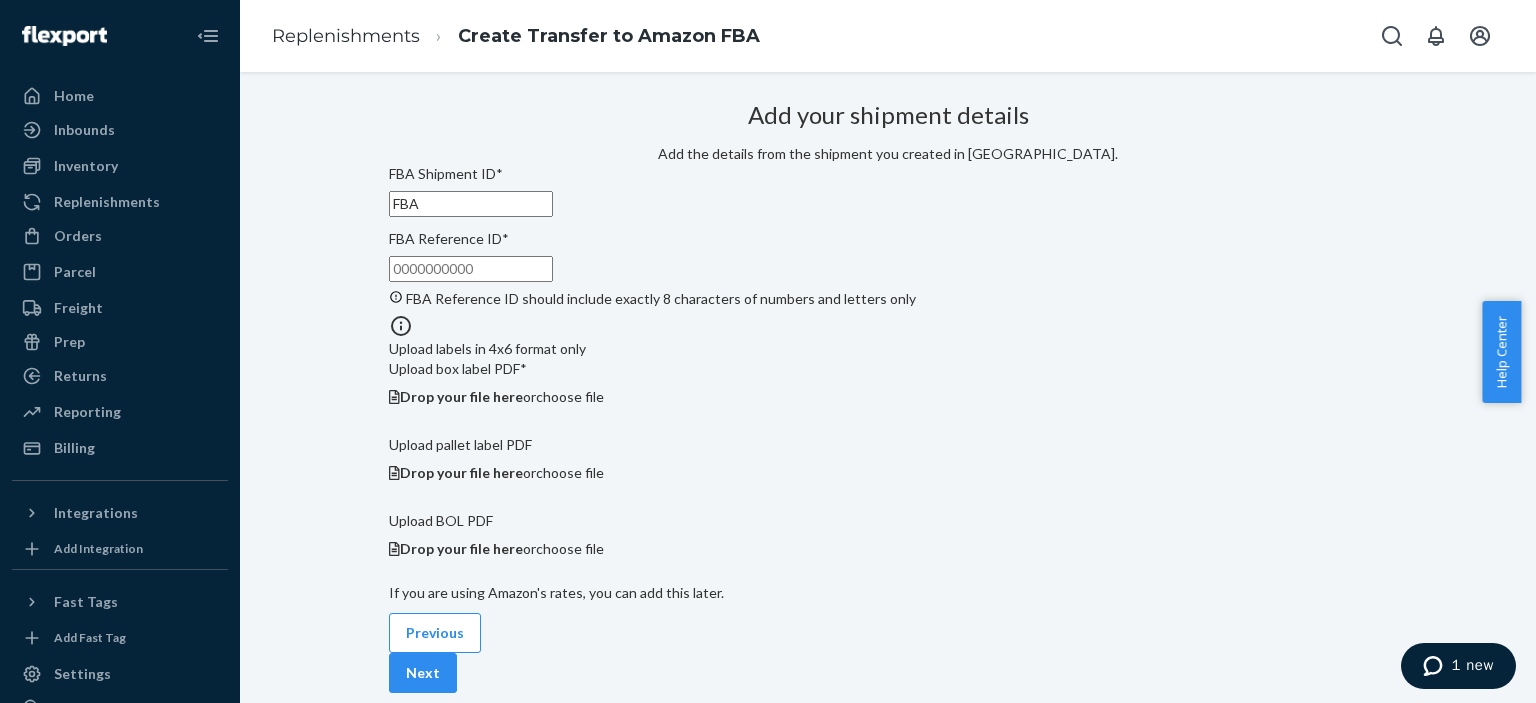 paste on "2GWEQRSR" 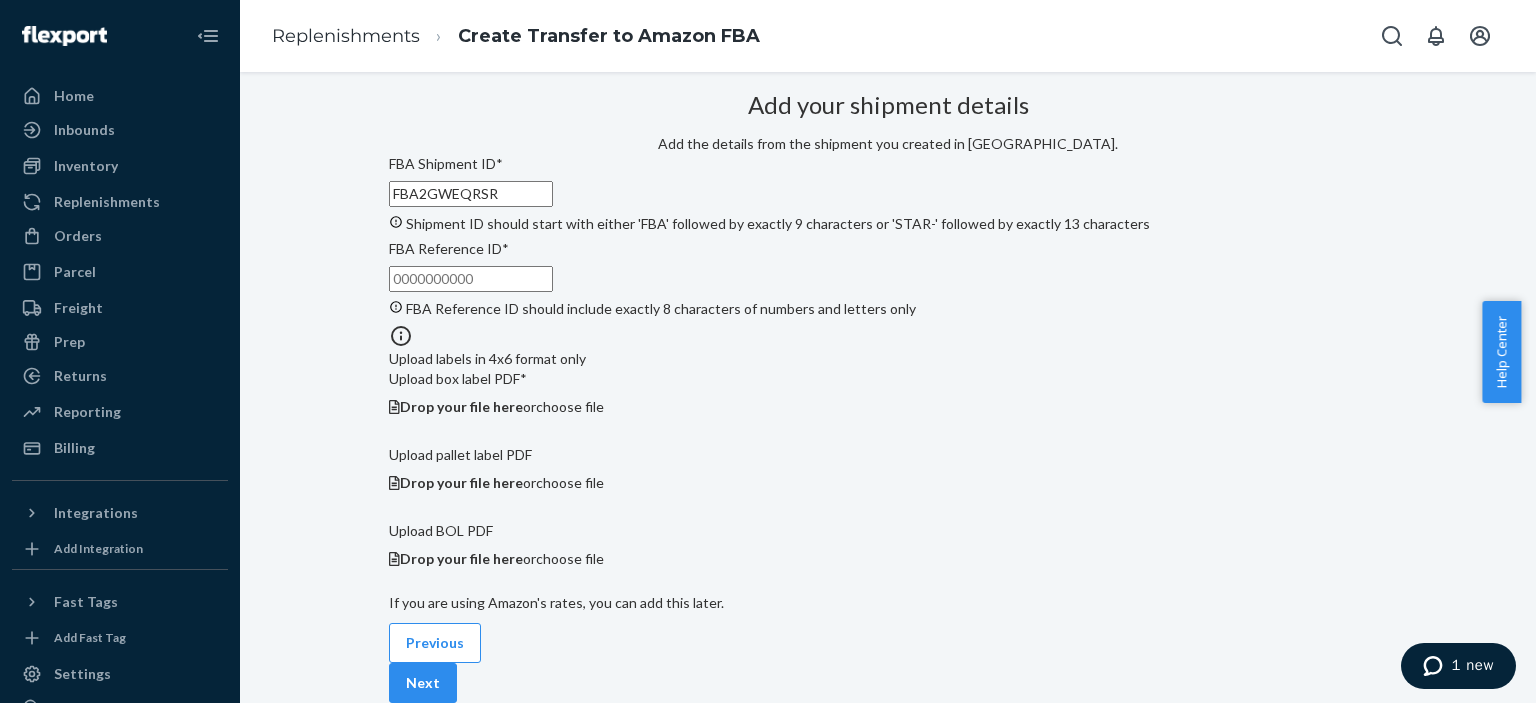click on "FBA Reference ID  *   FBA Reference ID should include exactly 8 characters of numbers and letters only" at bounding box center (888, 279) 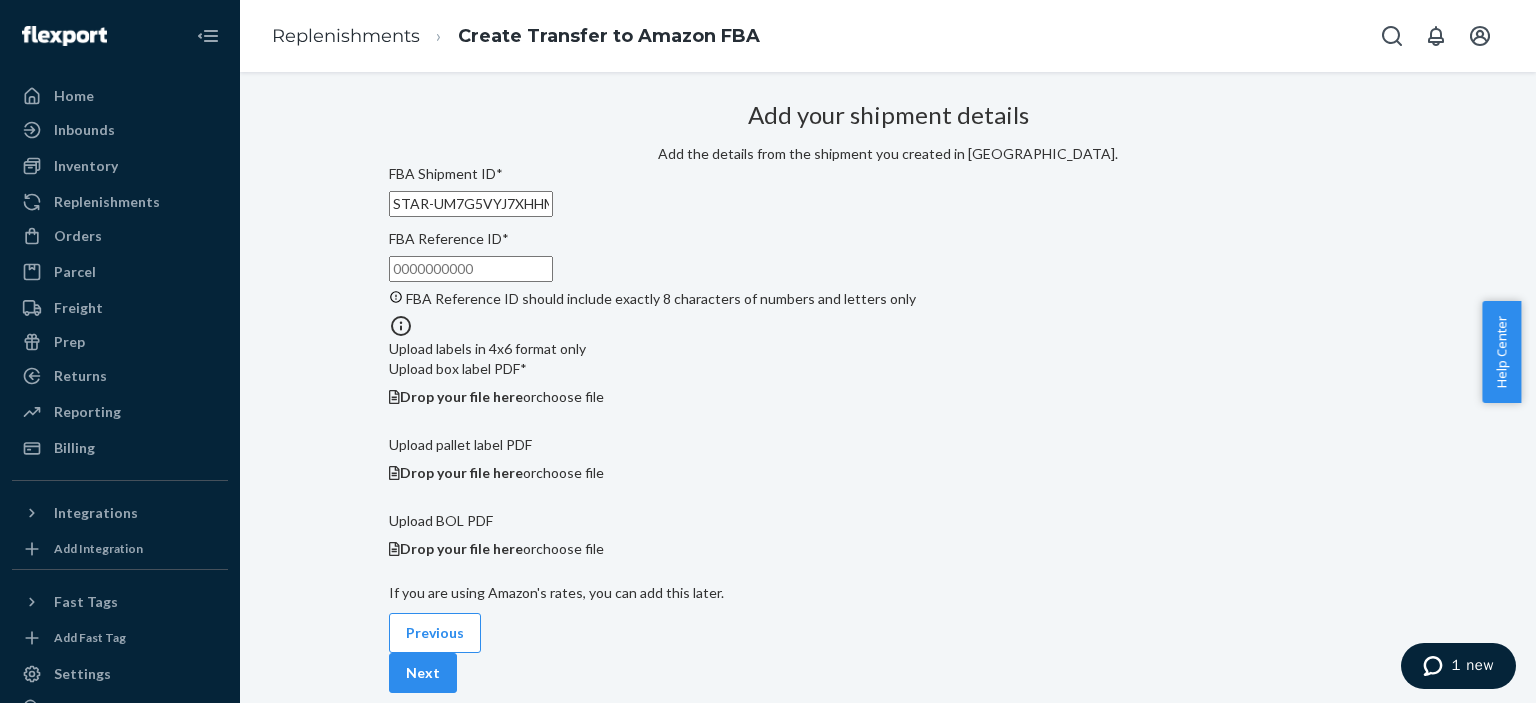 type on "STAR-UM7G5VYJ7XHHM" 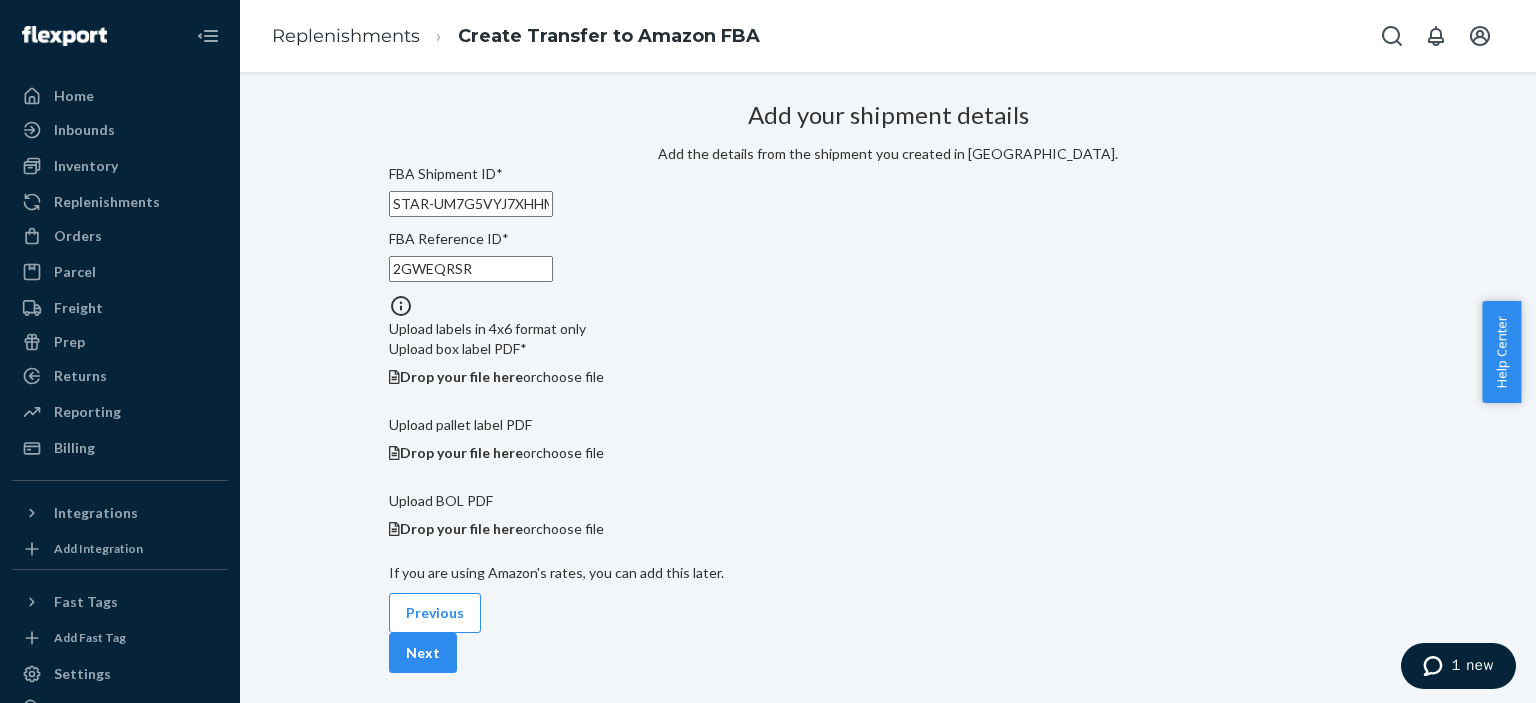 type on "2GWEQRSR" 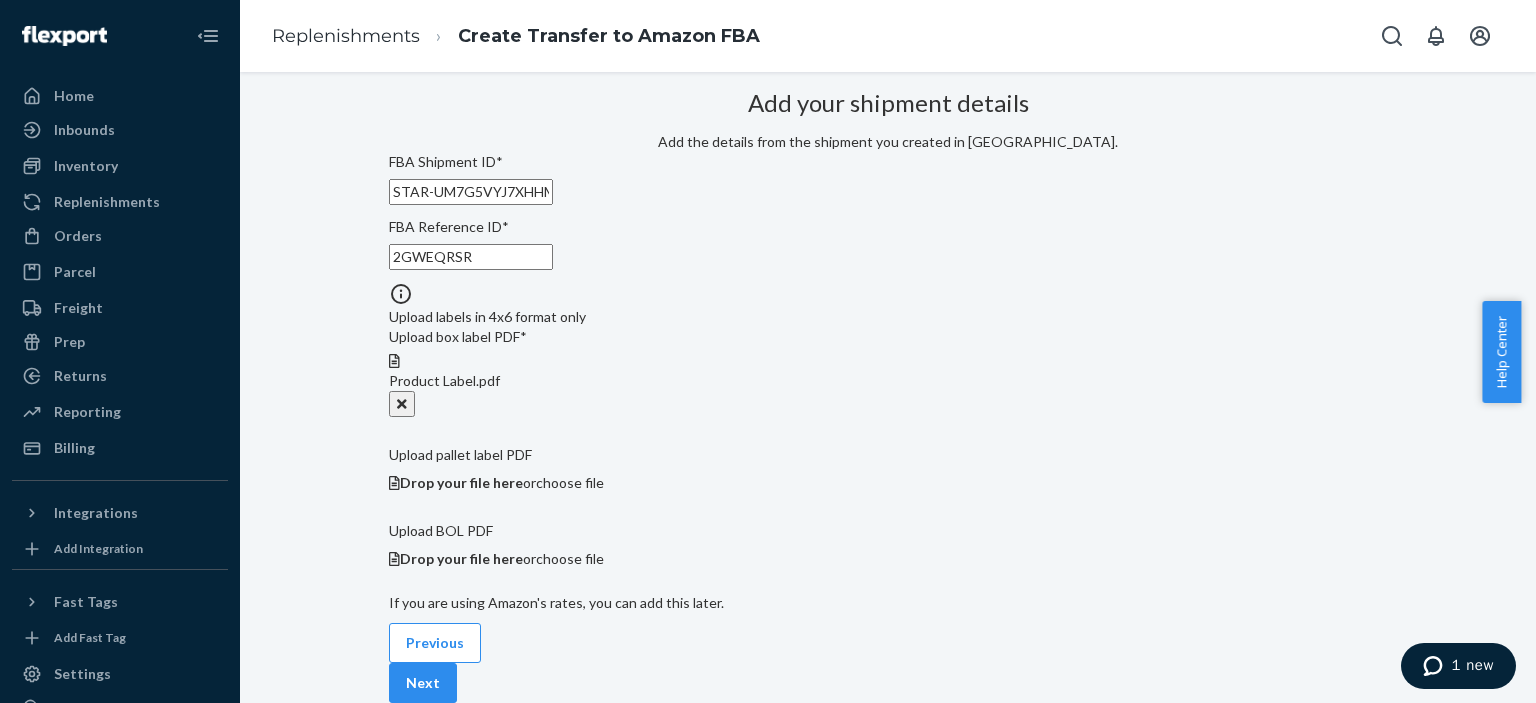 click on "choose file" at bounding box center (570, 482) 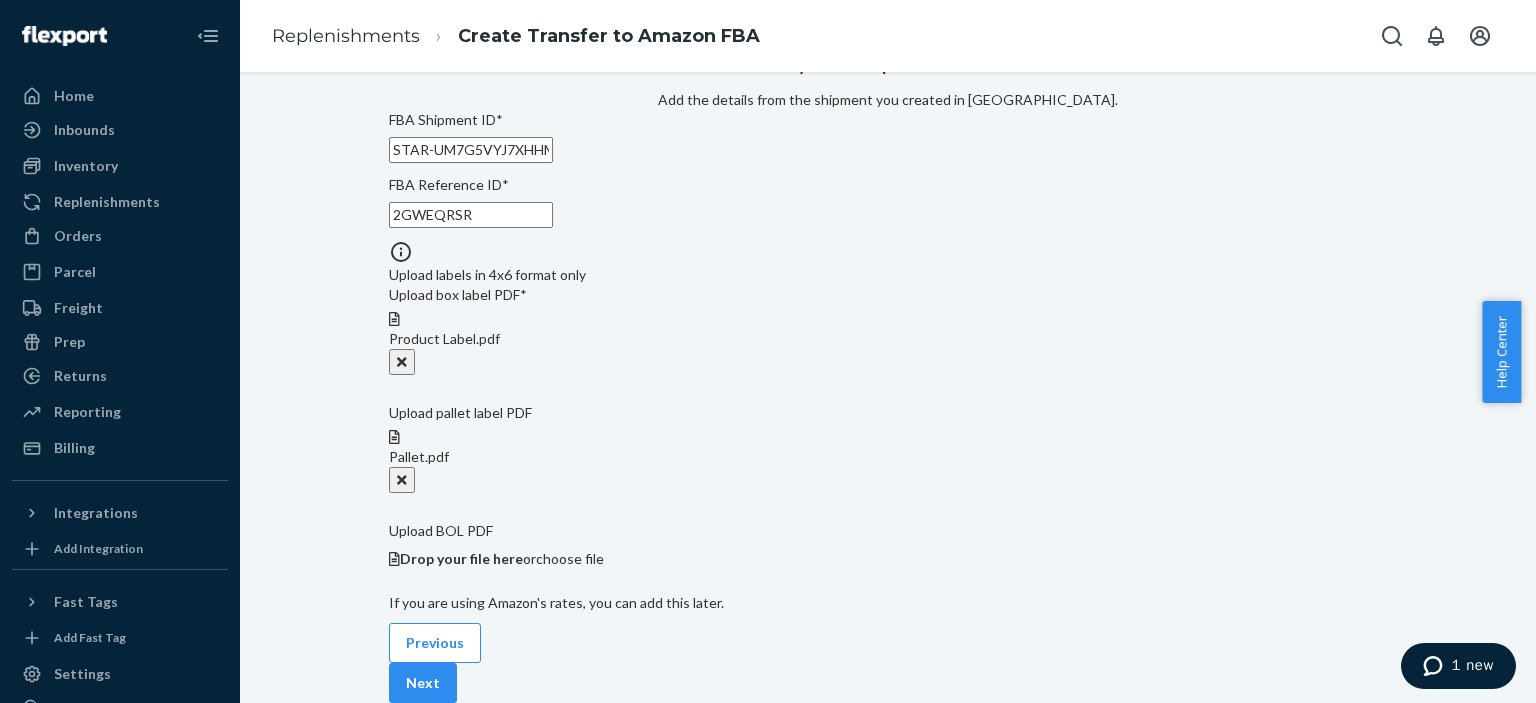 scroll, scrollTop: 356, scrollLeft: 0, axis: vertical 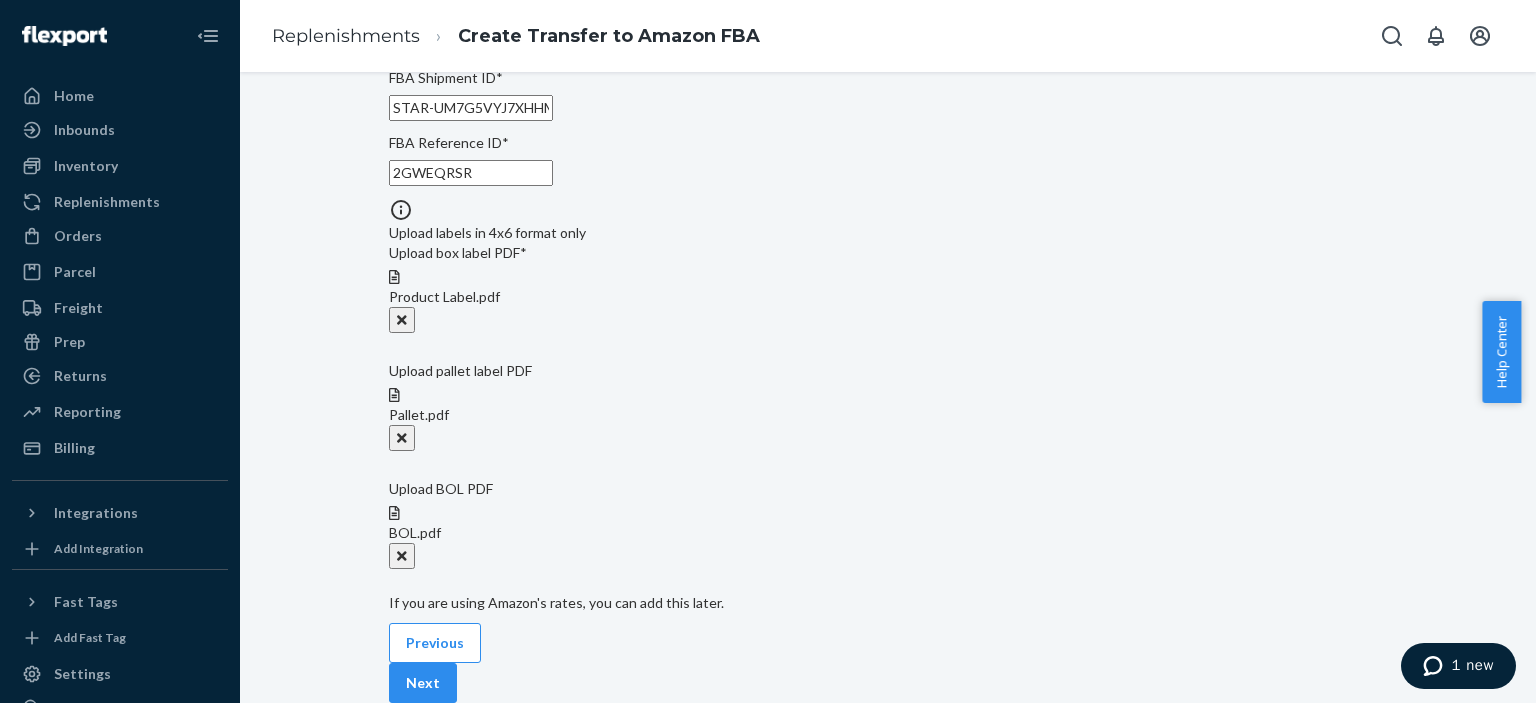 click on "Previous Next" at bounding box center (888, 663) 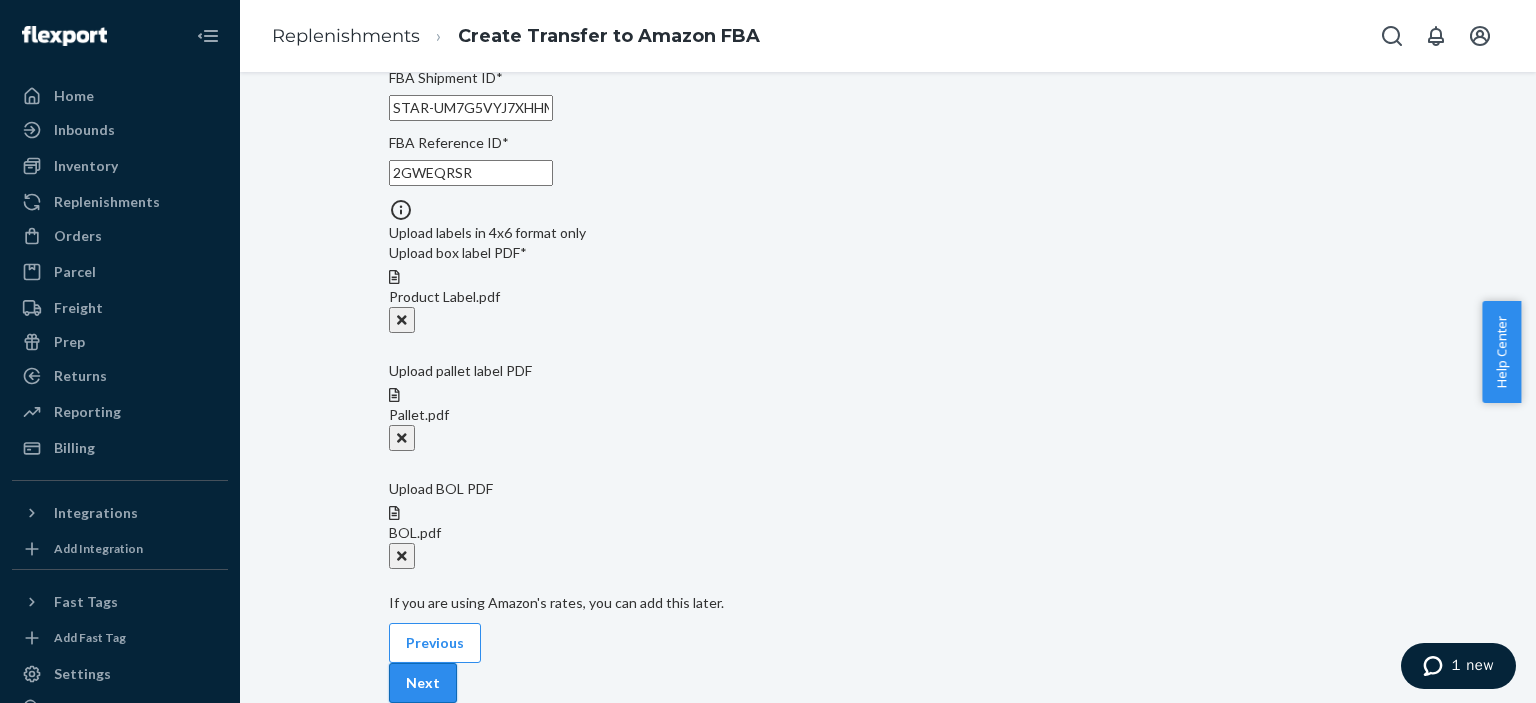 click on "Next" at bounding box center (423, 683) 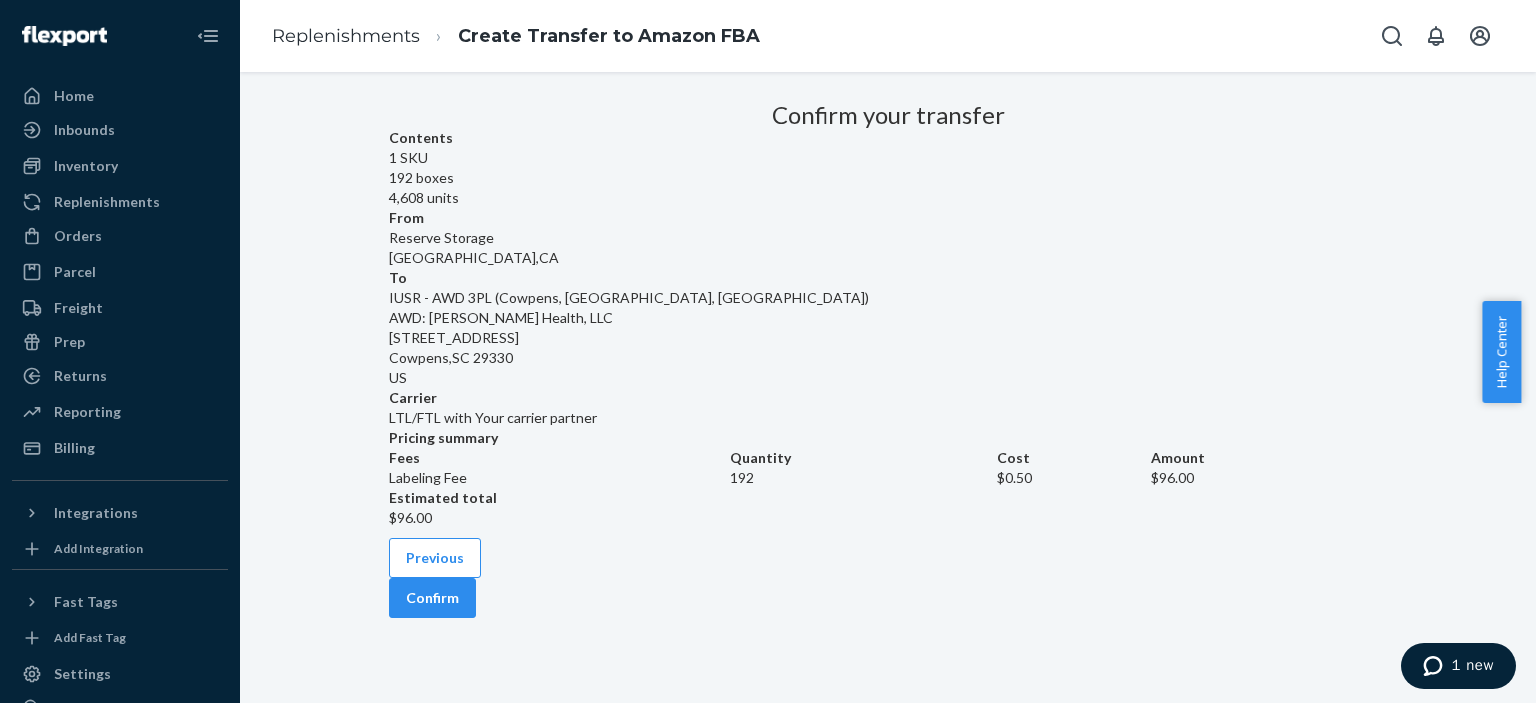 scroll, scrollTop: 146, scrollLeft: 0, axis: vertical 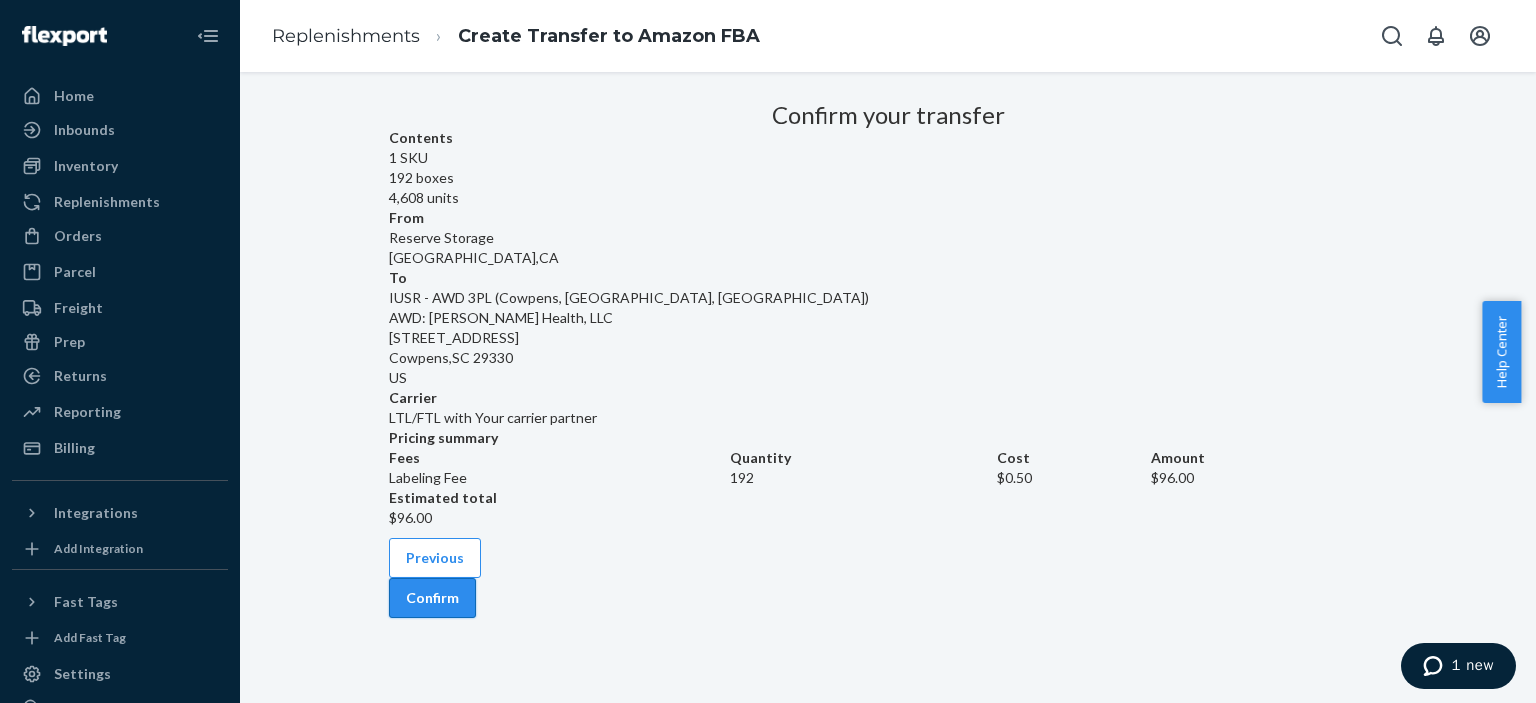 click on "Confirm" at bounding box center [432, 598] 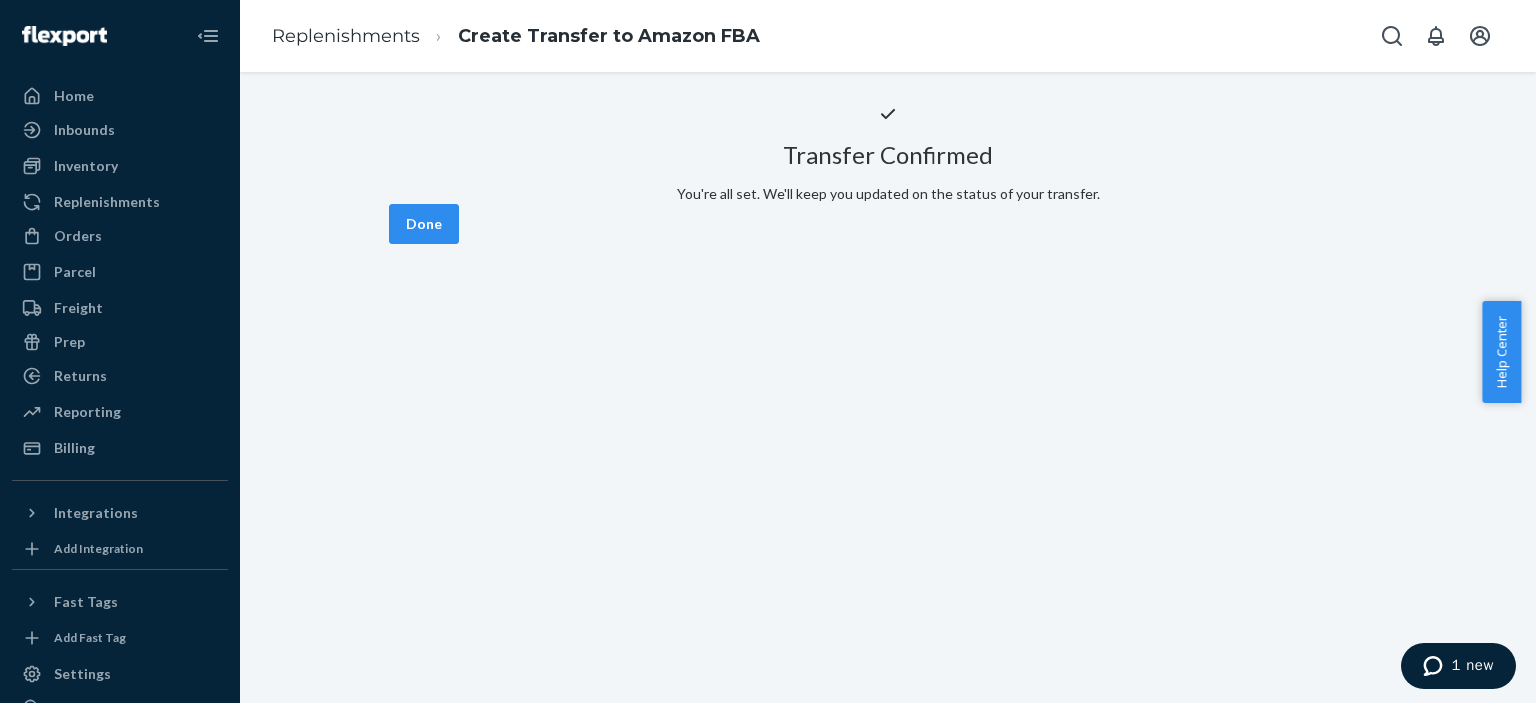 click on "Done" at bounding box center [424, 224] 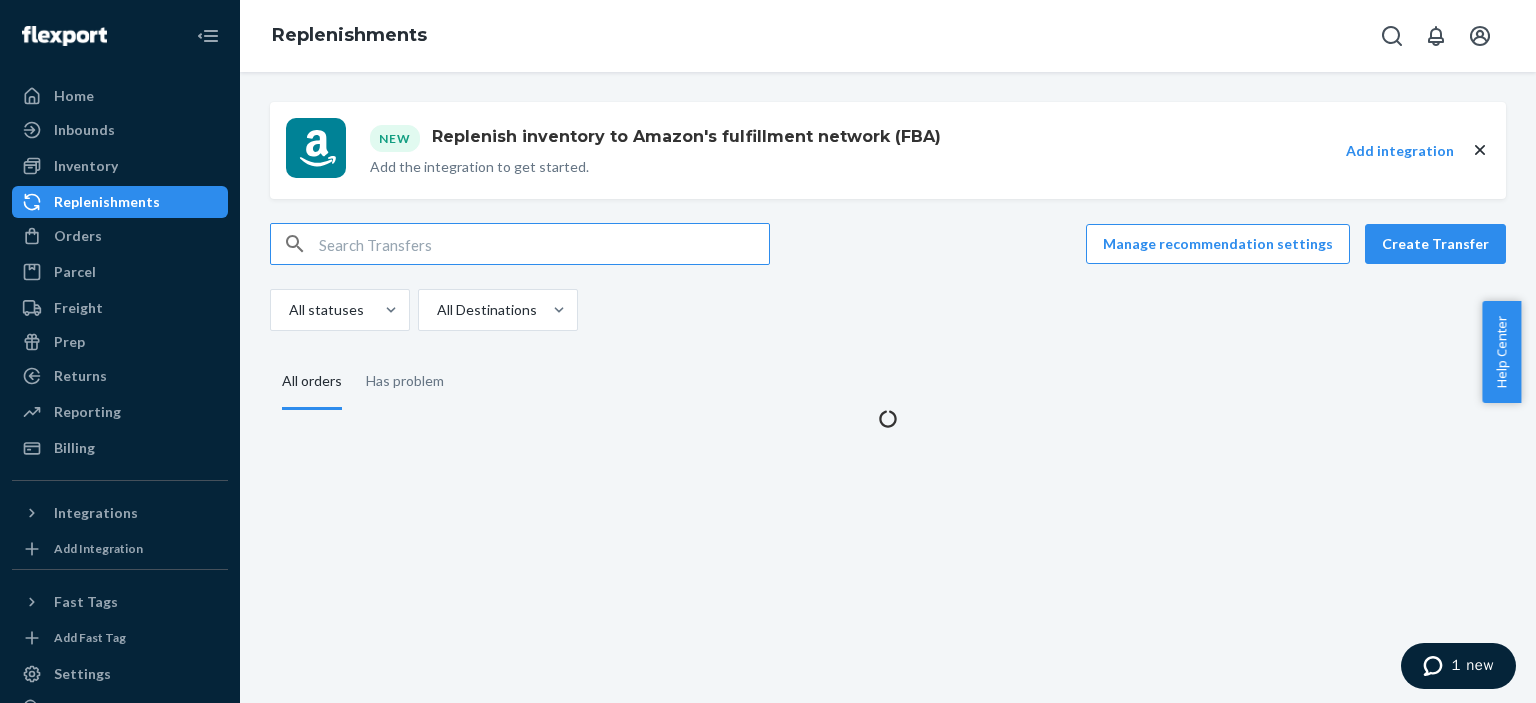scroll, scrollTop: 0, scrollLeft: 0, axis: both 